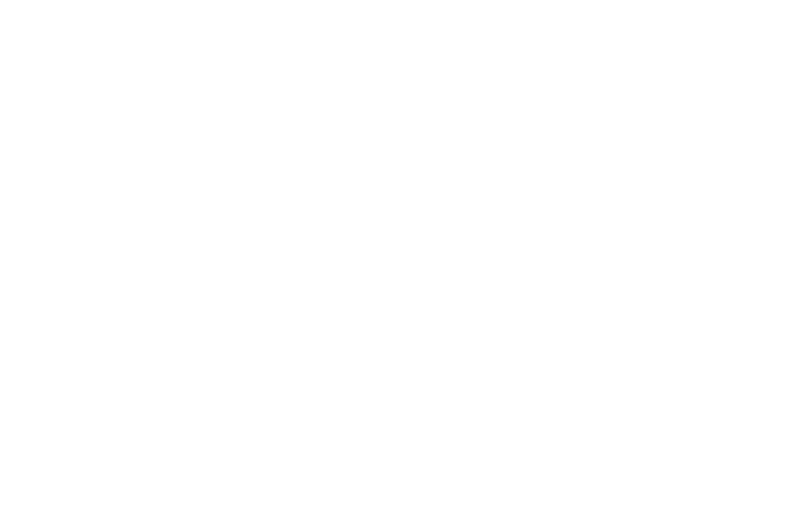 scroll, scrollTop: 0, scrollLeft: 0, axis: both 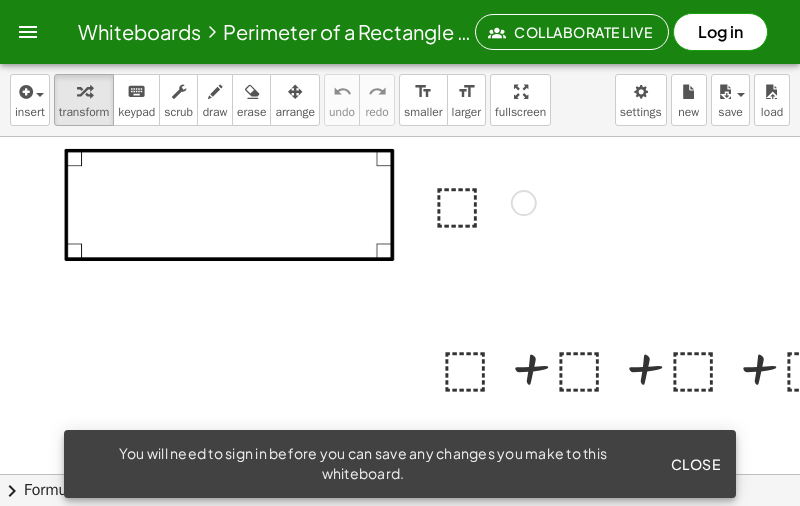 click on "Close" 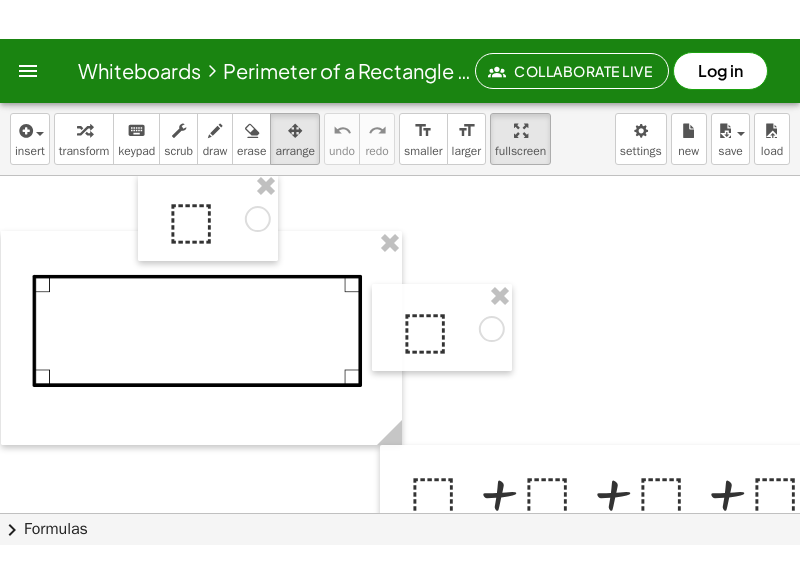 scroll, scrollTop: 24, scrollLeft: 44, axis: both 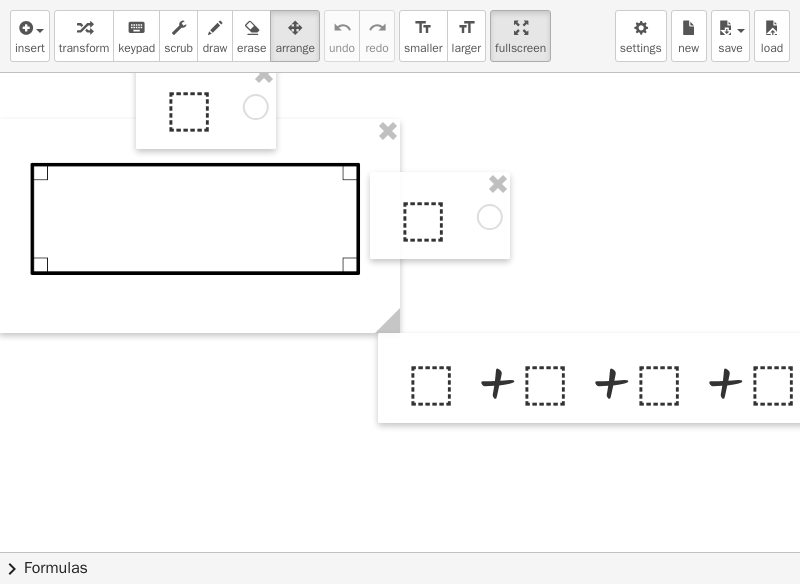 click on "insert" at bounding box center [30, 48] 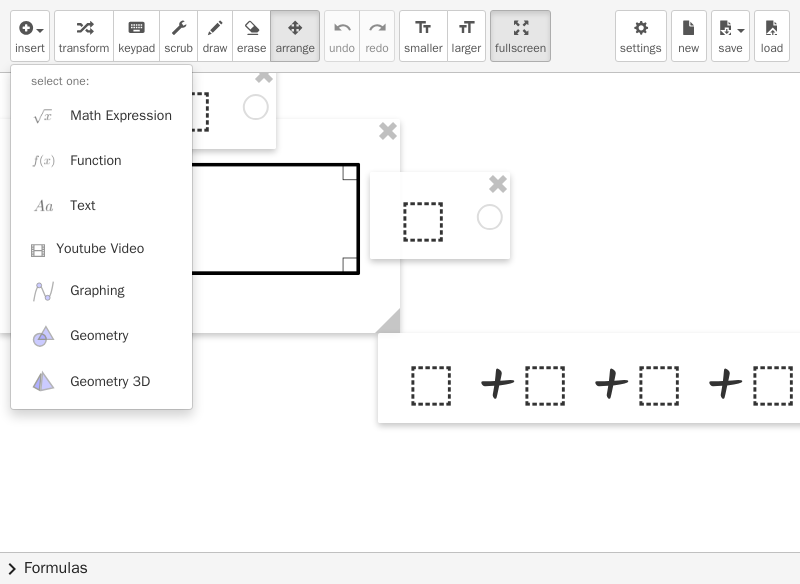 click at bounding box center [400, 292] 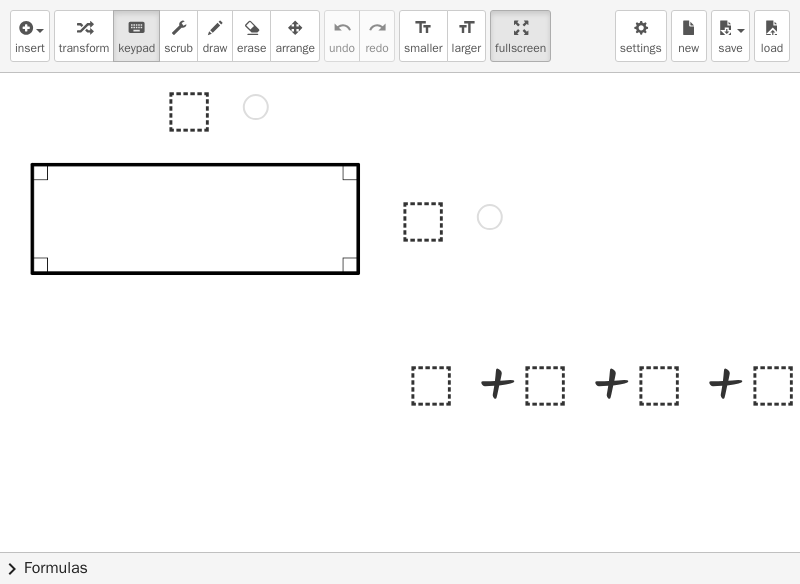 click on "insert select one: Math Expression Function Text Youtube Video Graphing Geometry Geometry 3D transform keyboard keypad scrub draw erase arrange undo undo redo redo format_size smaller format_size larger fullscreen load   save new settings" at bounding box center (400, 36) 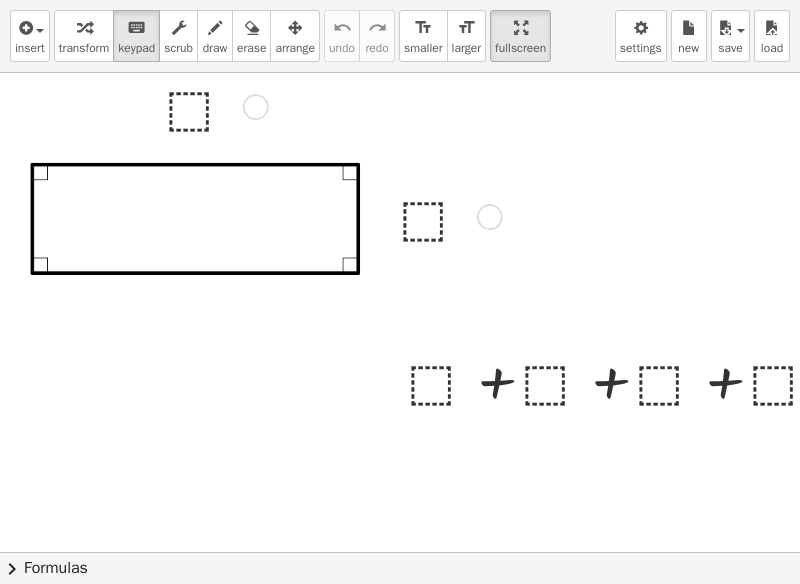 click at bounding box center (213, 105) 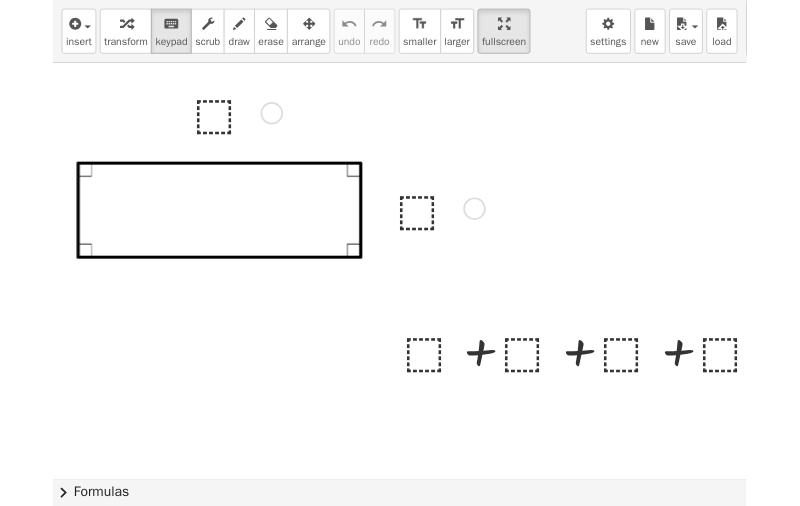 scroll, scrollTop: 0, scrollLeft: 47, axis: horizontal 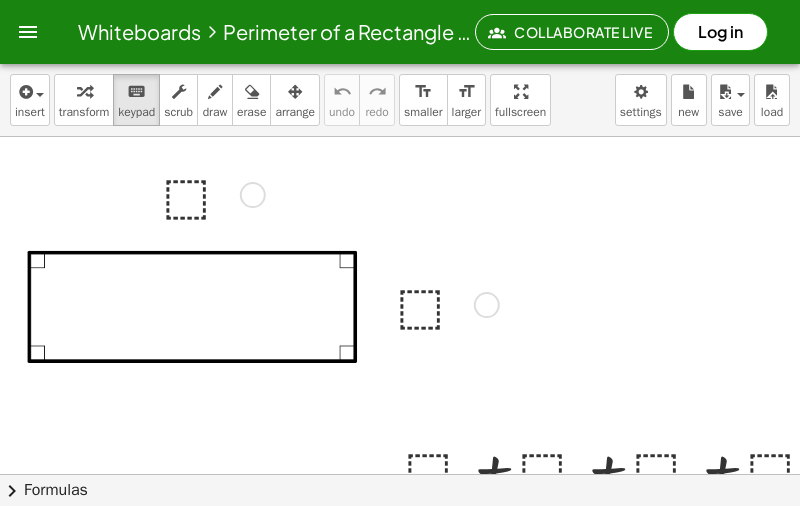 click at bounding box center [210, 193] 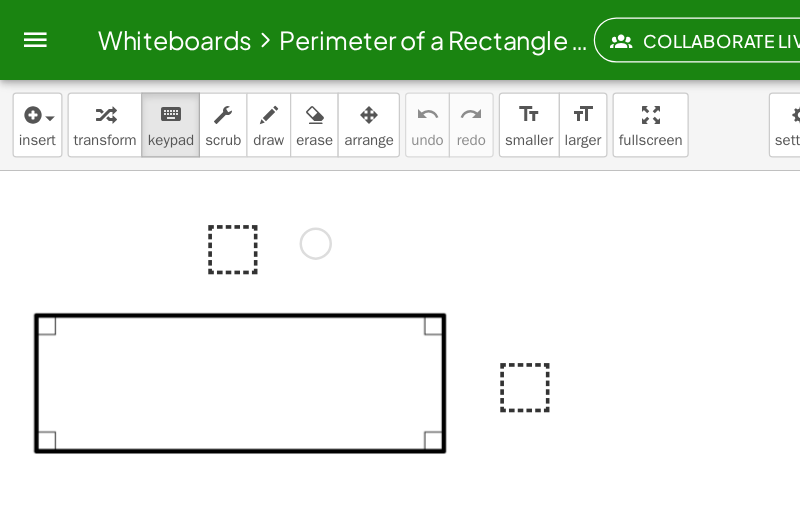 click at bounding box center (210, 193) 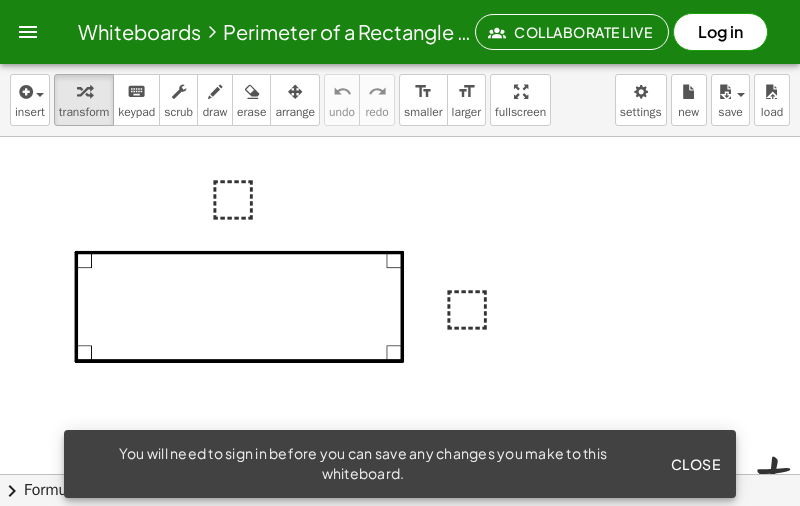 scroll, scrollTop: 0, scrollLeft: 0, axis: both 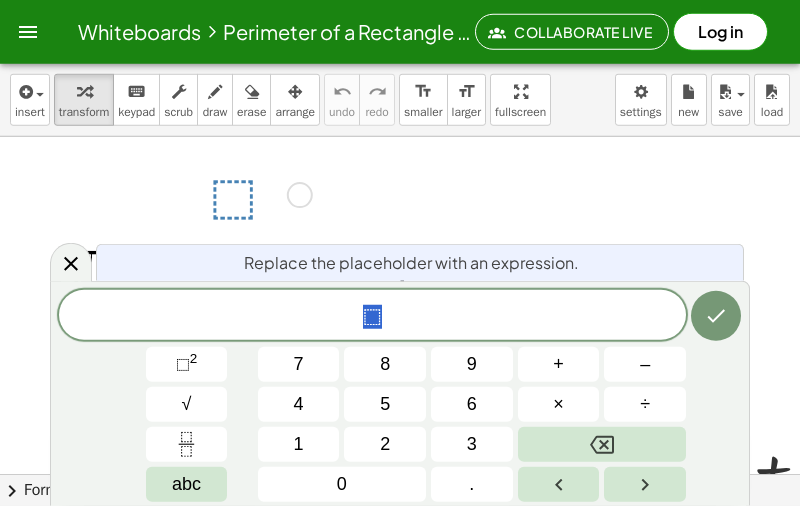 click 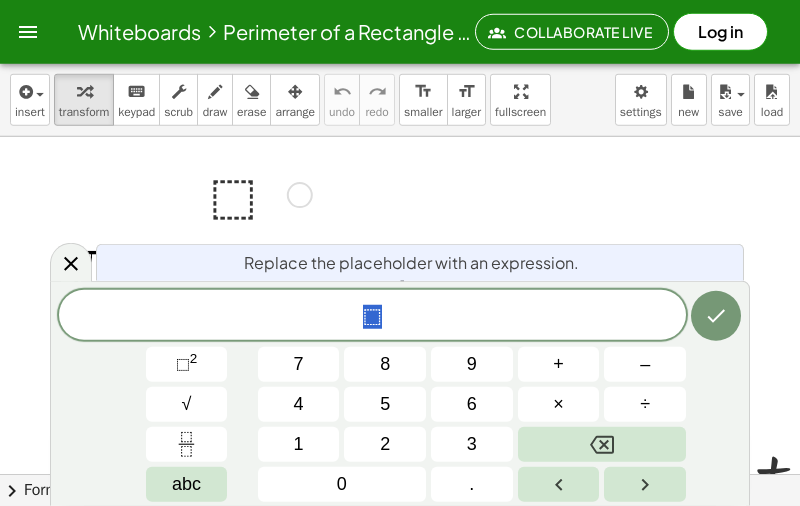 click 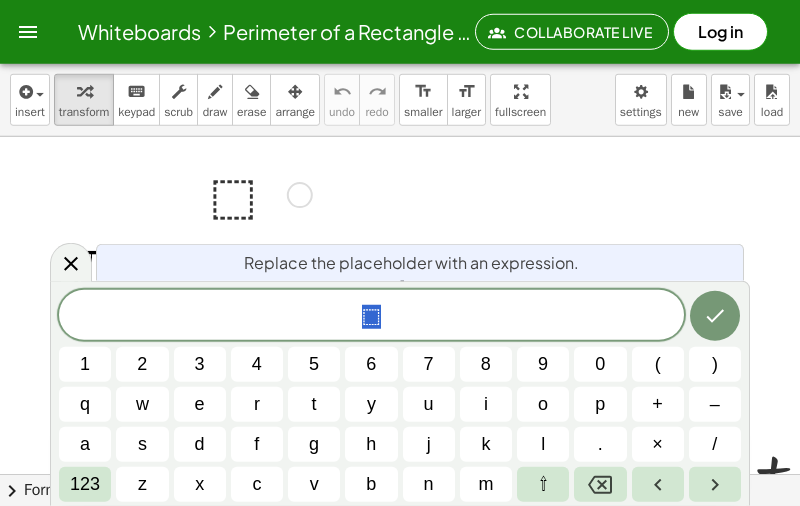 click on "x" at bounding box center (199, 484) 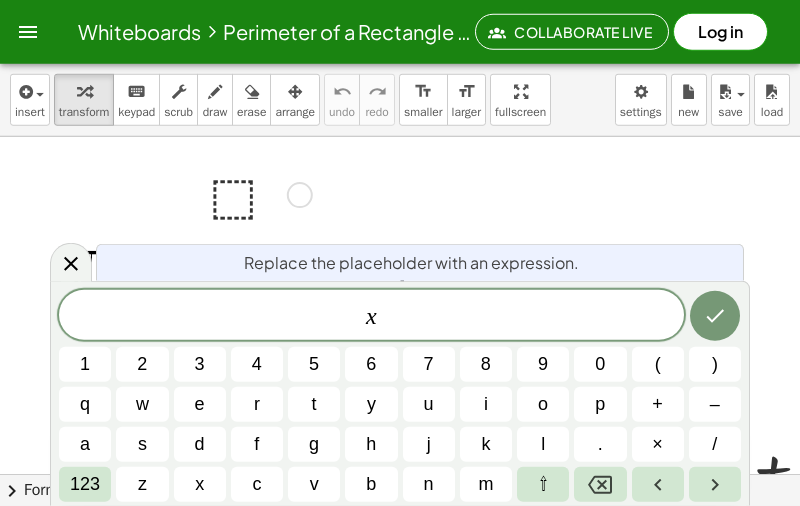 click 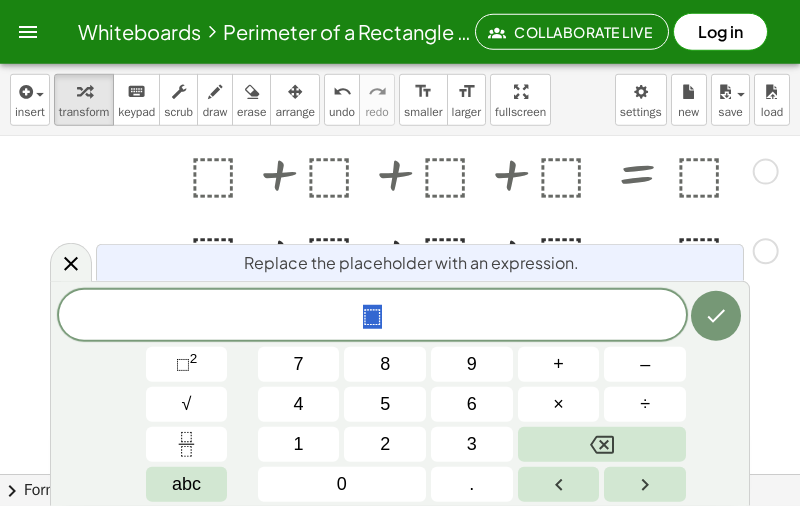 scroll, scrollTop: 297, scrollLeft: 262, axis: both 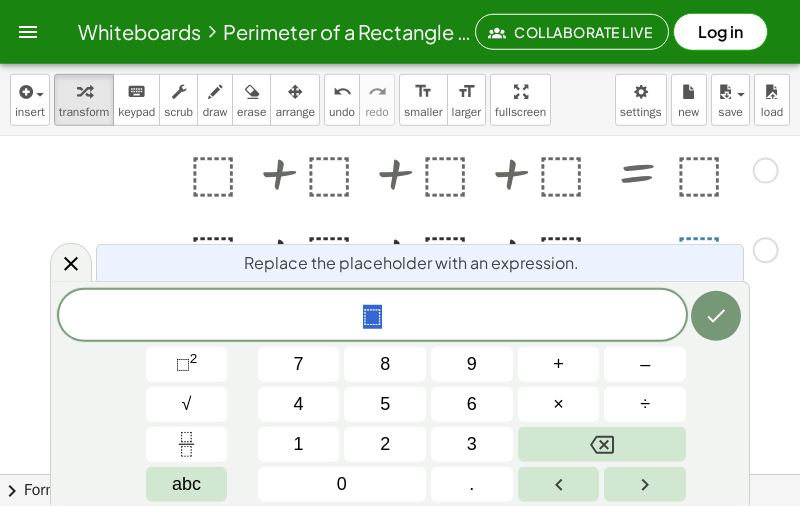 click at bounding box center [602, 444] 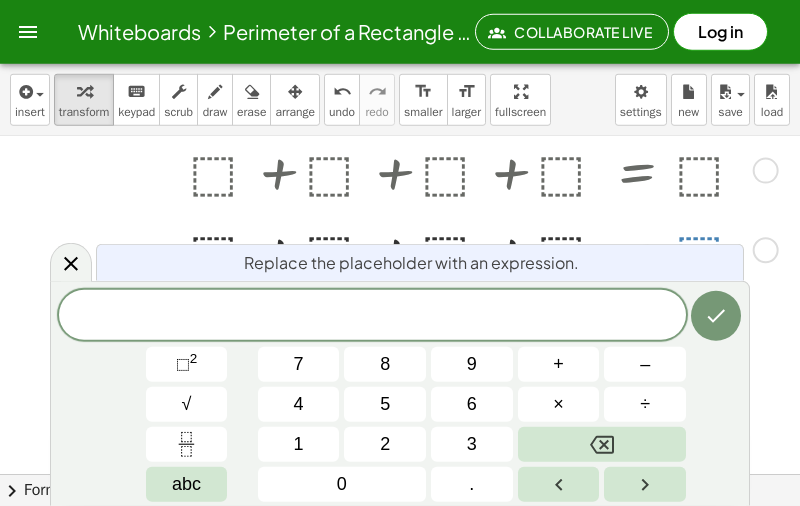 click on "7" at bounding box center (299, 364) 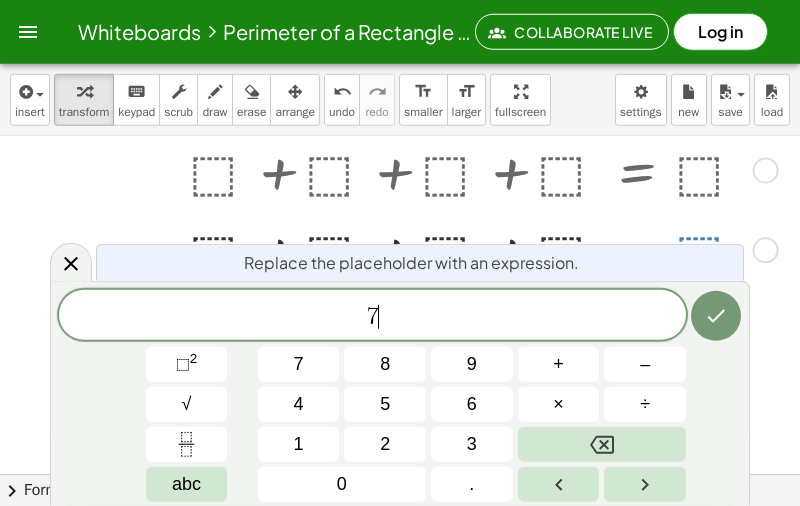 click on "0" at bounding box center [342, 484] 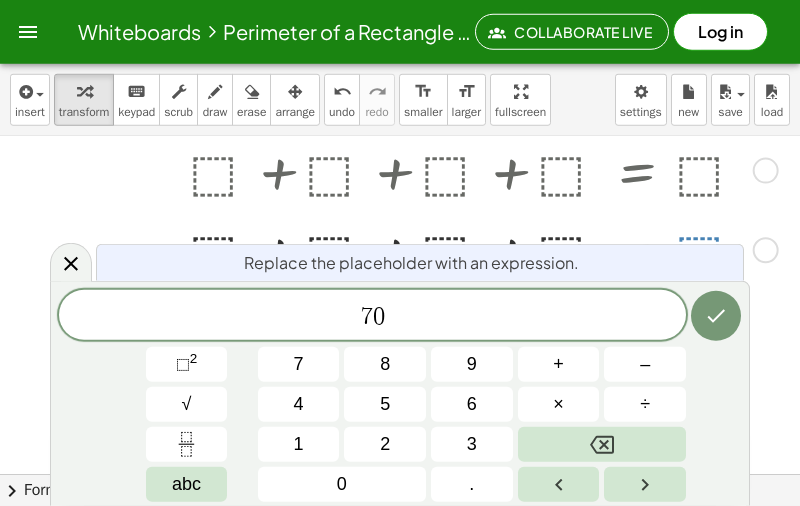 click on "4" at bounding box center [299, 404] 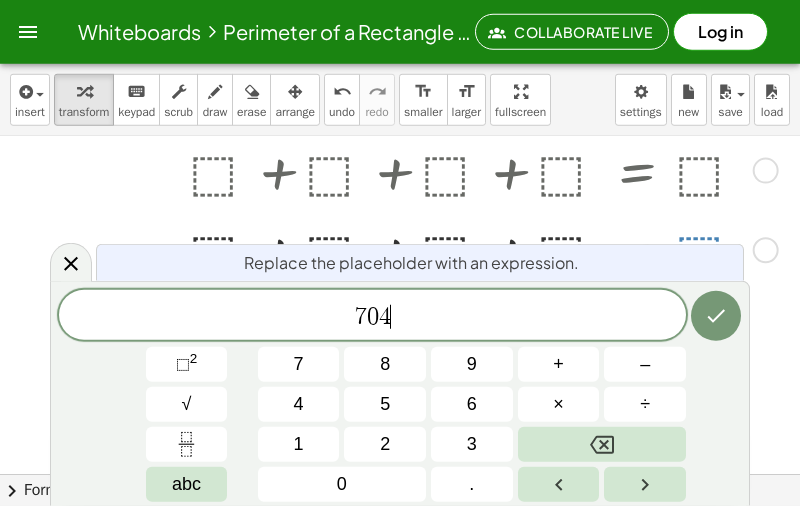 click 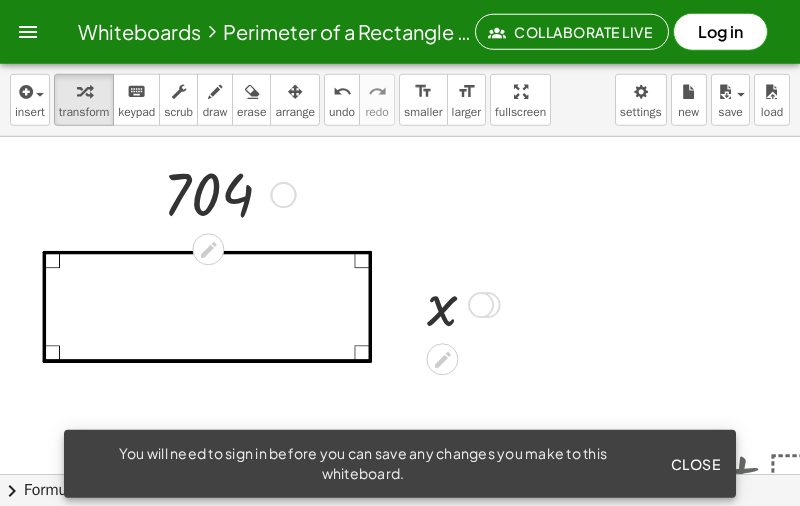 scroll, scrollTop: 0, scrollLeft: 0, axis: both 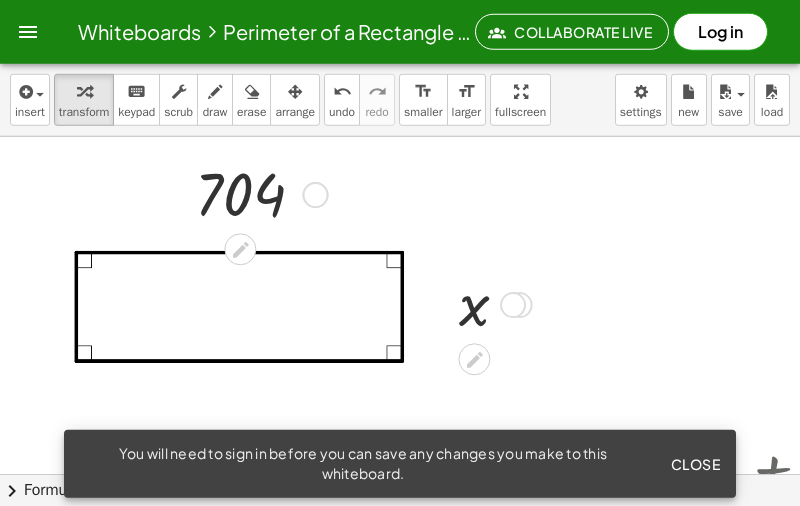 click 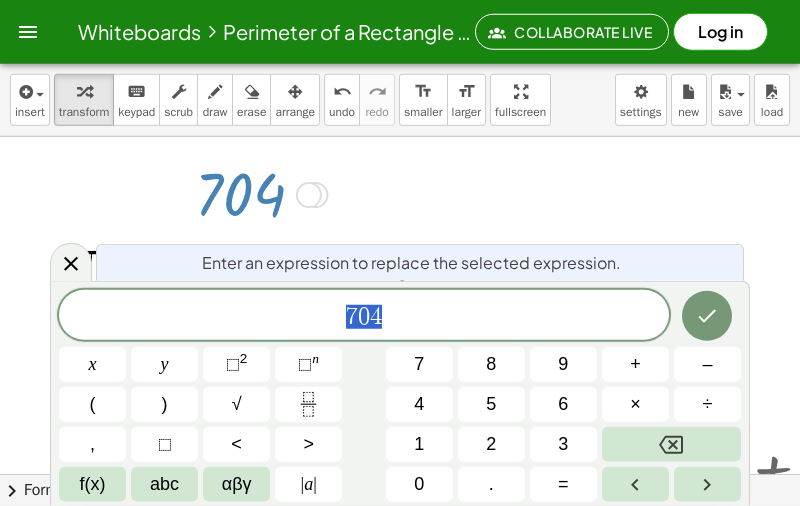click on "7 0 4" at bounding box center [364, 317] 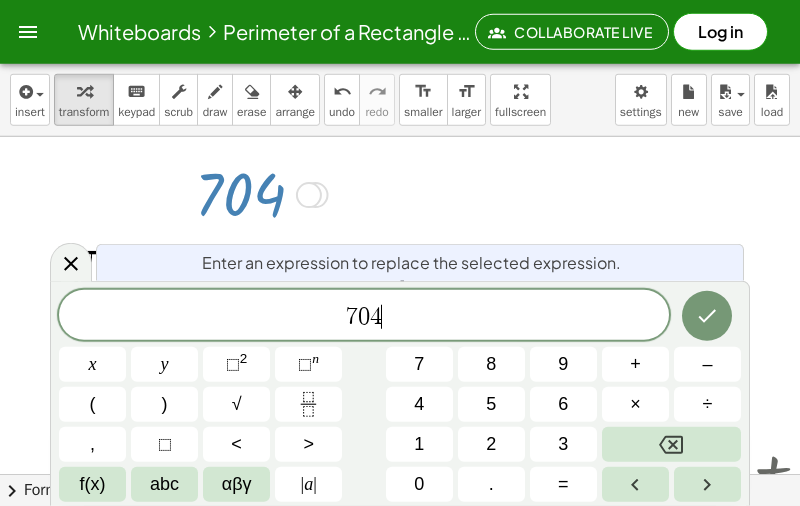 click on "7 0 4 ​" at bounding box center [364, 317] 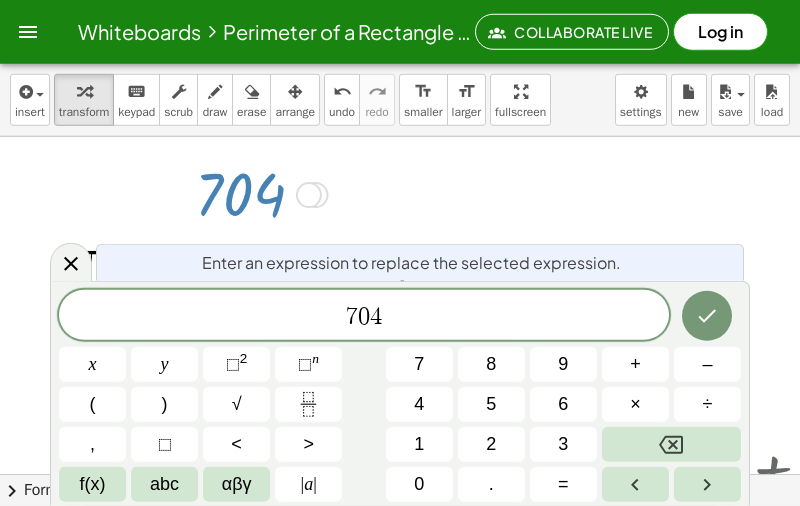 click on "–" at bounding box center (707, 364) 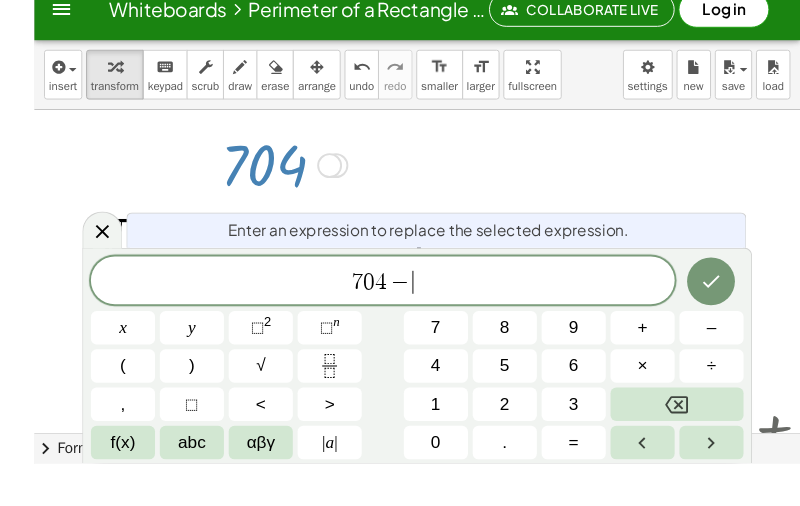 scroll, scrollTop: 61, scrollLeft: 0, axis: vertical 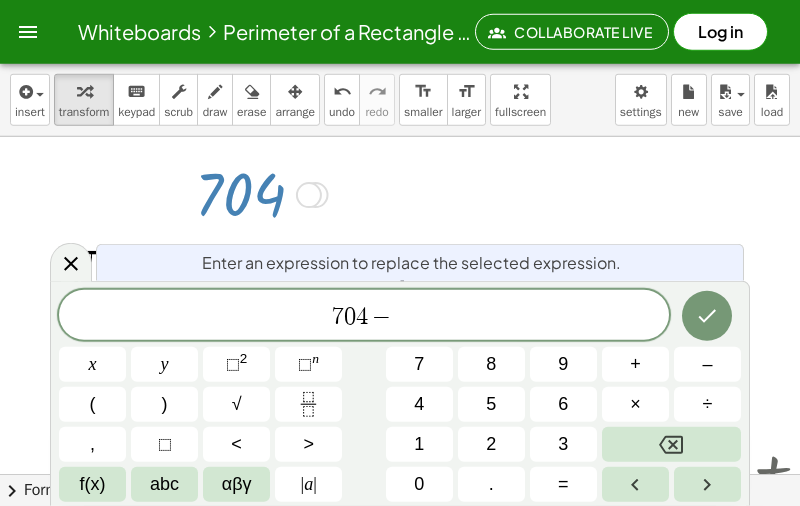 click on "2" at bounding box center (491, 444) 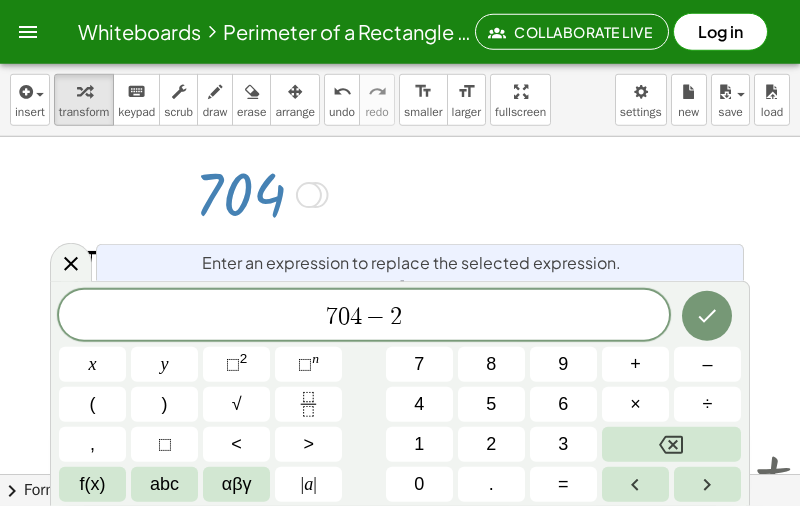 click on "x" at bounding box center [92, 364] 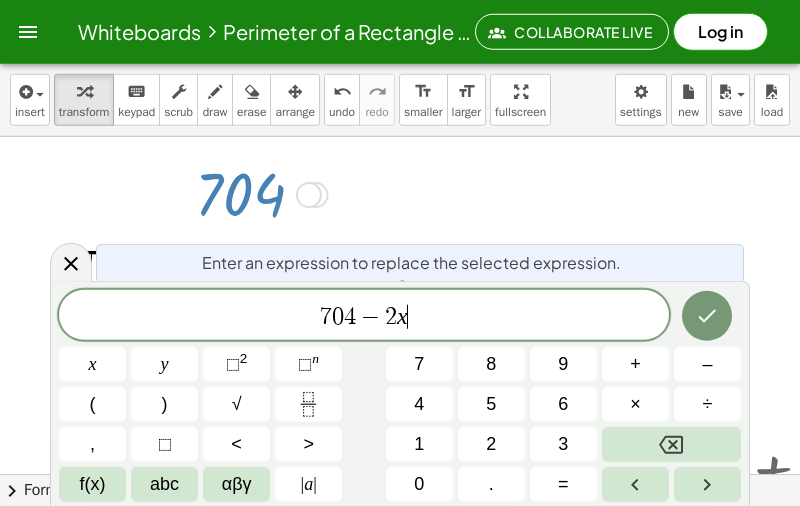 click on "÷" at bounding box center (708, 404) 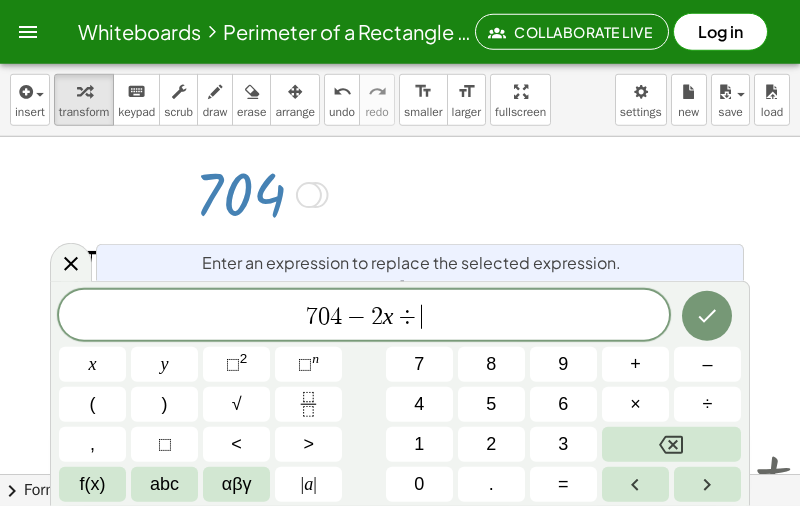 click on "2" at bounding box center (491, 444) 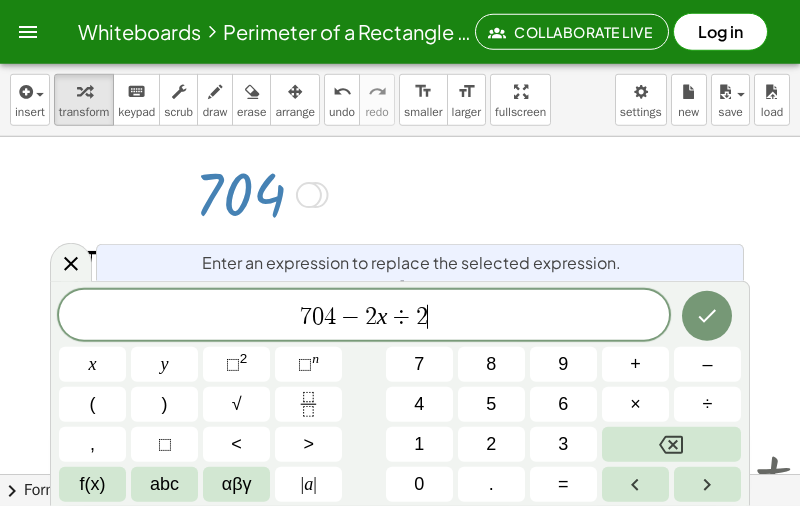 click at bounding box center [707, 316] 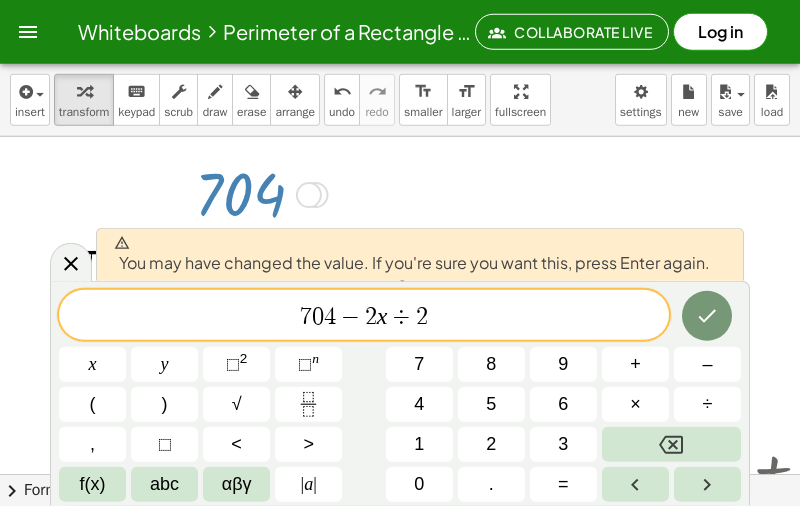 click 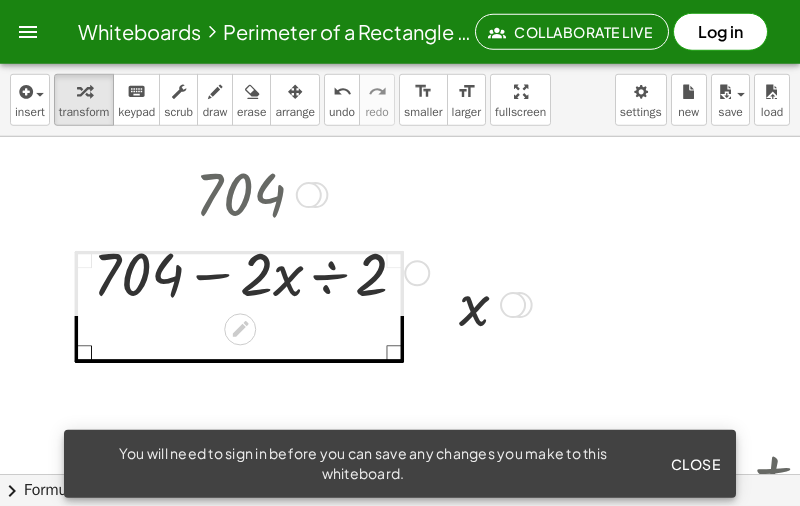 scroll, scrollTop: 0, scrollLeft: 0, axis: both 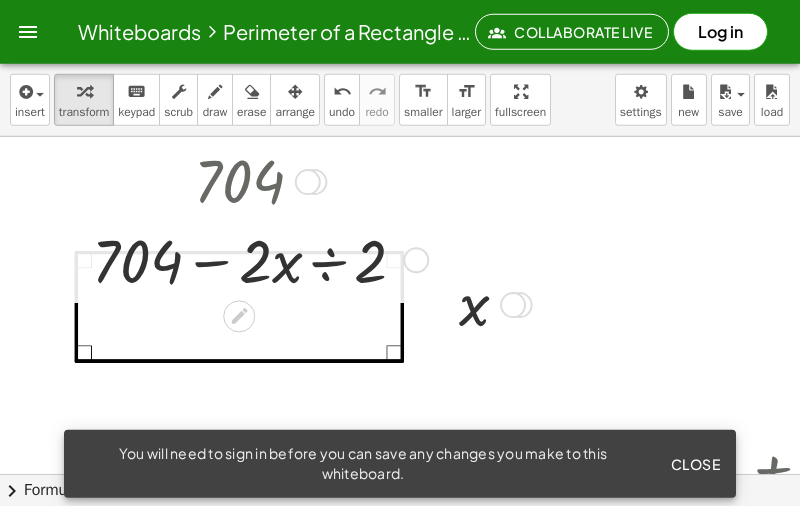 click at bounding box center [256, 180] 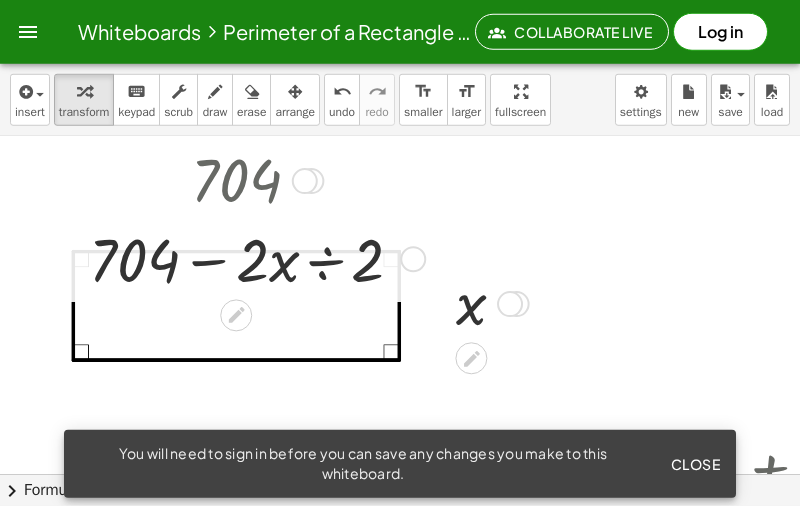 scroll, scrollTop: 2, scrollLeft: 0, axis: vertical 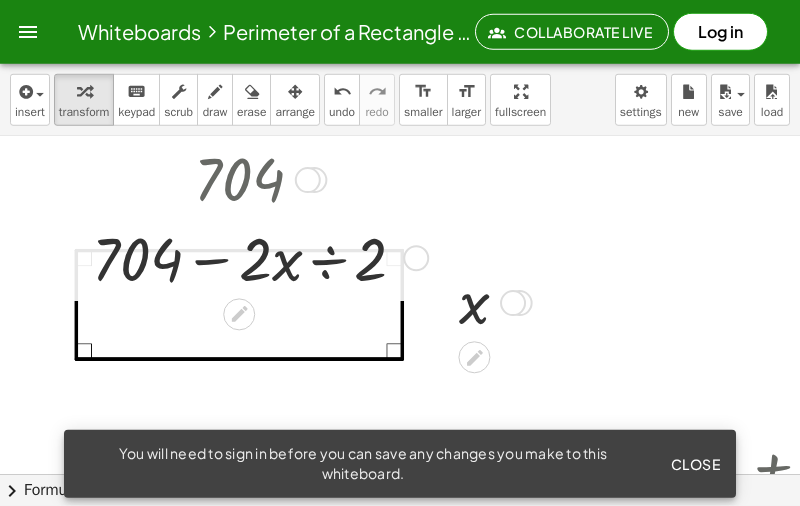 click on "Close" 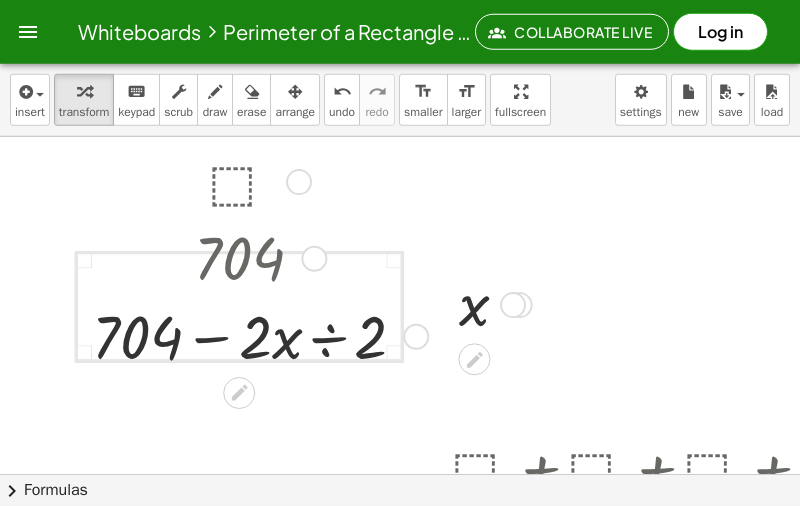 scroll, scrollTop: 0, scrollLeft: 0, axis: both 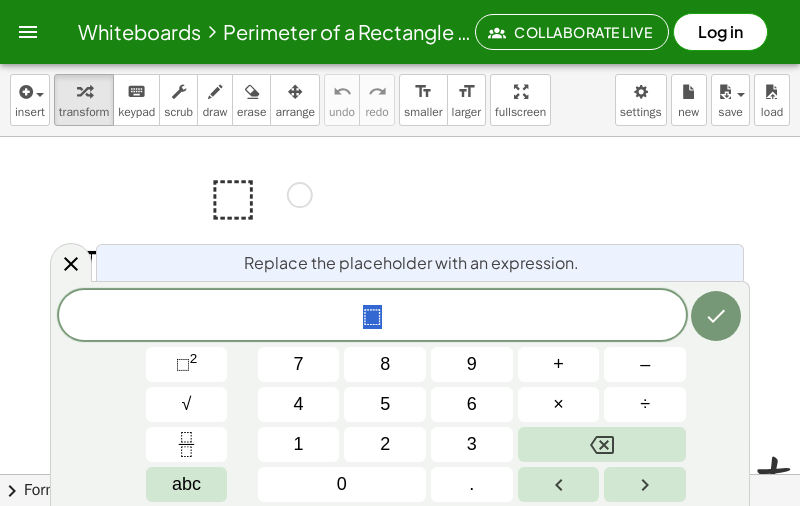 click on "abc" at bounding box center [186, 484] 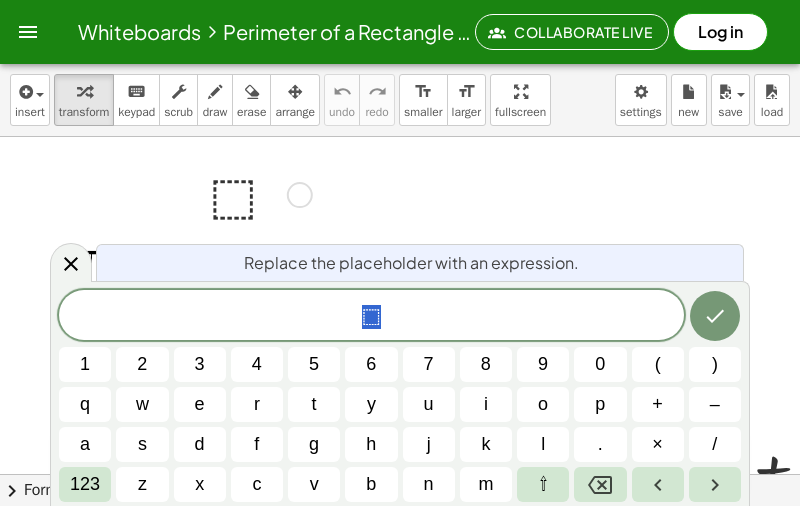 click on "x" at bounding box center [200, 484] 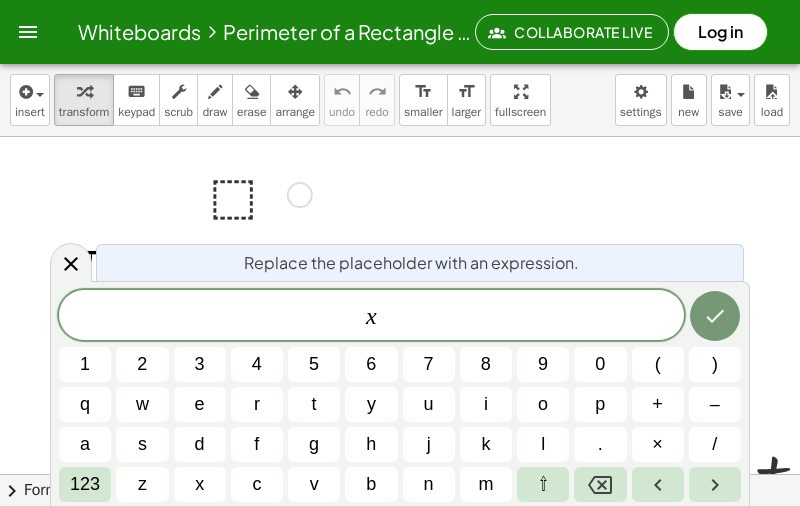 click 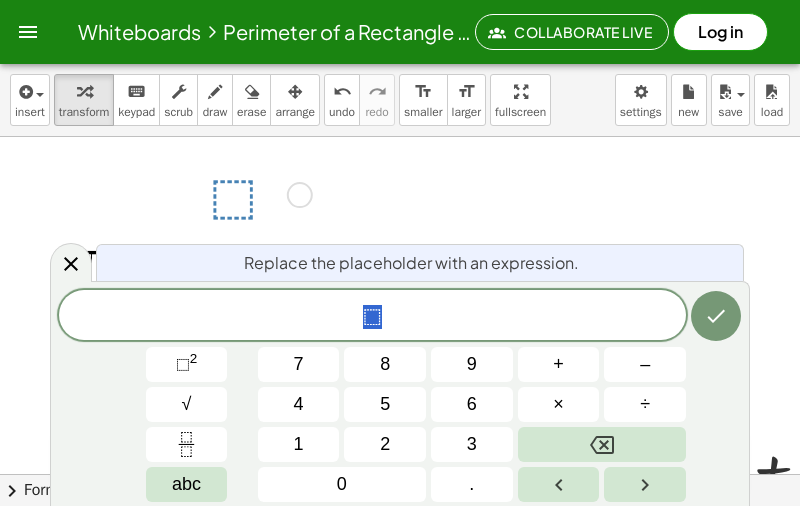 click on "5" at bounding box center [385, 404] 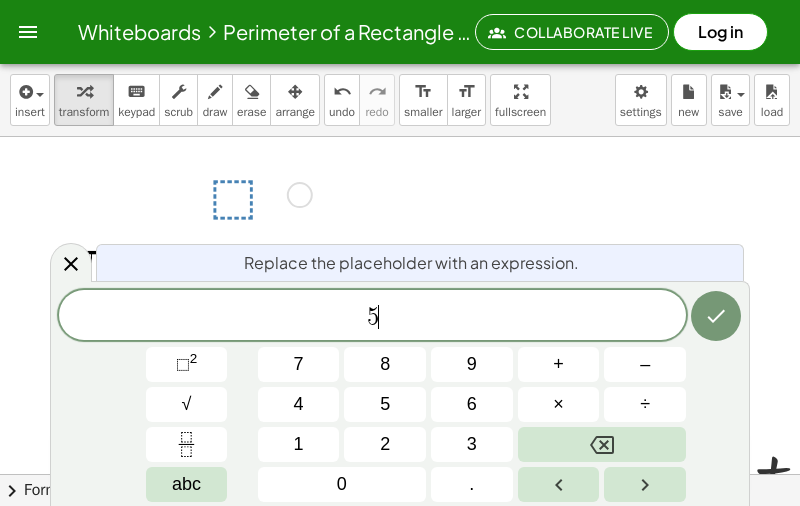 click on "abc" at bounding box center [186, 484] 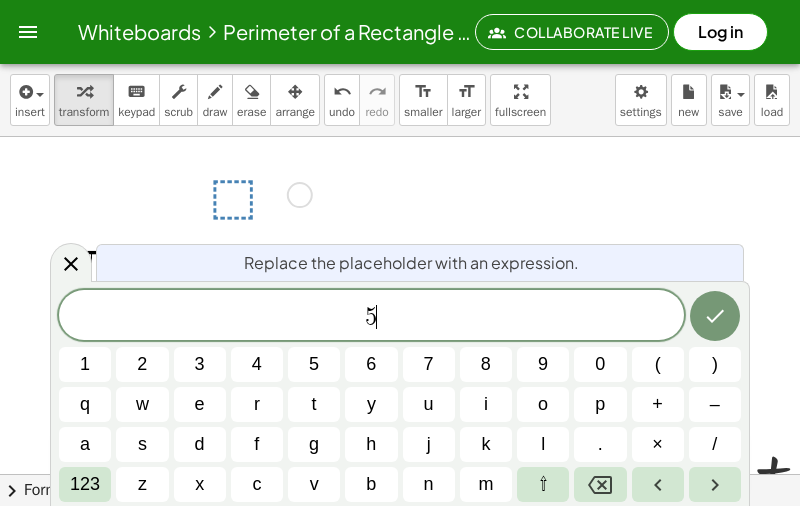 click on "x" at bounding box center [200, 484] 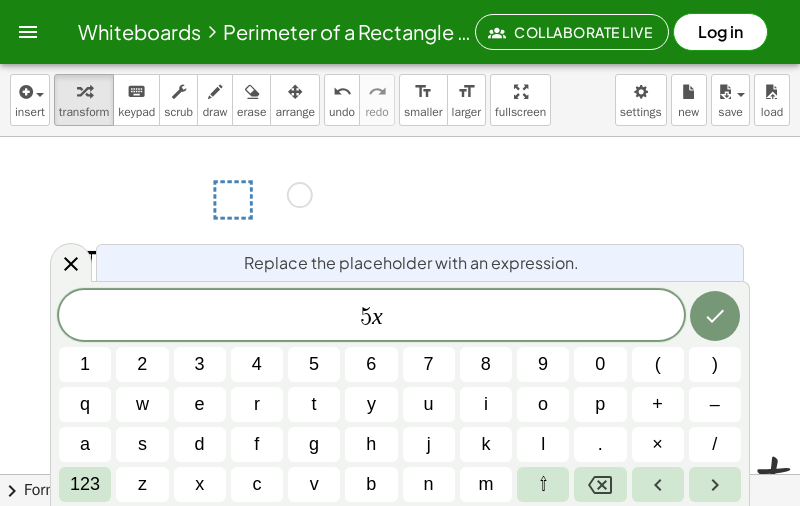 click on "–" at bounding box center (715, 404) 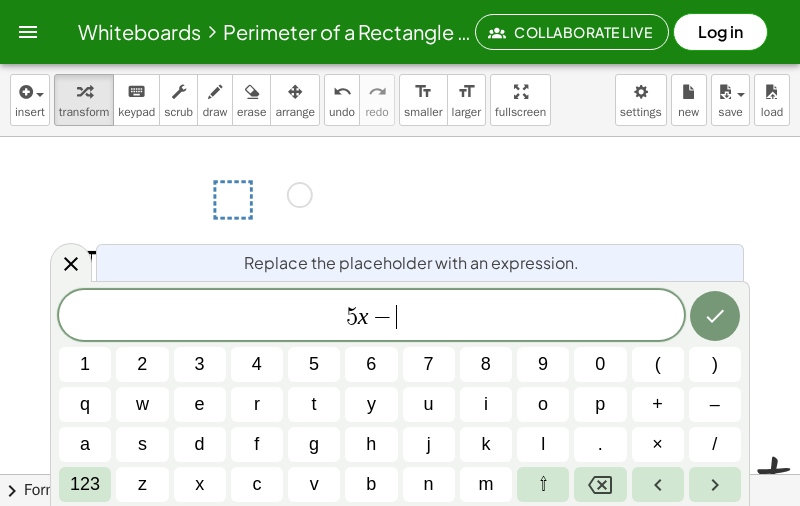 click on "7" at bounding box center [429, 364] 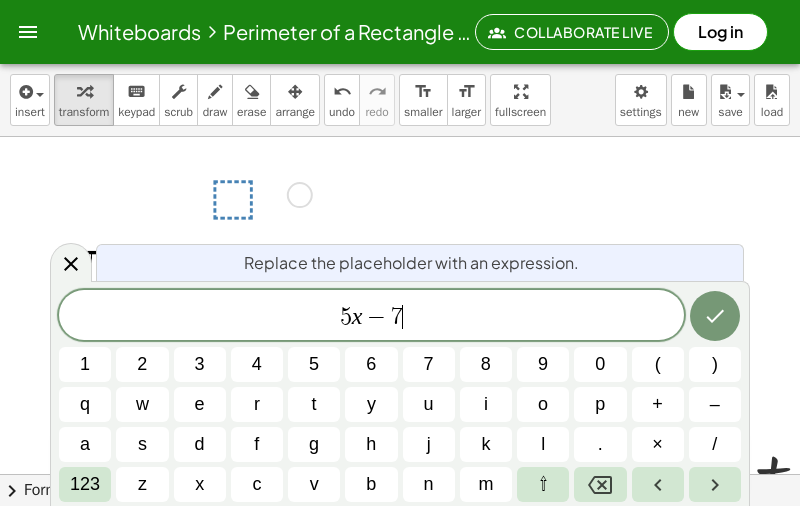 click on "4" at bounding box center (257, 364) 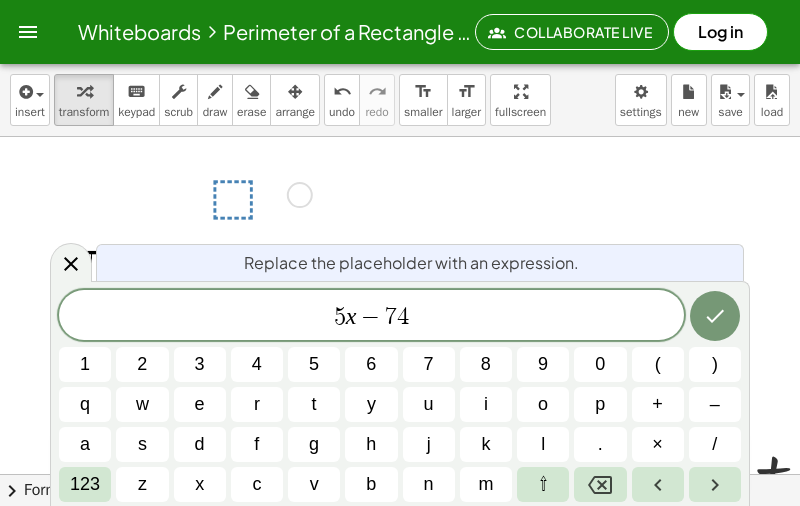 click 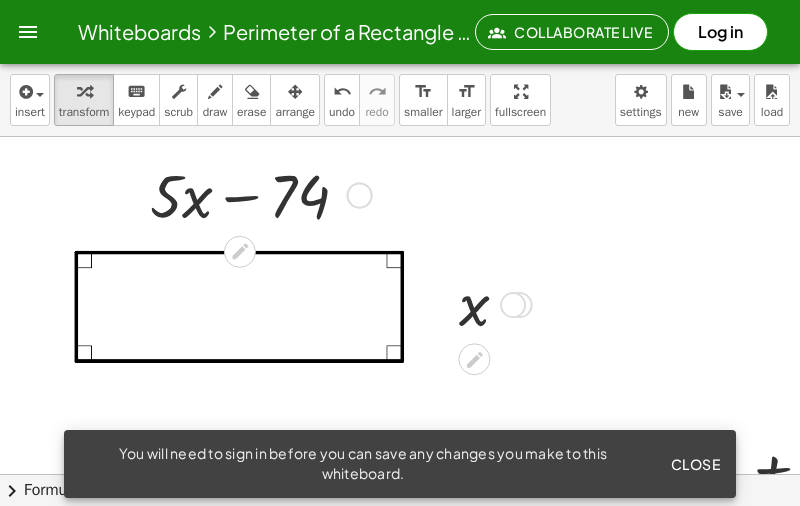 click on "Close" 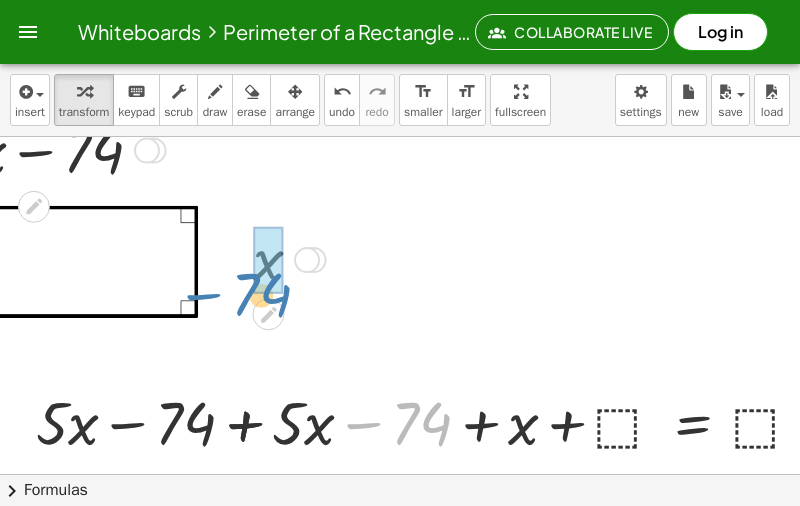 scroll, scrollTop: 47, scrollLeft: 199, axis: both 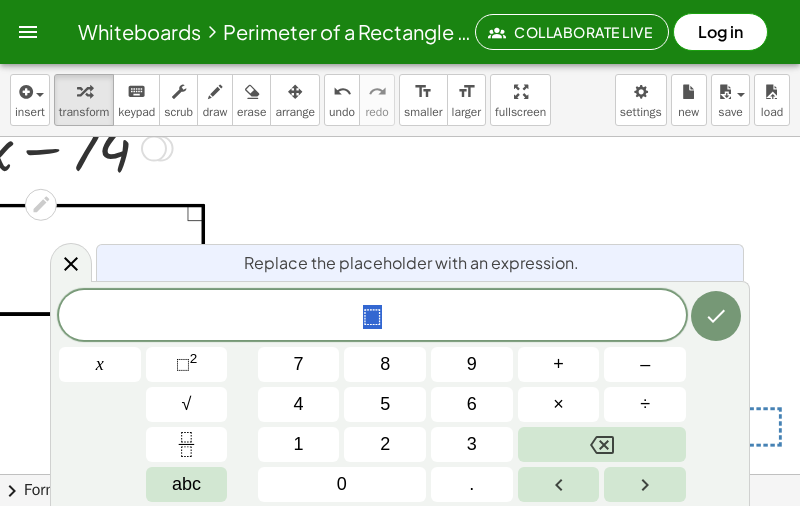 click on "7" at bounding box center [299, 364] 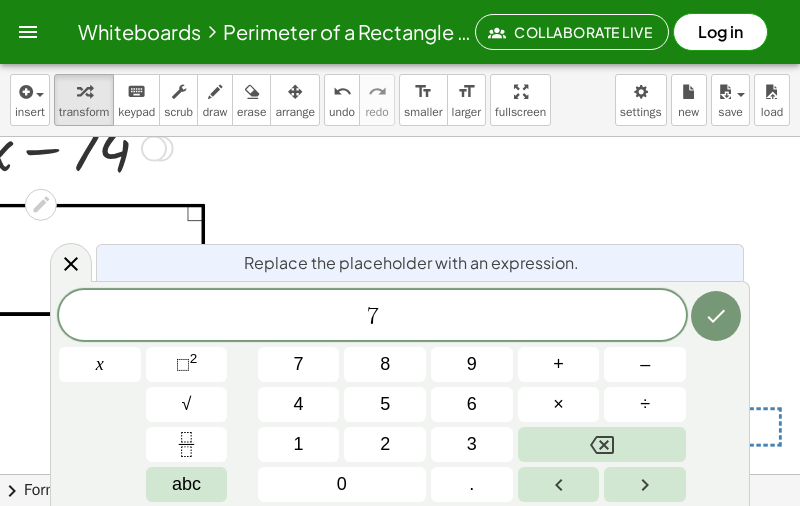 click on "4" at bounding box center (299, 404) 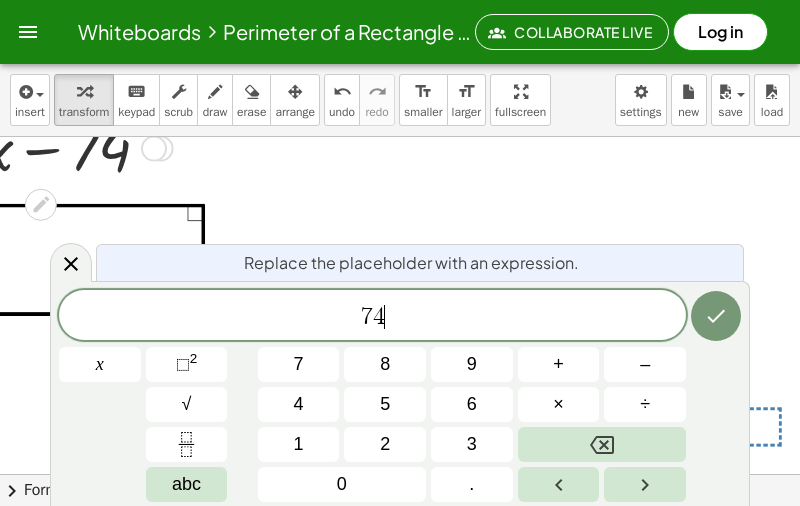 click at bounding box center (602, 444) 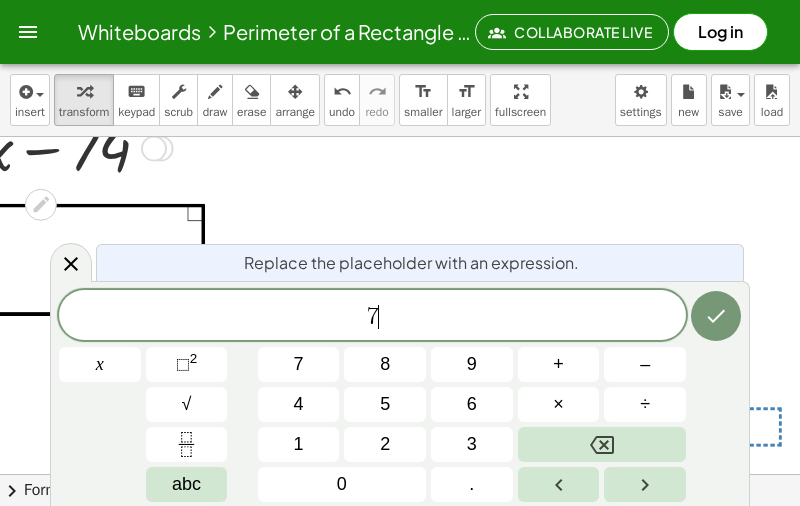 click on "0" at bounding box center [342, 484] 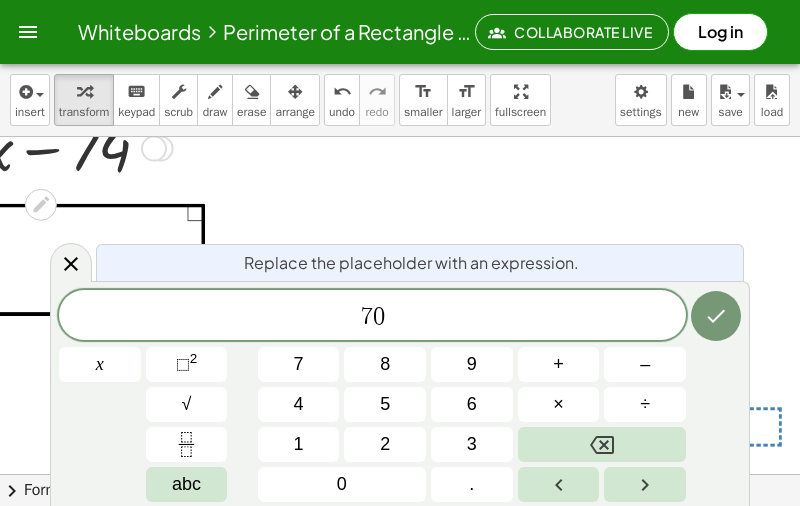 click on "4" at bounding box center [299, 404] 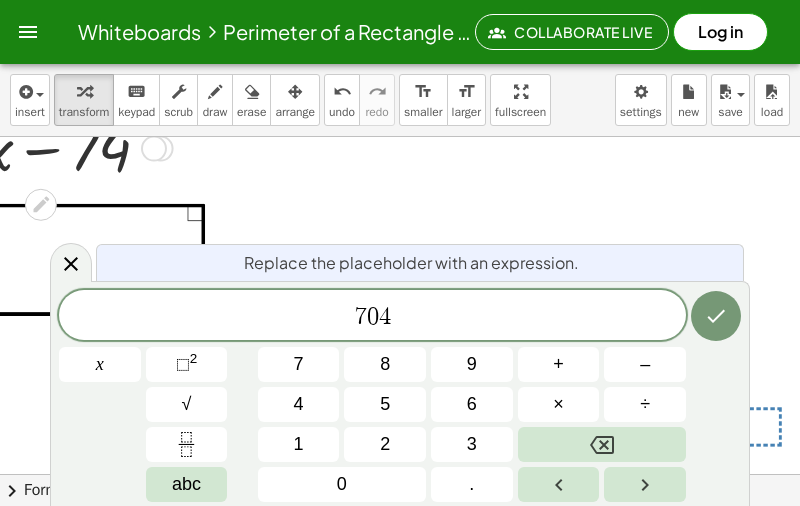 click 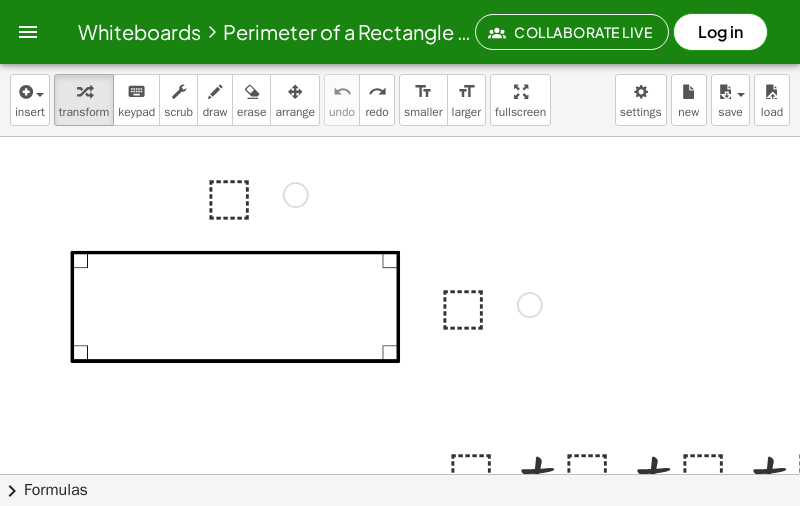scroll, scrollTop: 0, scrollLeft: 0, axis: both 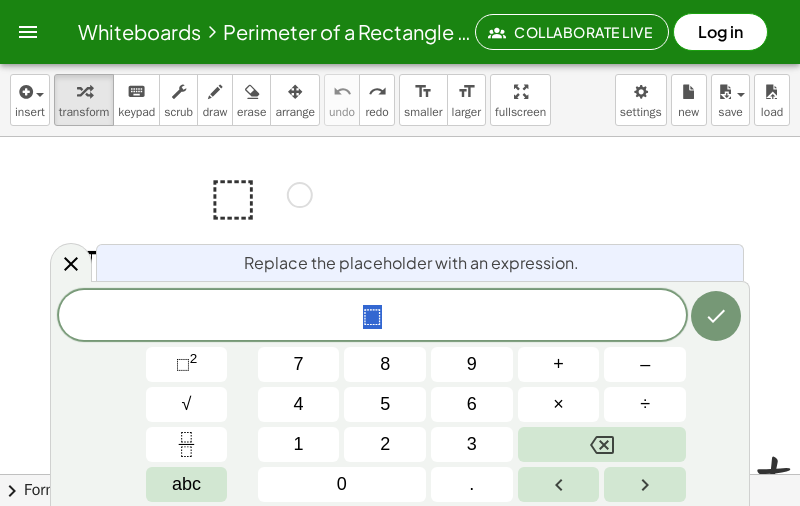 click on "abc" at bounding box center [186, 484] 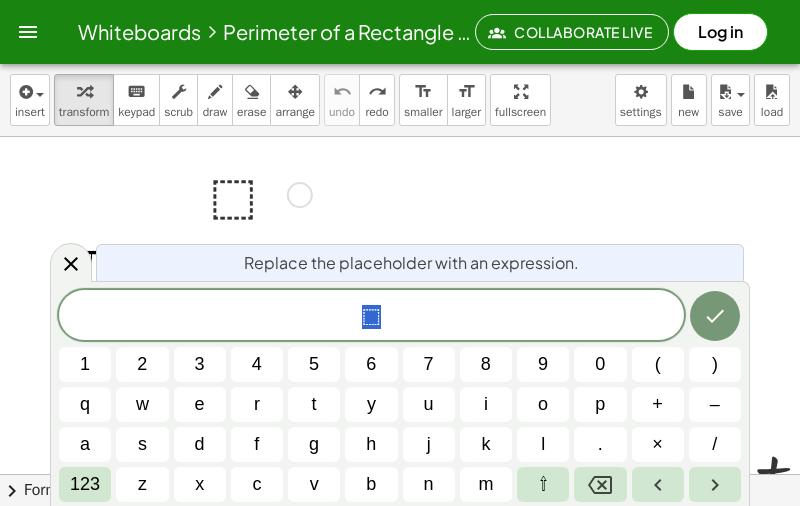 click on "123" at bounding box center [85, 484] 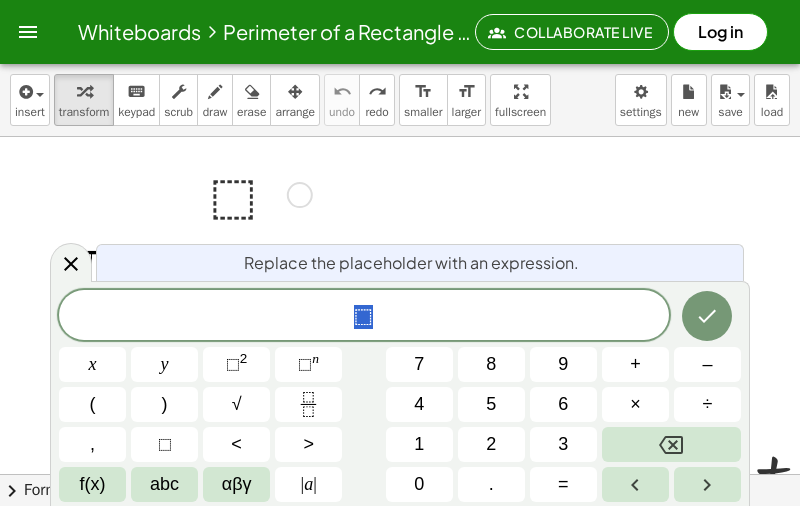 click on "x" at bounding box center [92, 364] 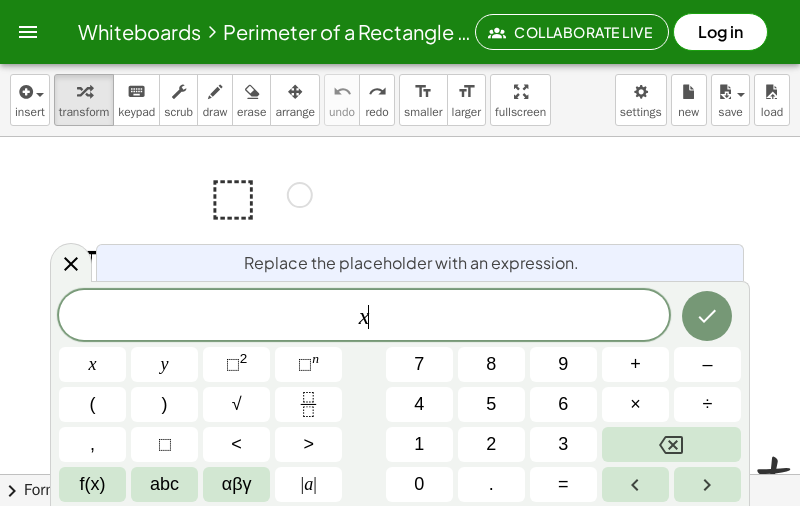 click 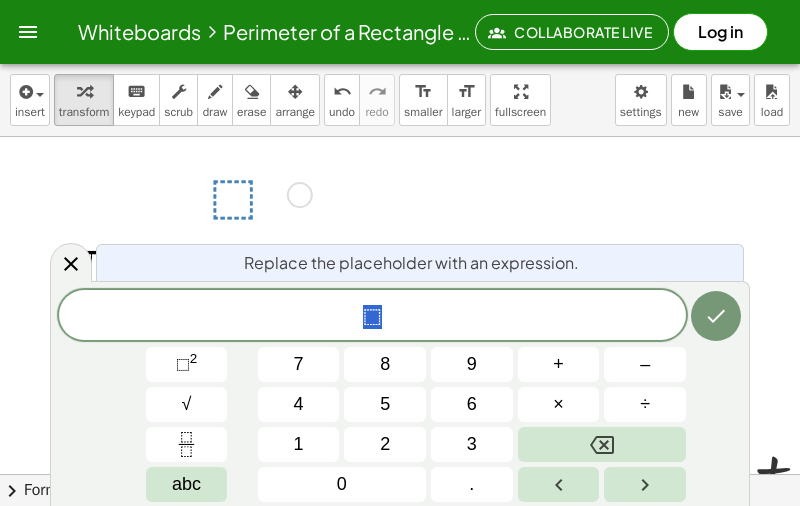 click on "5" at bounding box center [385, 404] 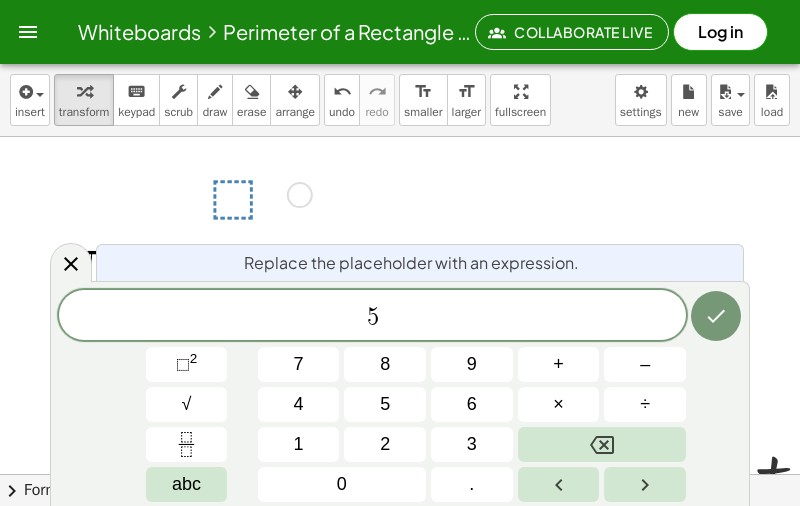 click at bounding box center [187, 444] 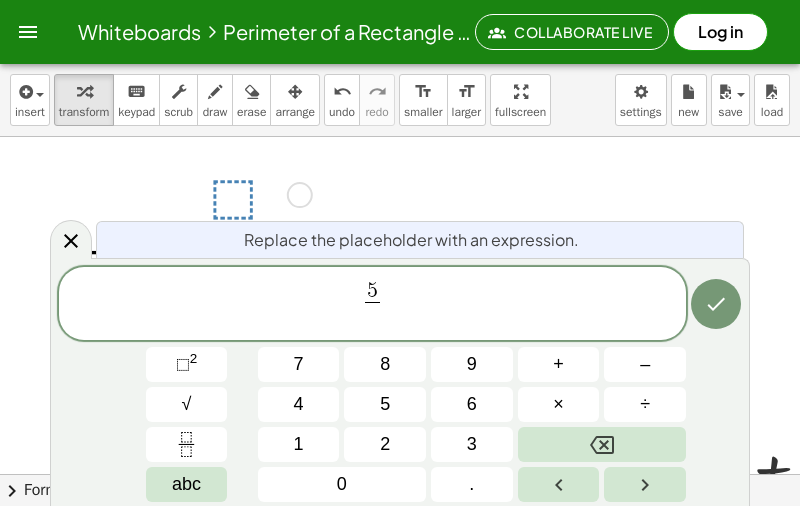 click on "abc" at bounding box center (187, 484) 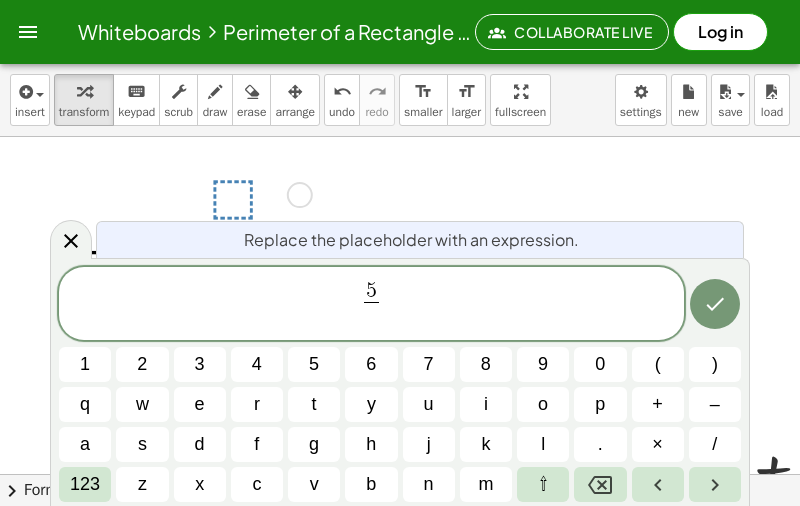 click 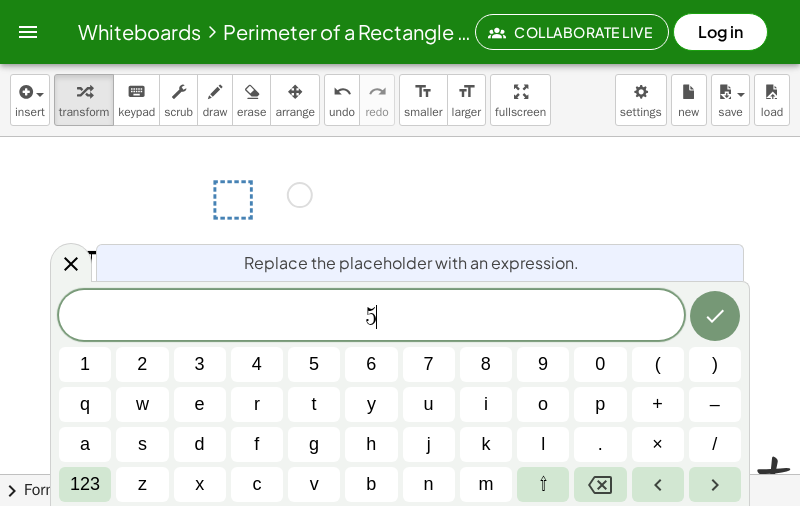scroll, scrollTop: 62, scrollLeft: 0, axis: vertical 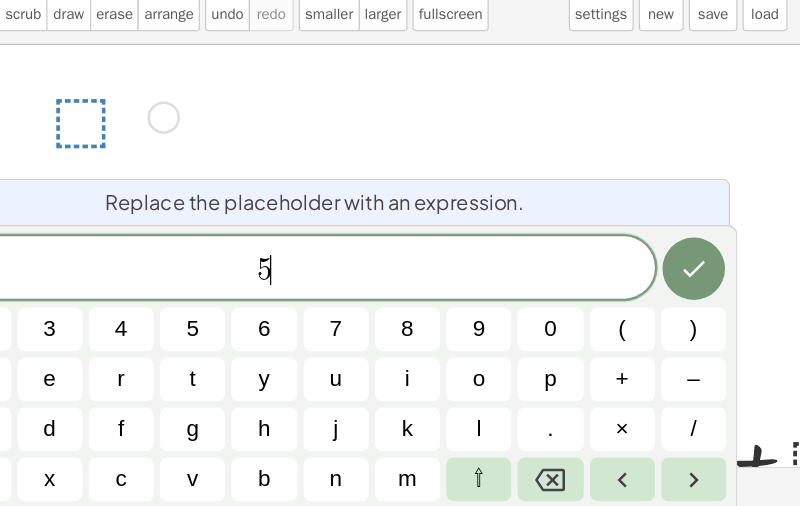 click on "x" at bounding box center [199, 484] 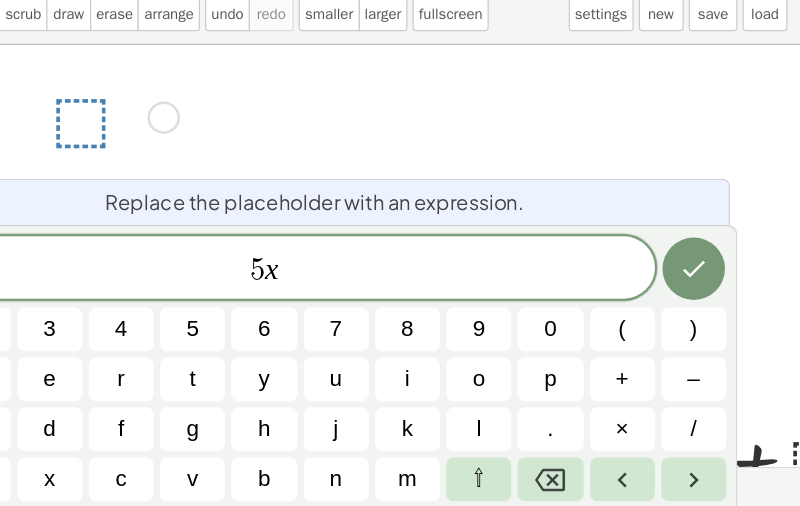 click on "x" at bounding box center (199, 484) 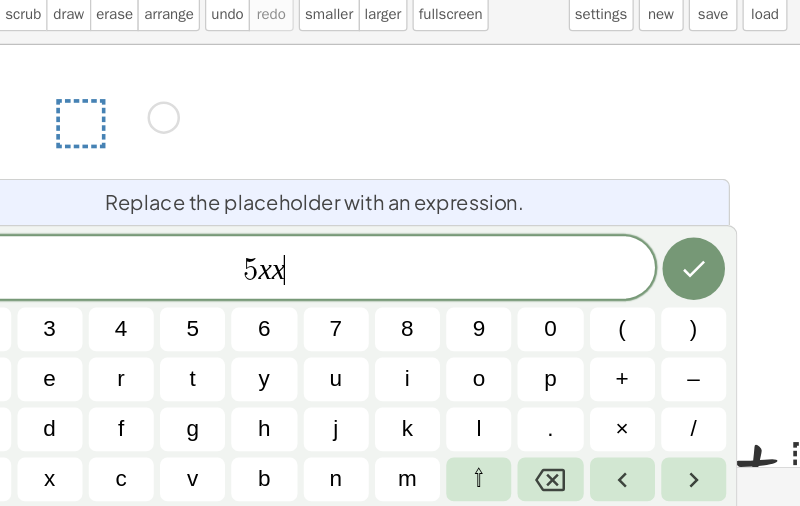 click at bounding box center [600, 484] 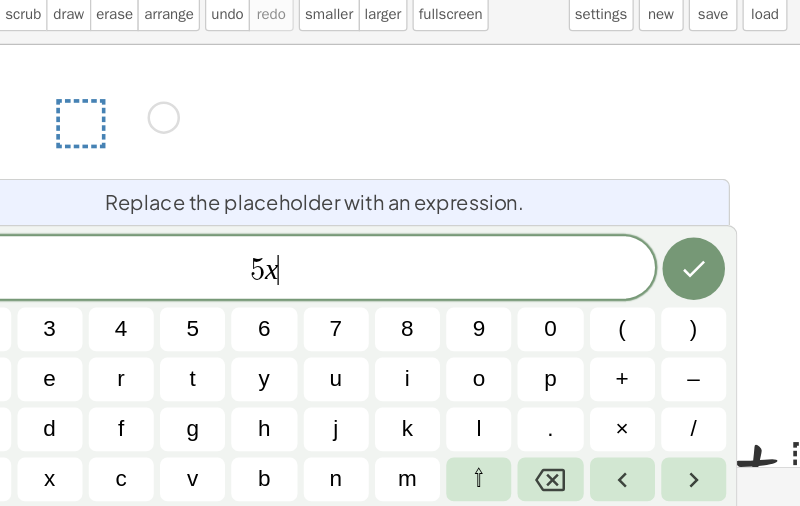 click 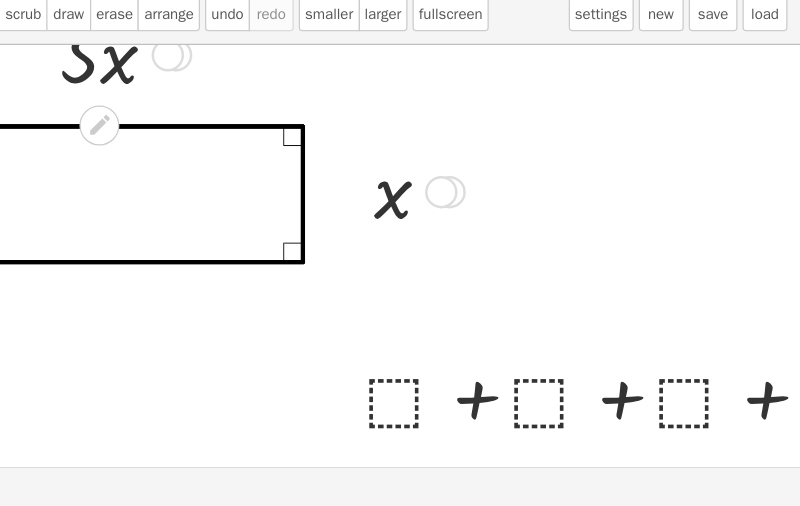 scroll, scrollTop: 0, scrollLeft: 0, axis: both 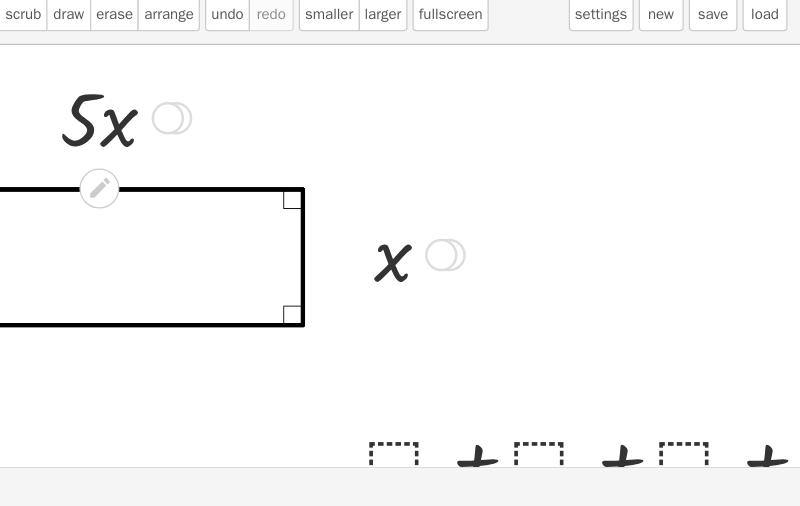 click 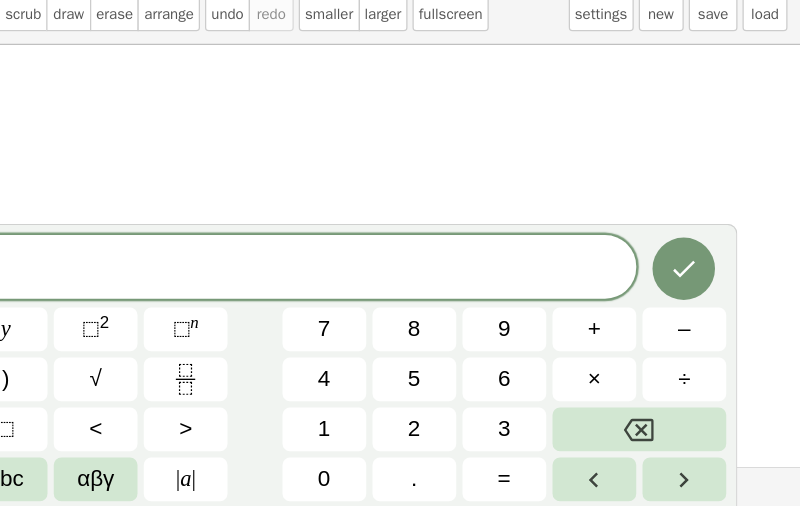 scroll, scrollTop: 0, scrollLeft: 439, axis: horizontal 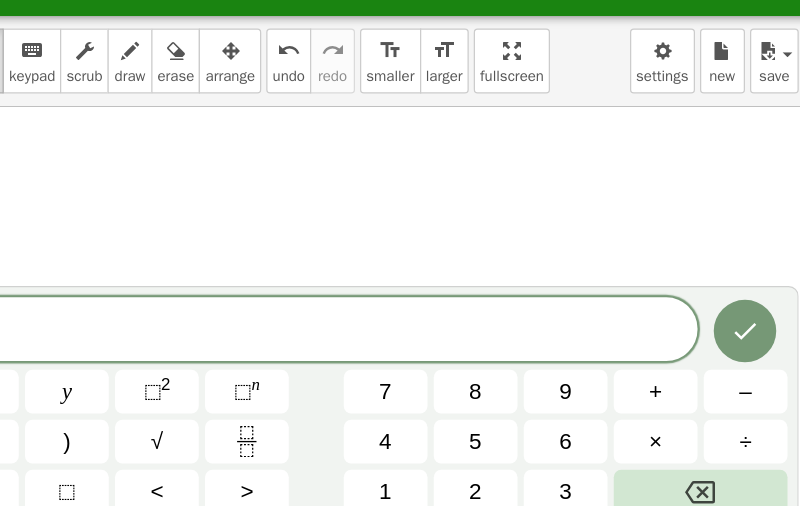 click 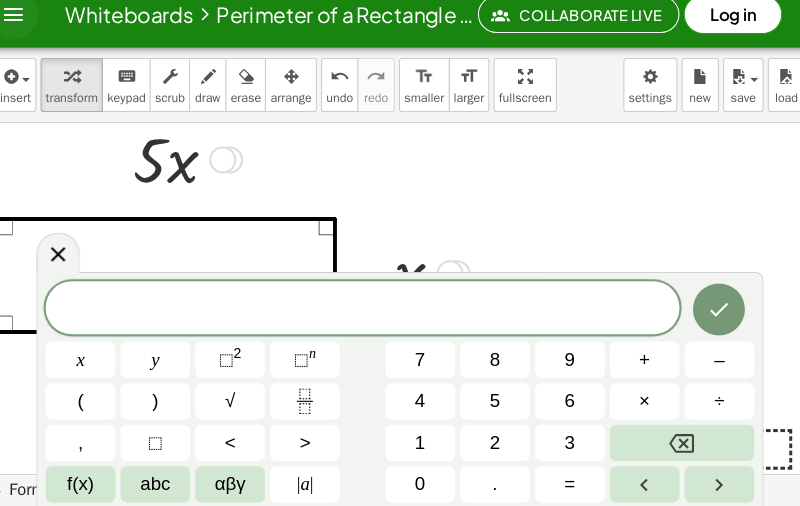 scroll, scrollTop: 22, scrollLeft: 57, axis: both 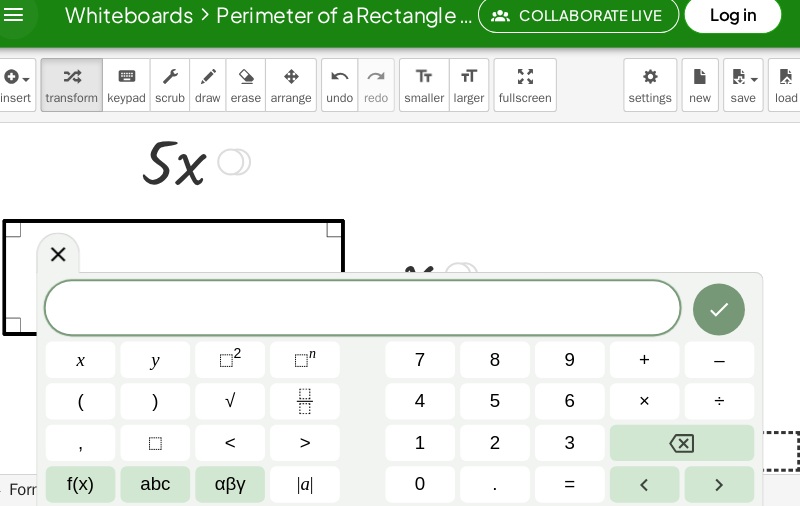 click at bounding box center [186, 292] 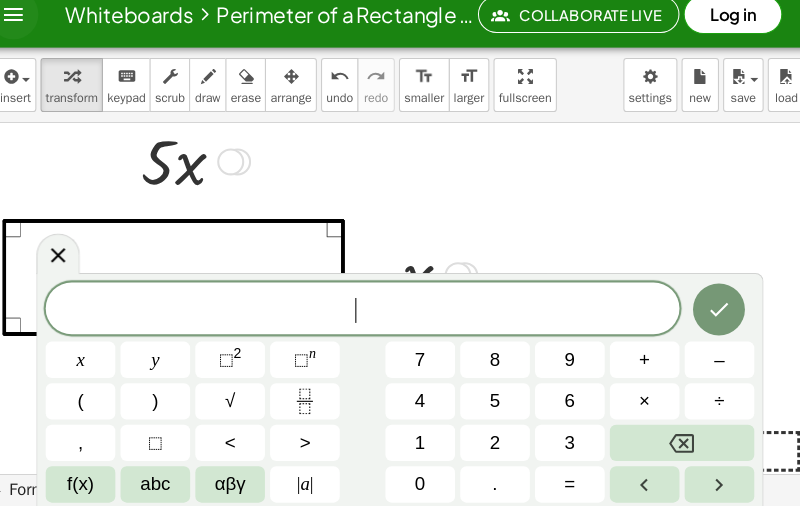 click on "f(x)" at bounding box center (93, 484) 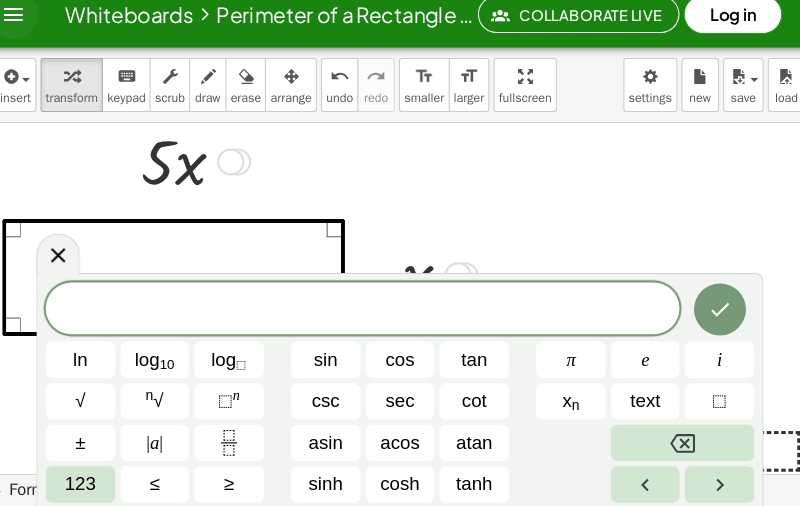 click on "123" at bounding box center (92, 484) 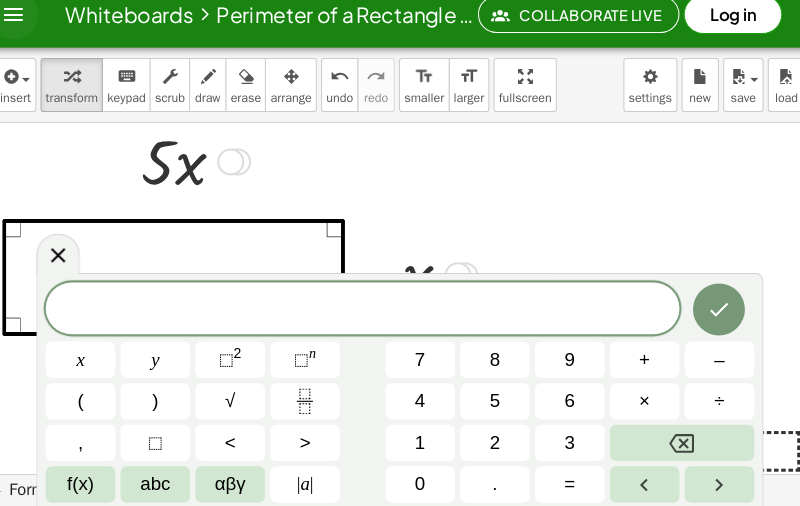 click on "5" at bounding box center (491, 404) 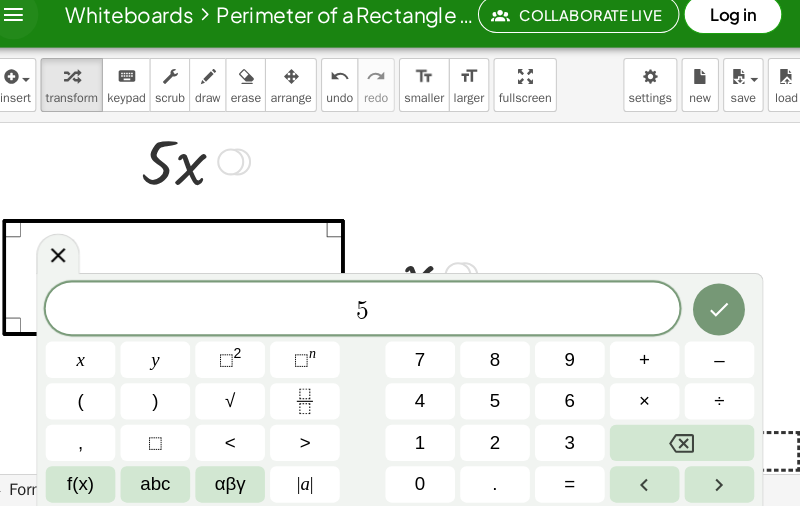 click on "x" at bounding box center (92, 364) 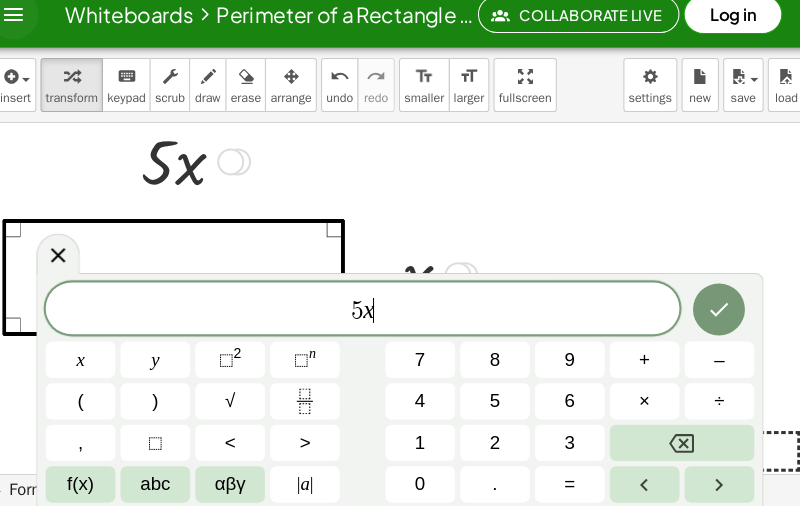 click on "–" at bounding box center (707, 364) 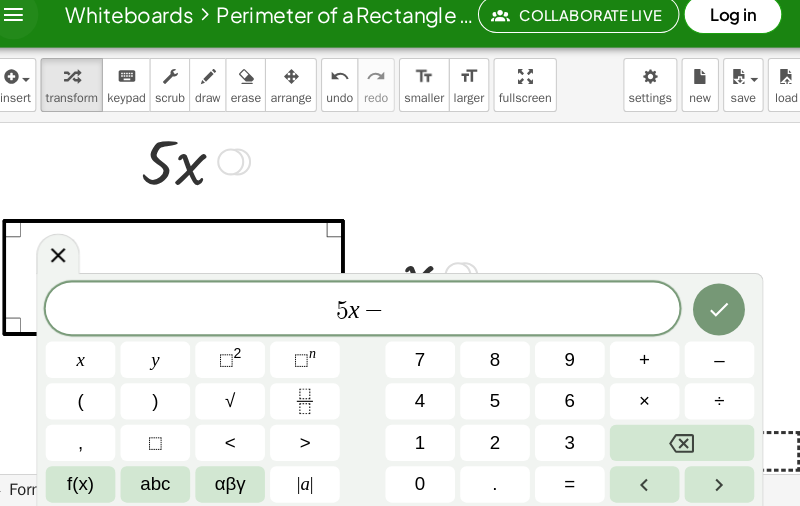 scroll, scrollTop: 61, scrollLeft: 0, axis: vertical 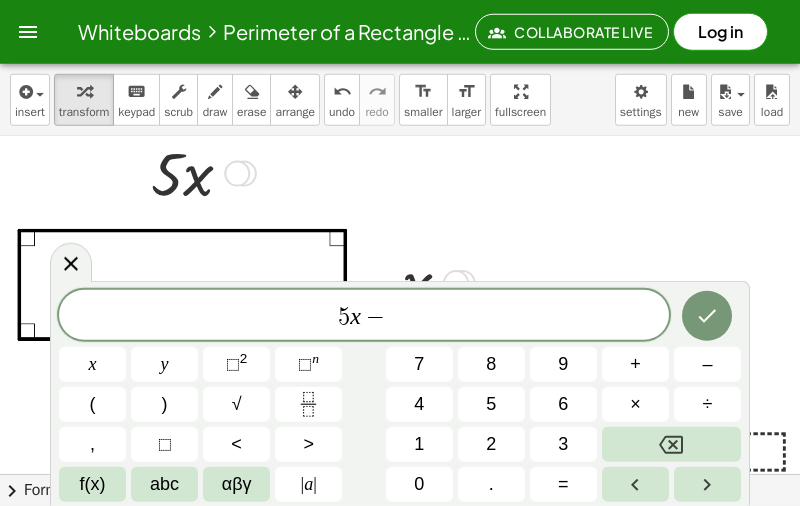 click 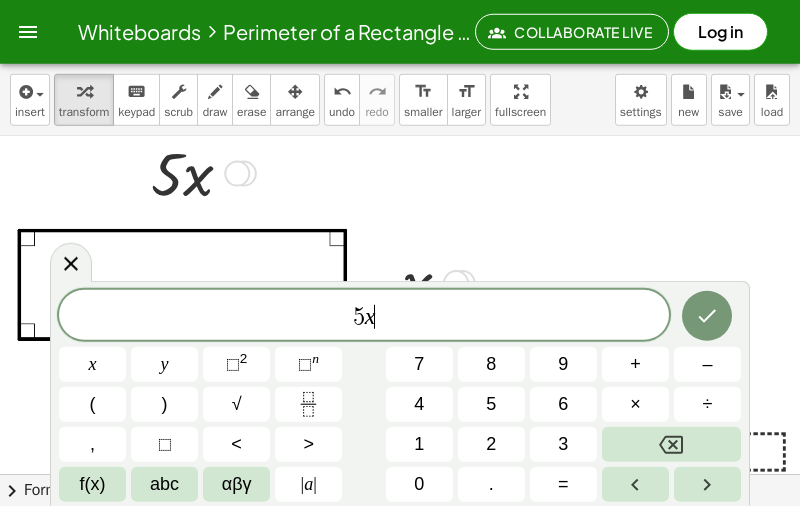 click at bounding box center [671, 444] 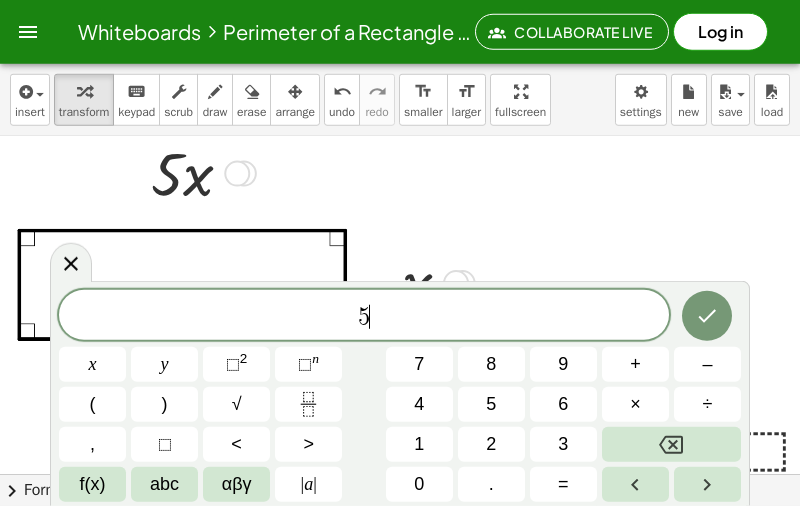 click at bounding box center [671, 444] 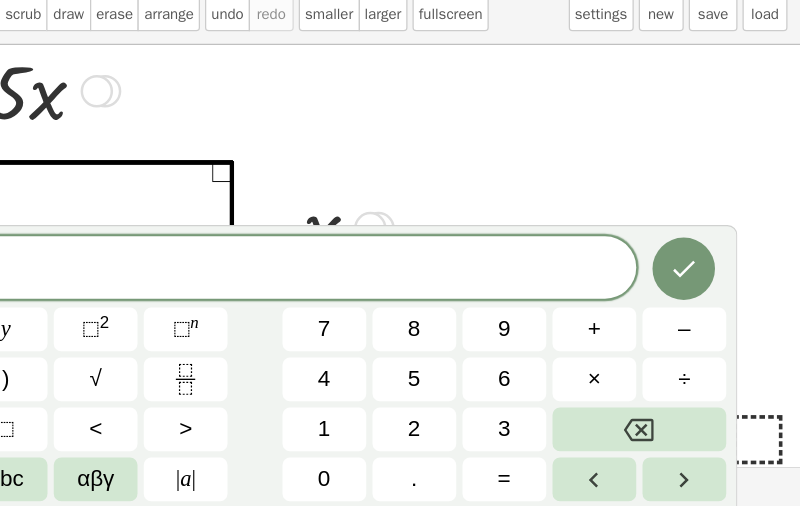 click 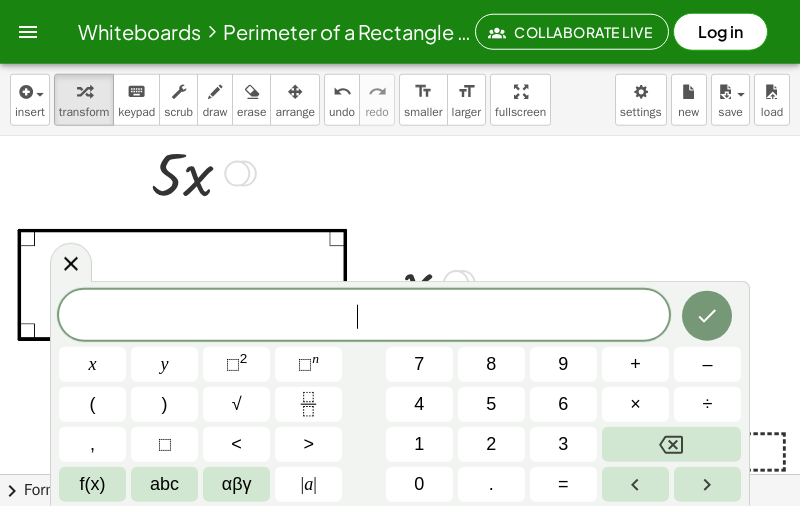 scroll, scrollTop: 61, scrollLeft: 0, axis: vertical 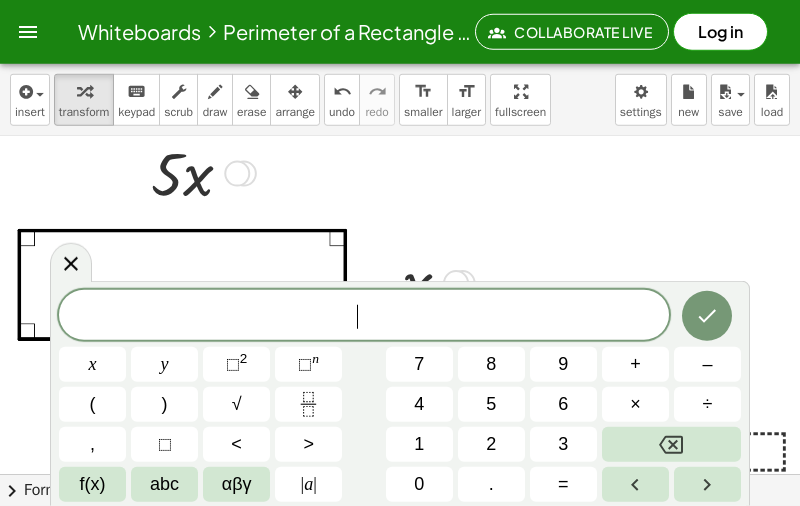 click on "4" at bounding box center (419, 404) 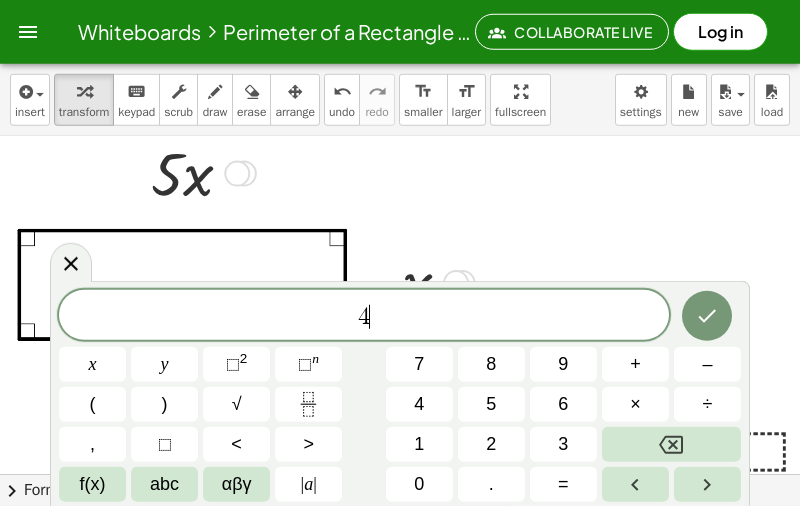 click on "2" at bounding box center (491, 444) 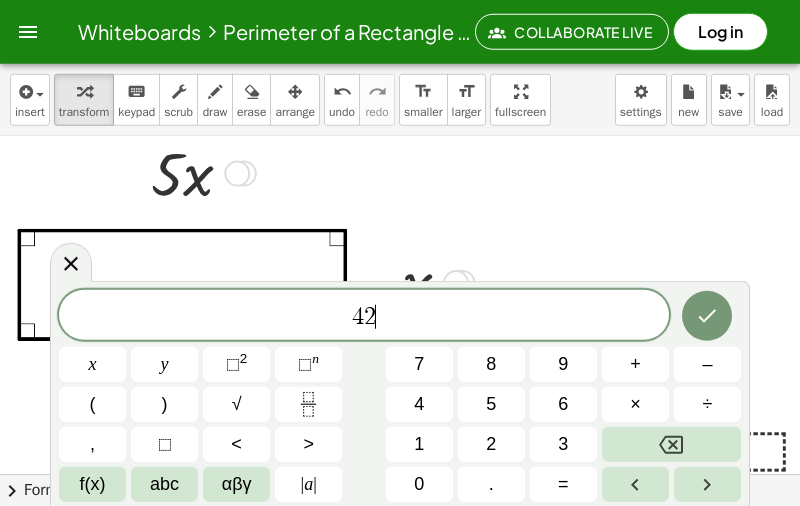 click 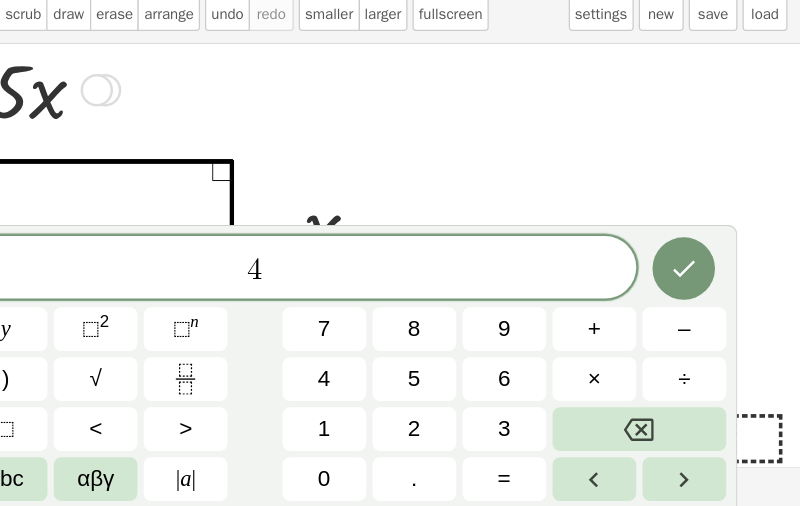 click 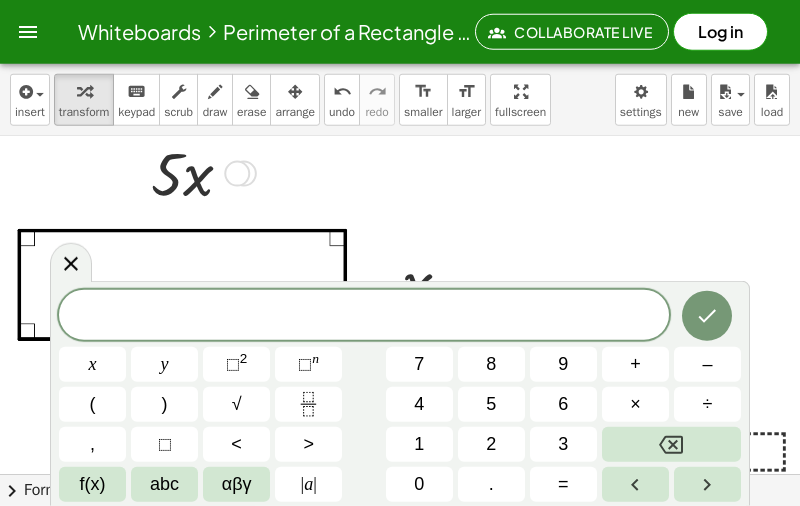 scroll, scrollTop: 61, scrollLeft: 0, axis: vertical 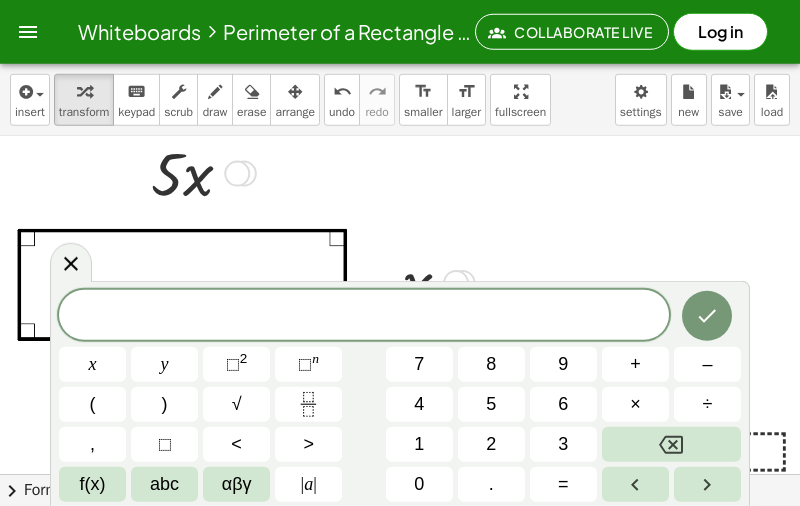 click on "2" at bounding box center (491, 444) 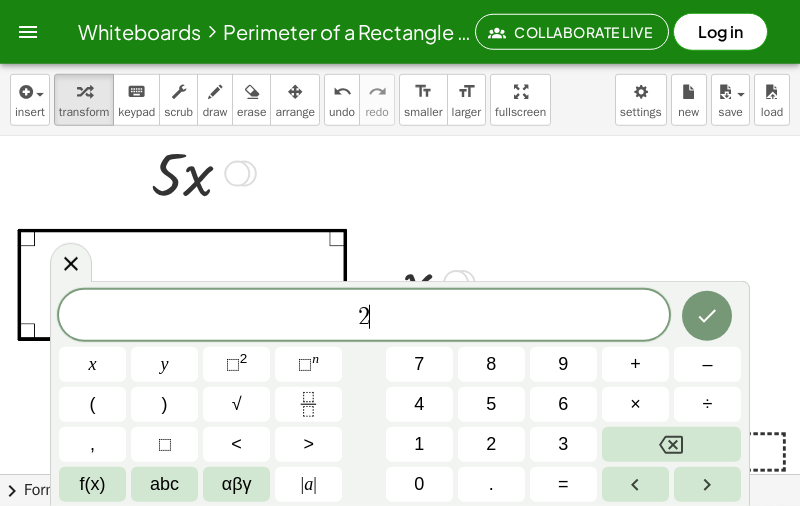 click on "2" at bounding box center [491, 444] 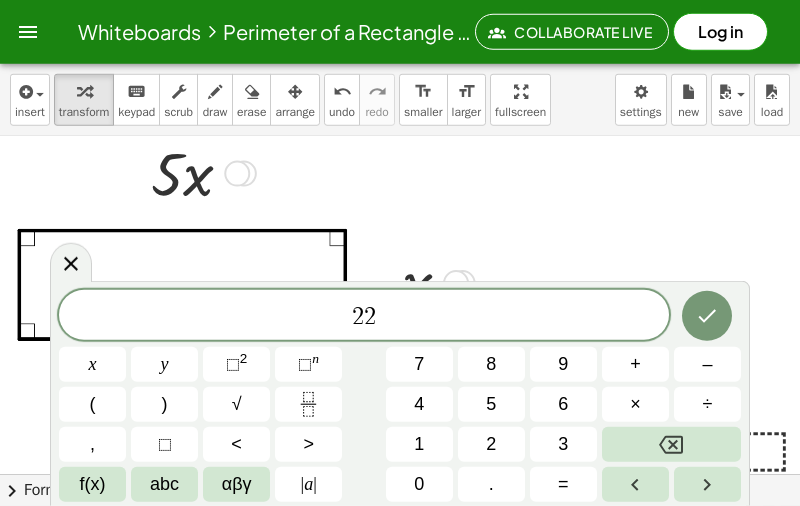 click at bounding box center (671, 444) 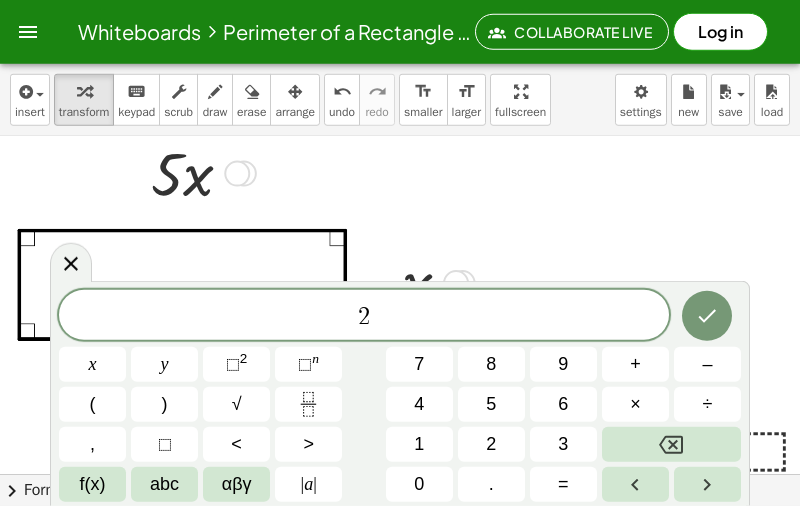 click on "4" at bounding box center (419, 404) 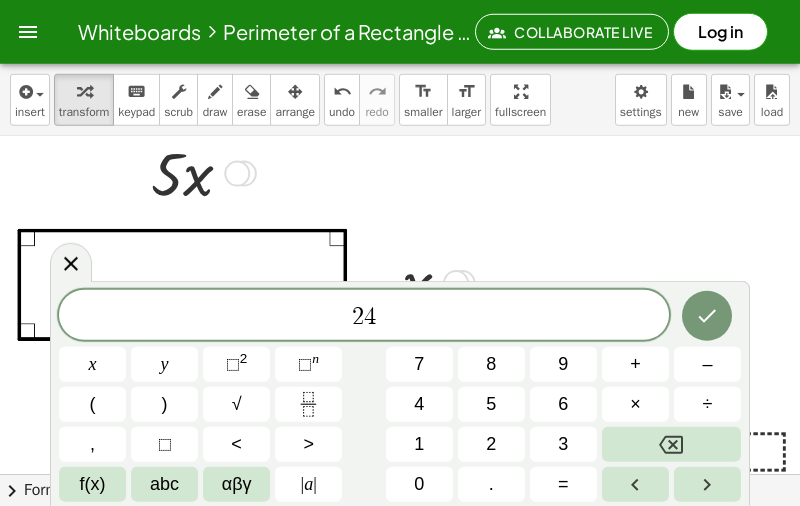 click on "0" at bounding box center (419, 484) 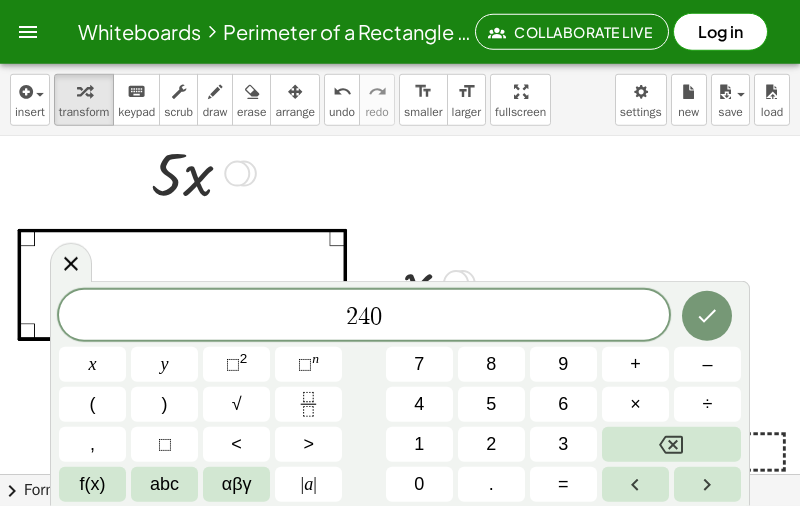 click on "–" at bounding box center (707, 364) 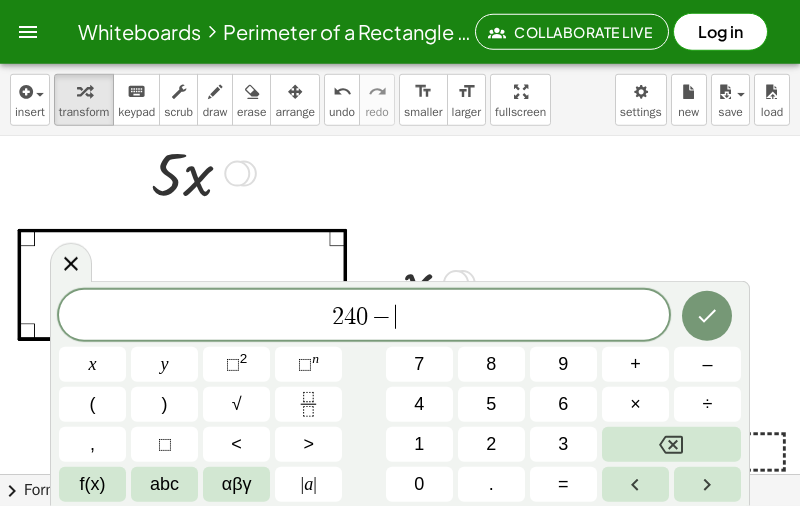 click on "5" at bounding box center (491, 404) 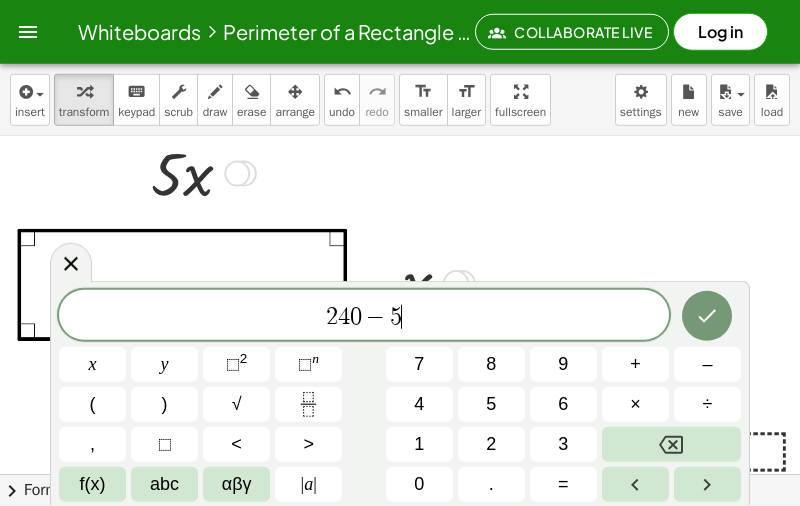 click on "x" at bounding box center (92, 364) 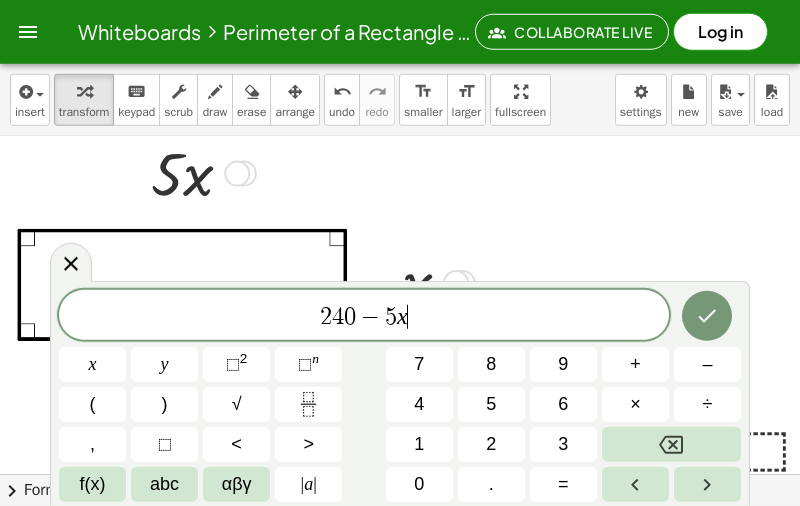 click 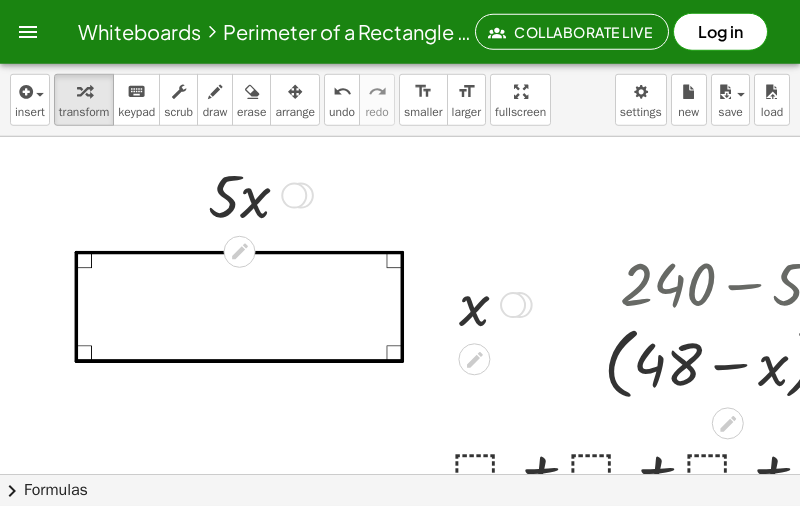 scroll, scrollTop: 0, scrollLeft: 0, axis: both 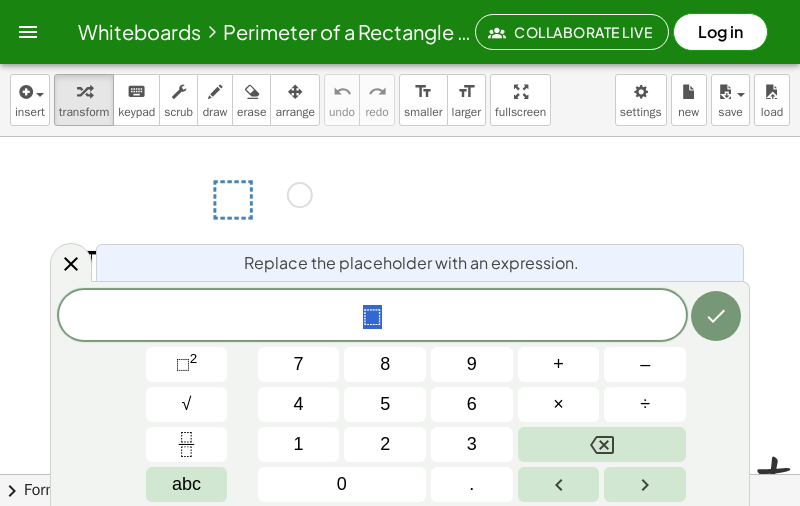click on "5" at bounding box center (385, 404) 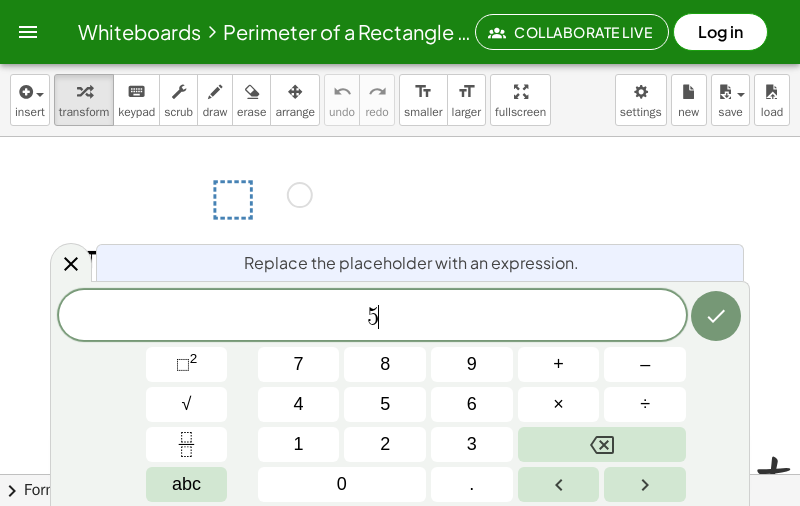 click on "abc" at bounding box center [187, 484] 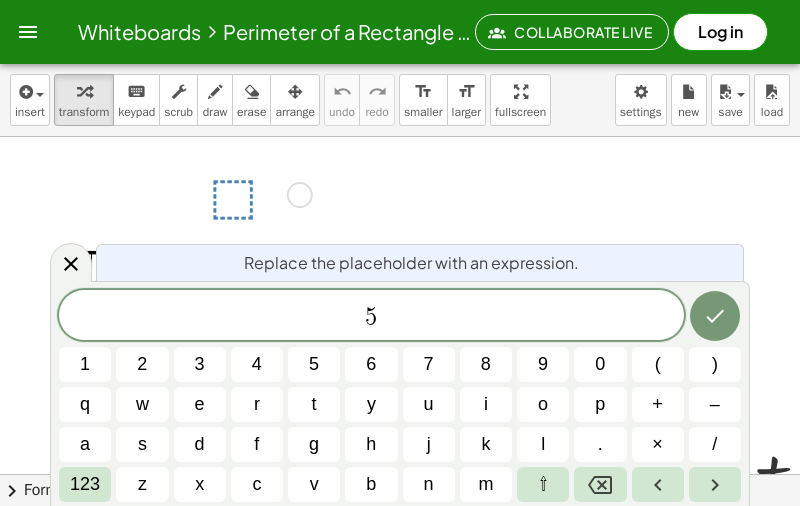 click on "x" at bounding box center [199, 484] 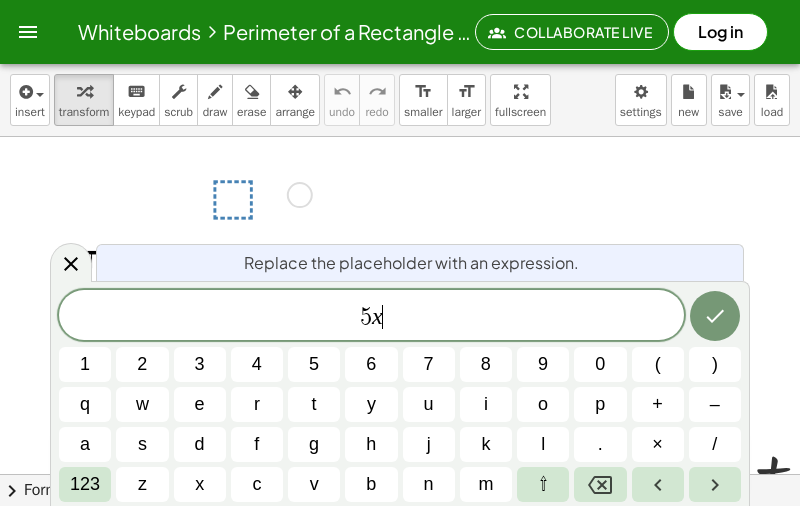 click on "123" at bounding box center (85, 484) 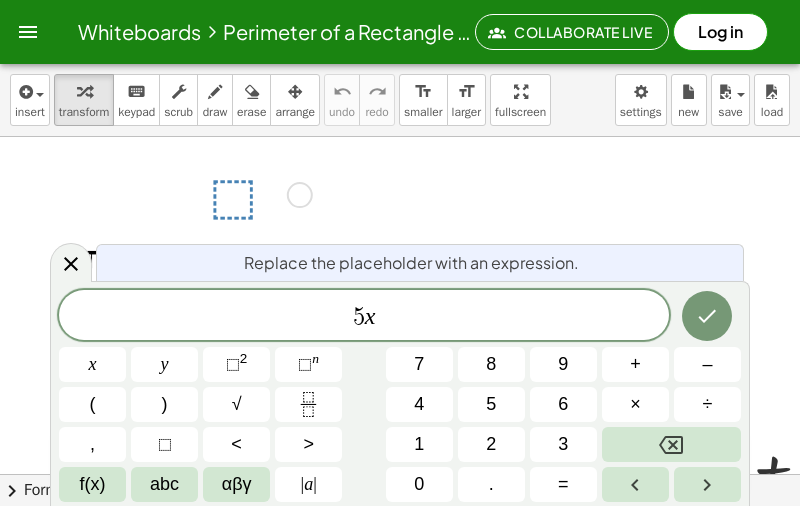 click on "–" at bounding box center (707, 364) 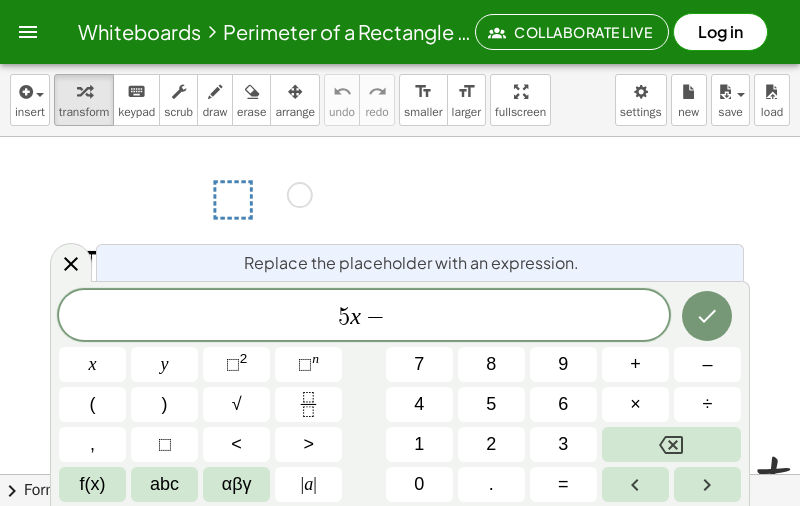 click on "2" at bounding box center (491, 444) 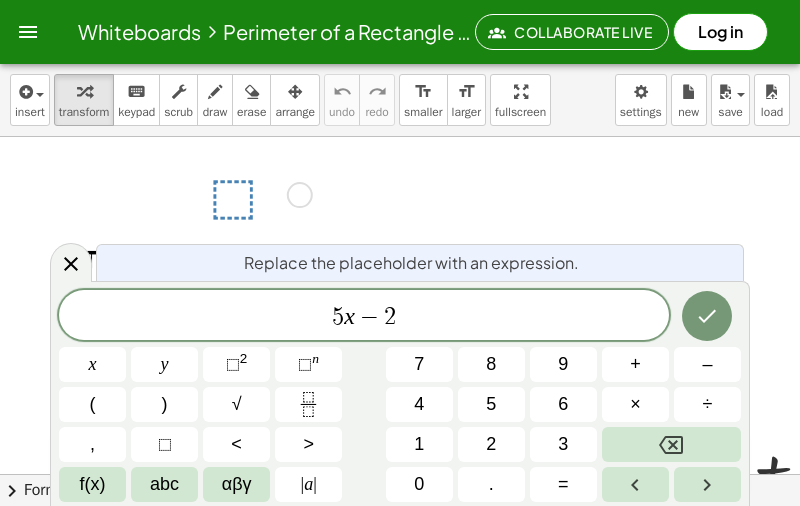 click on "1" at bounding box center [419, 444] 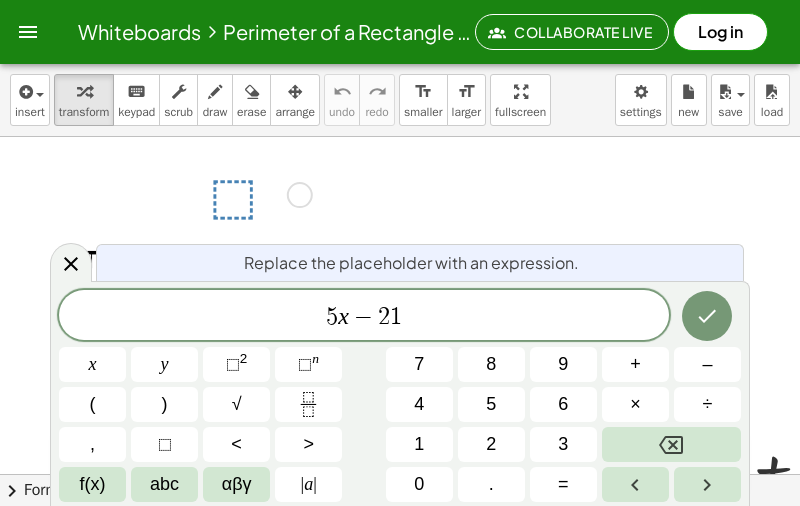 click at bounding box center (671, 444) 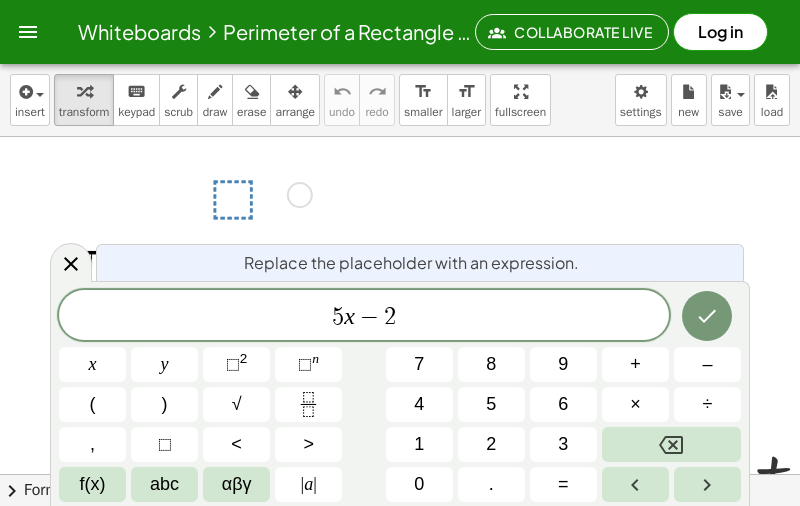 click on "4" at bounding box center [419, 404] 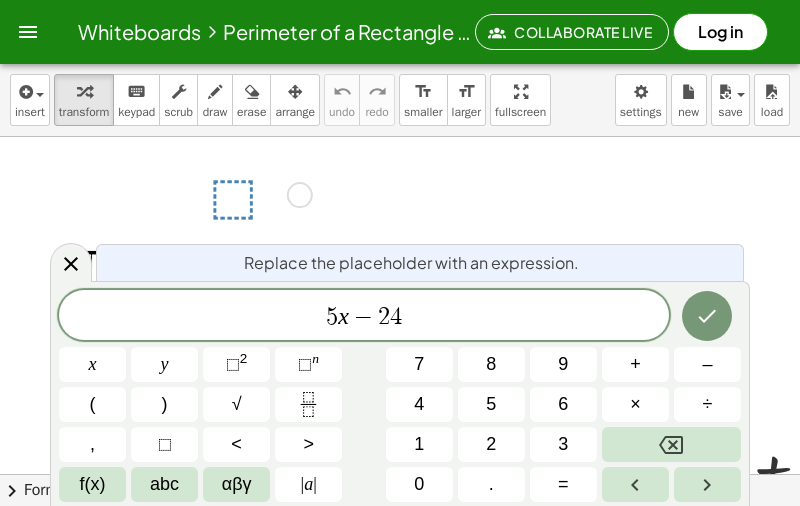 click on "0" at bounding box center [419, 484] 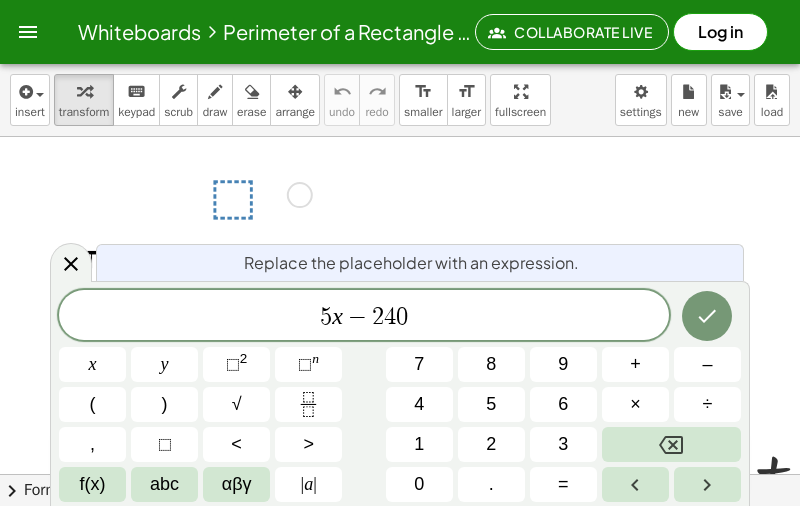 click 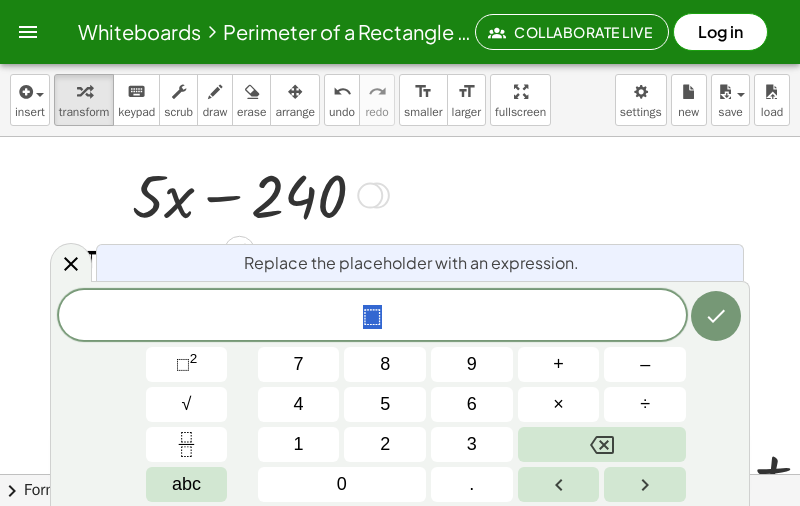 click on "abc" at bounding box center [186, 484] 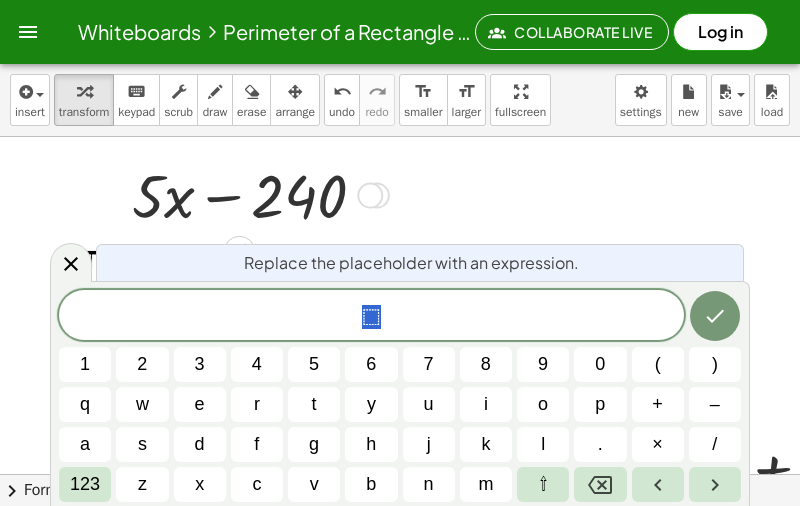click on "x" at bounding box center [199, 484] 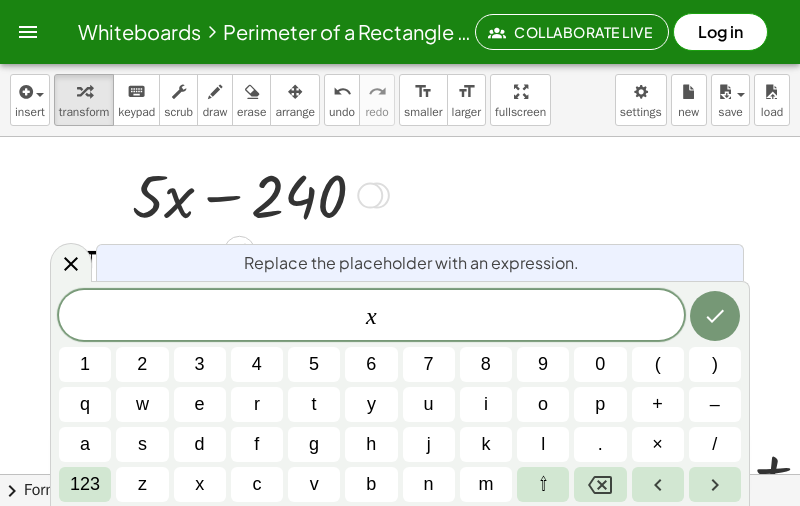 click 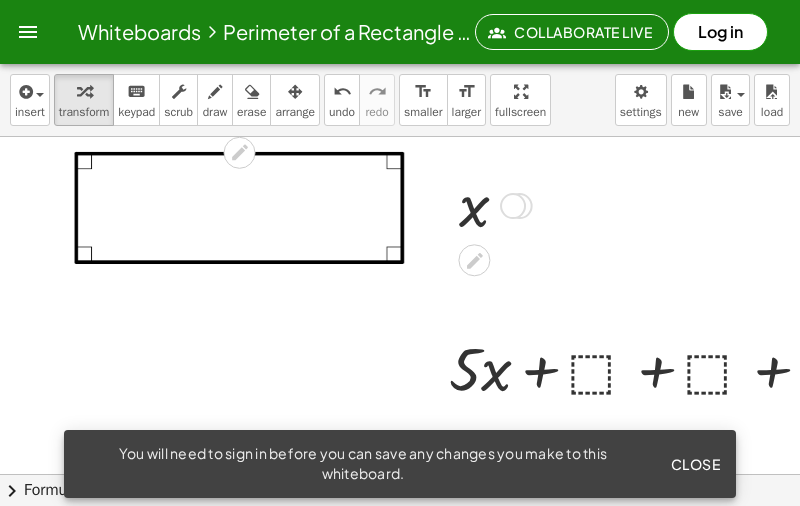 scroll, scrollTop: 0, scrollLeft: 0, axis: both 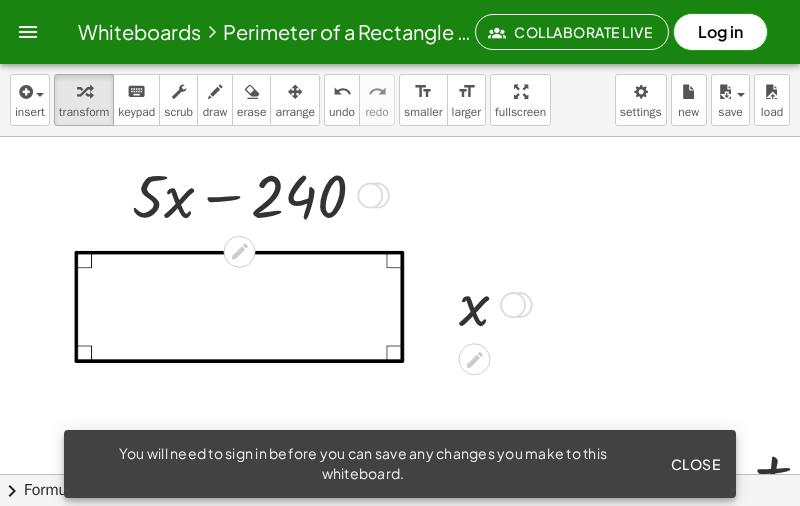 click on "Close" 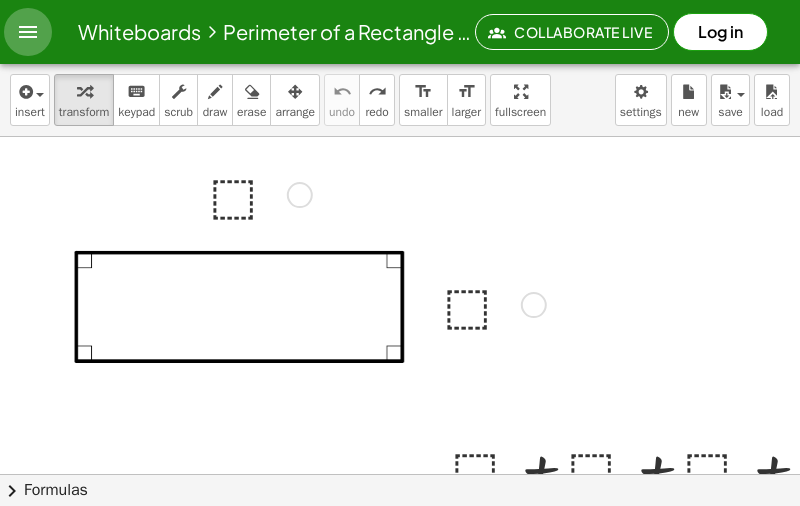 click 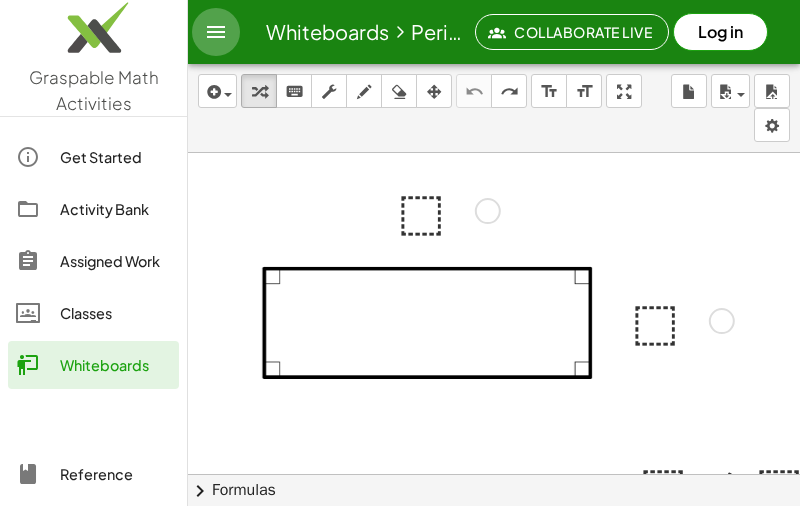 click 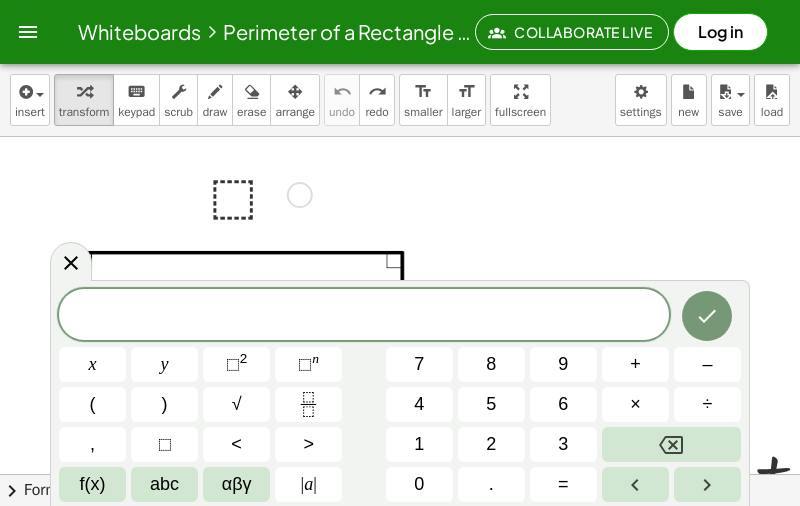 click on "new" at bounding box center (688, 112) 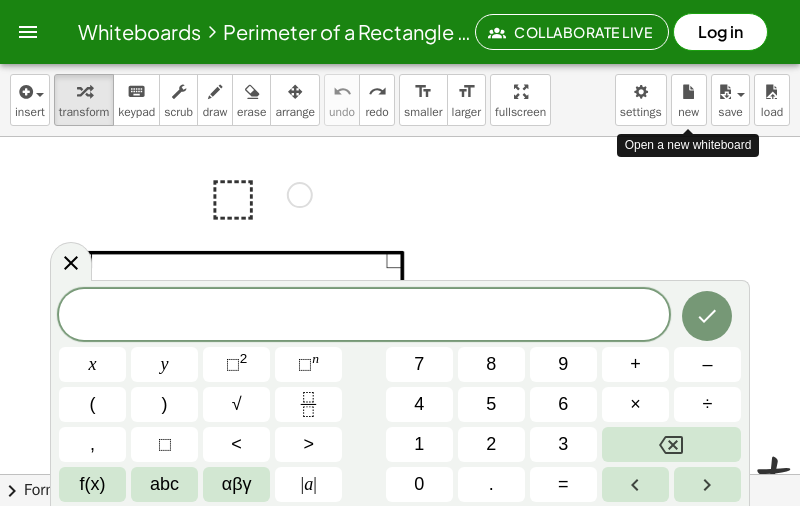 click at bounding box center (689, 91) 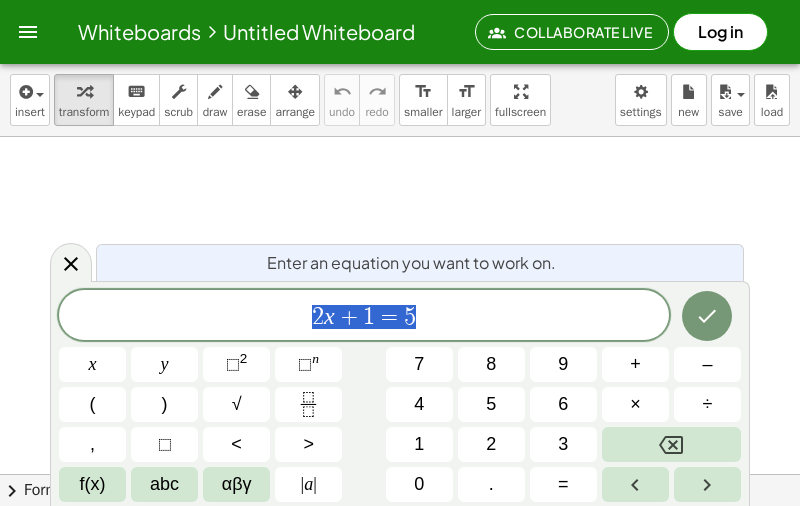 scroll, scrollTop: 0, scrollLeft: 0, axis: both 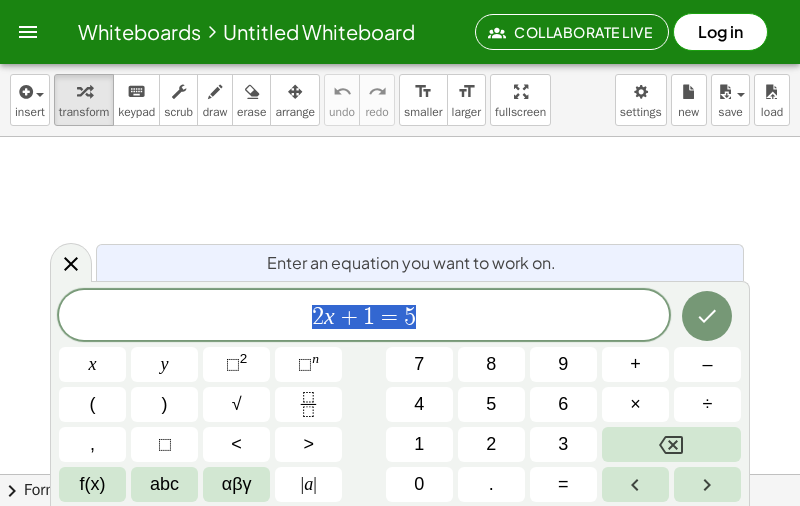 click at bounding box center [671, 444] 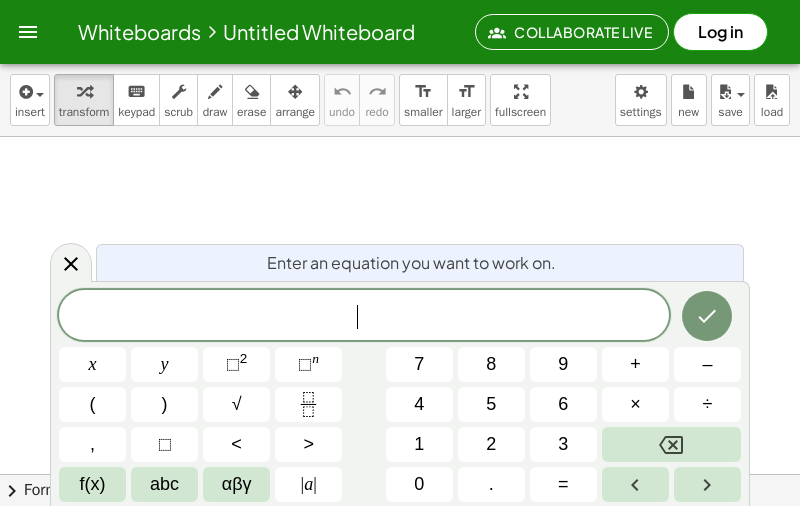 click at bounding box center [671, 444] 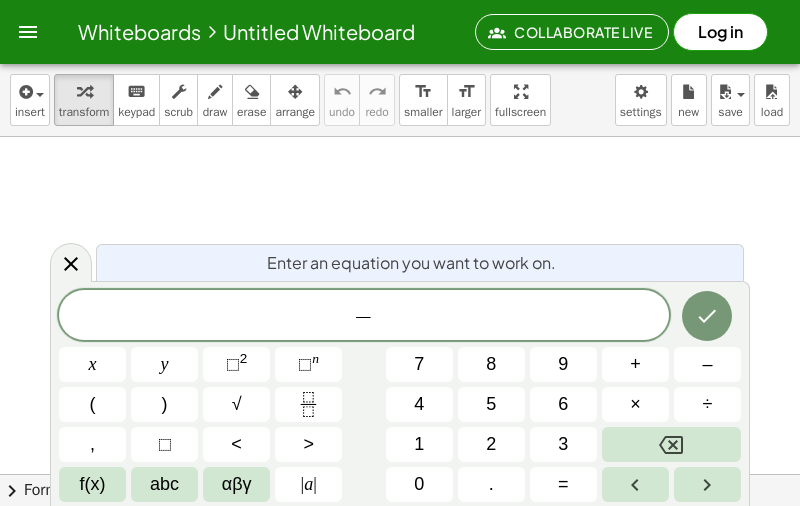 click on "2" at bounding box center [491, 444] 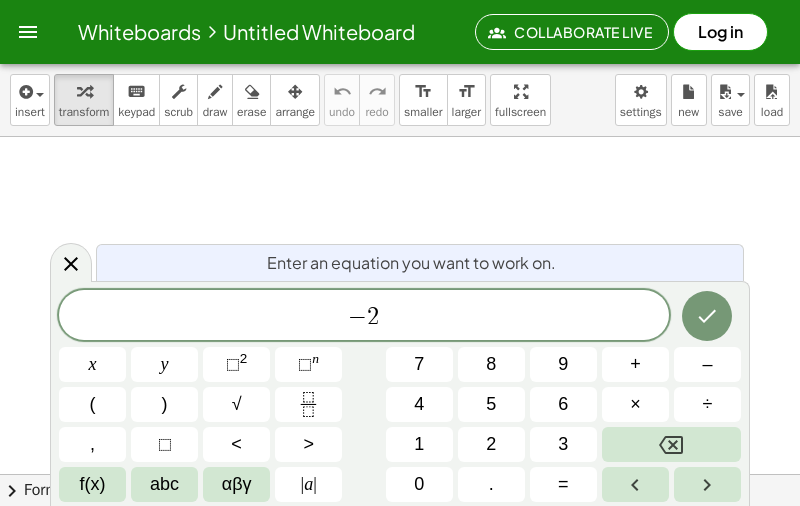 click on "x" at bounding box center (93, 364) 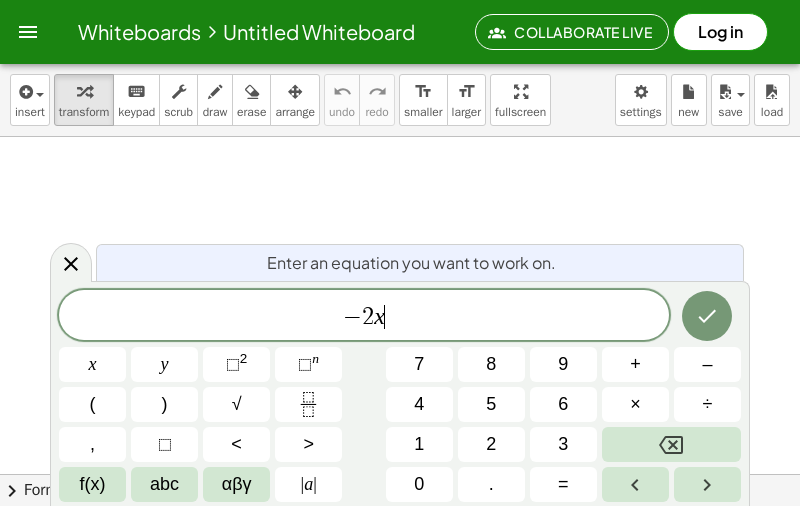 click on "(" at bounding box center [93, 404] 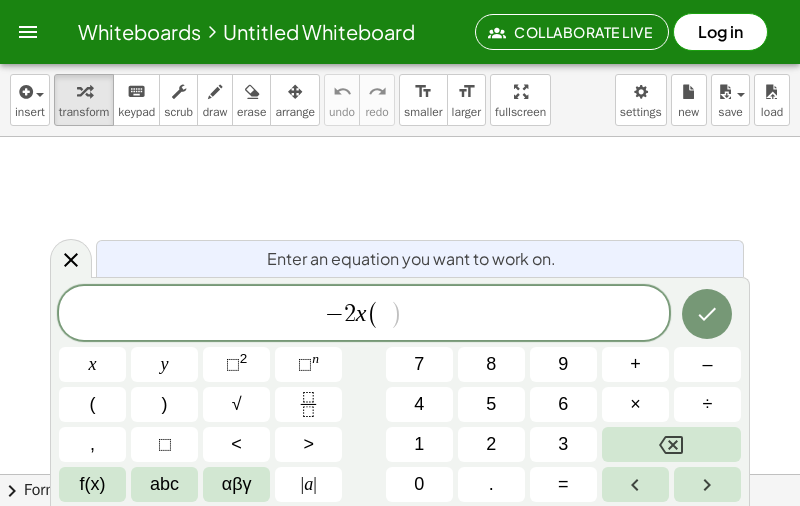 click on "9" at bounding box center [563, 364] 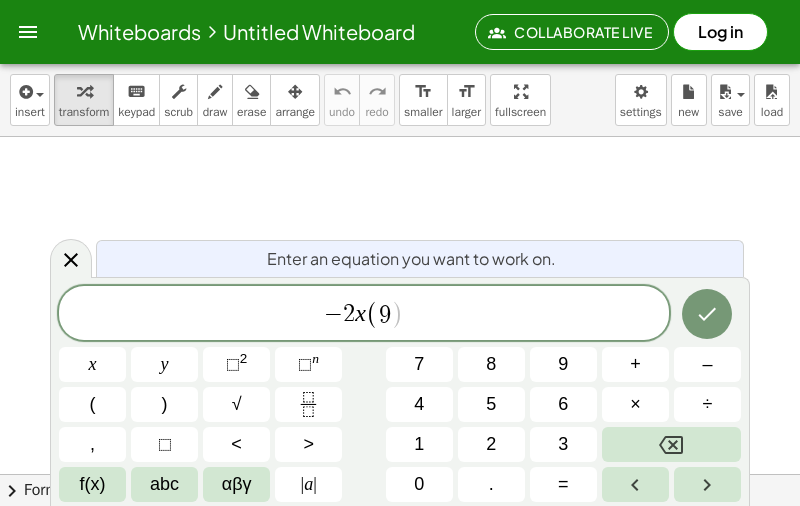click on "abc" at bounding box center (164, 484) 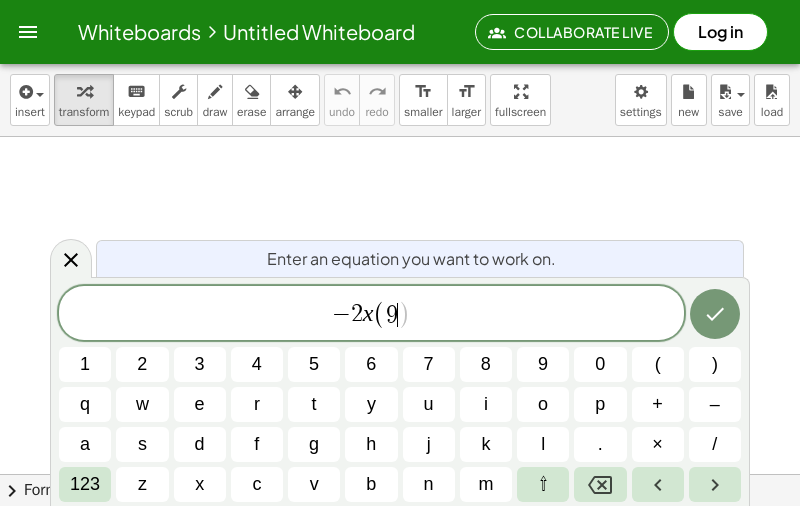 click on "a" at bounding box center (85, 444) 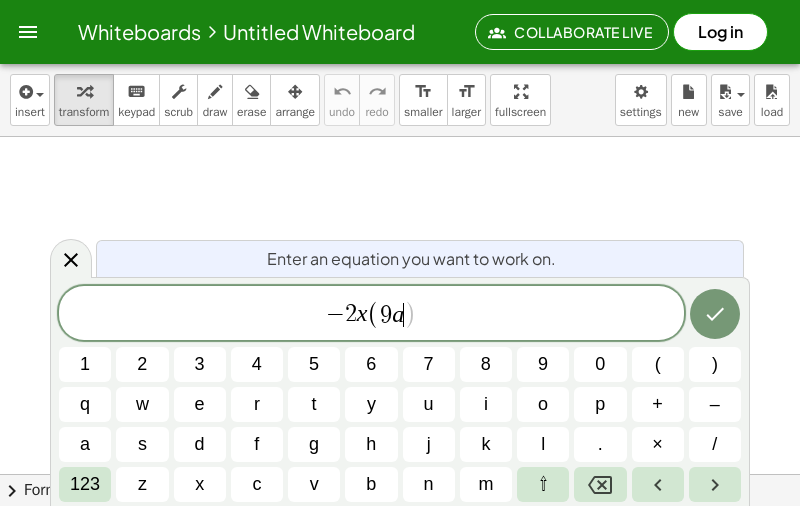click on "123" at bounding box center [85, 484] 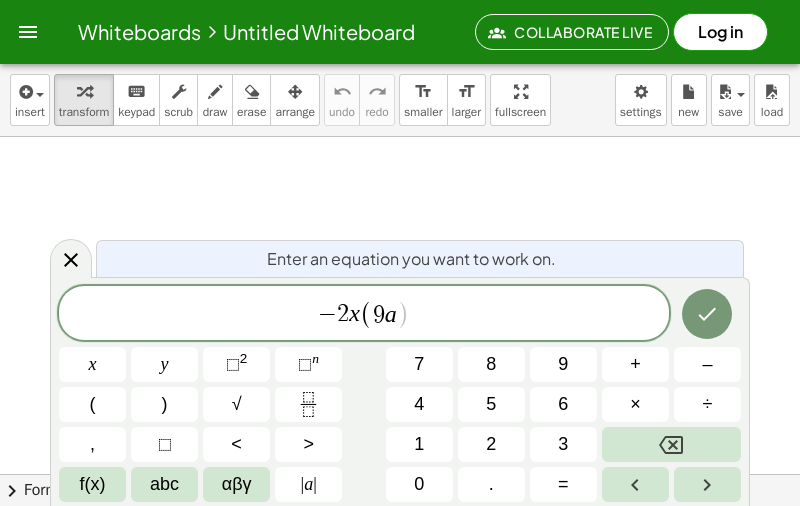 click on "f(x)" at bounding box center [93, 484] 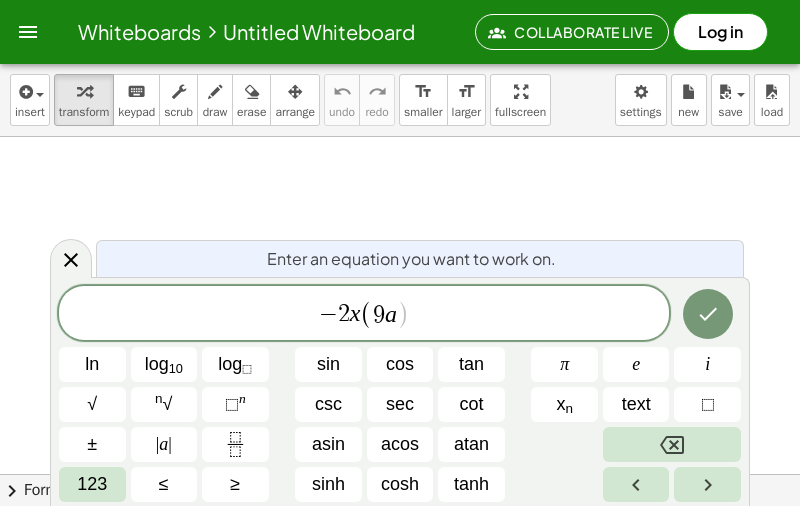click on "123" at bounding box center [92, 484] 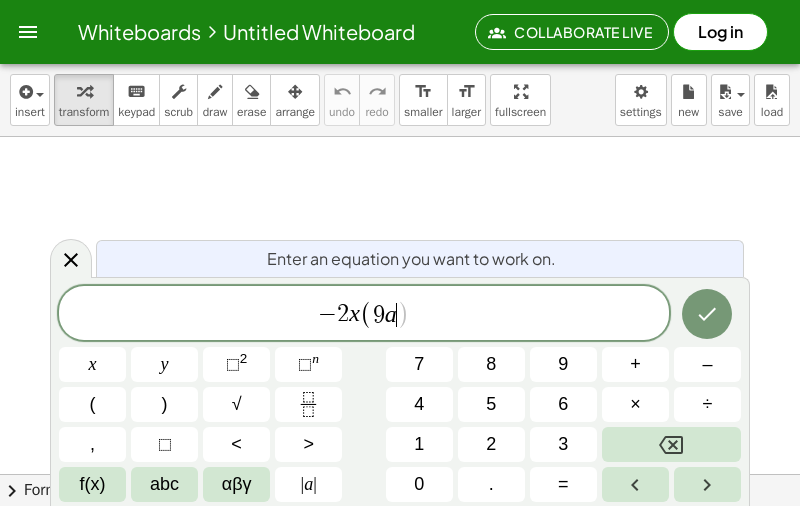click on "+" at bounding box center [635, 364] 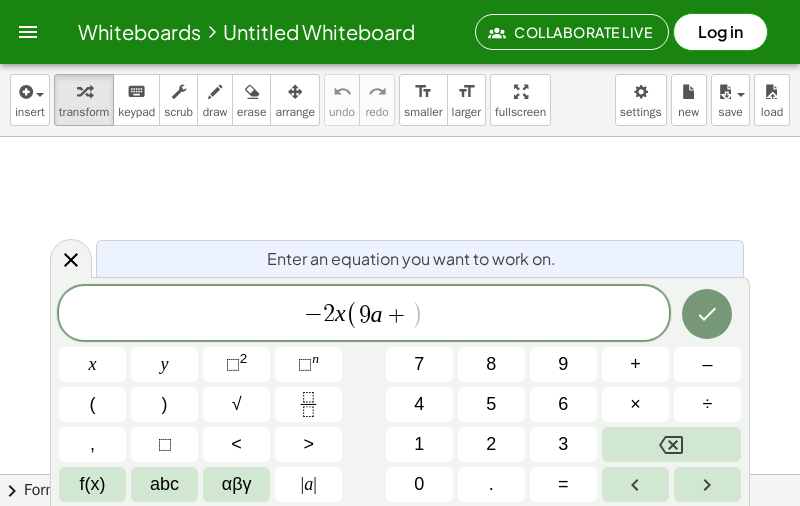 click on "abc" at bounding box center (164, 484) 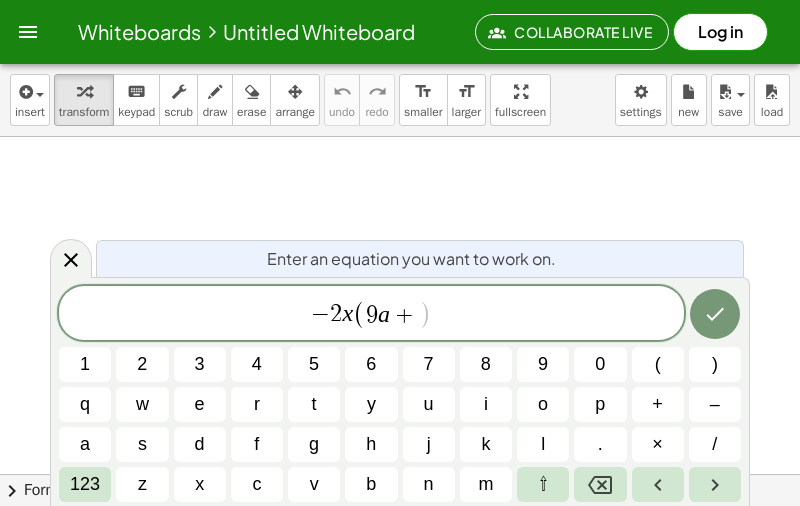 click on "b" at bounding box center [371, 484] 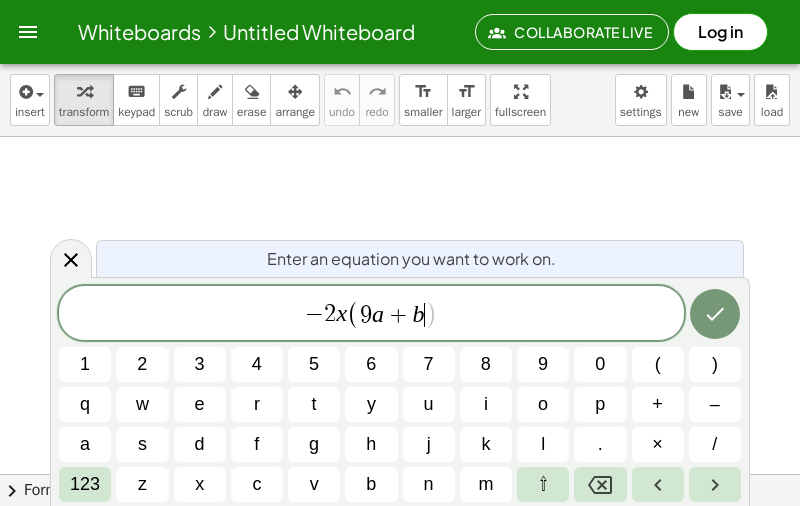 click on "123" at bounding box center [85, 484] 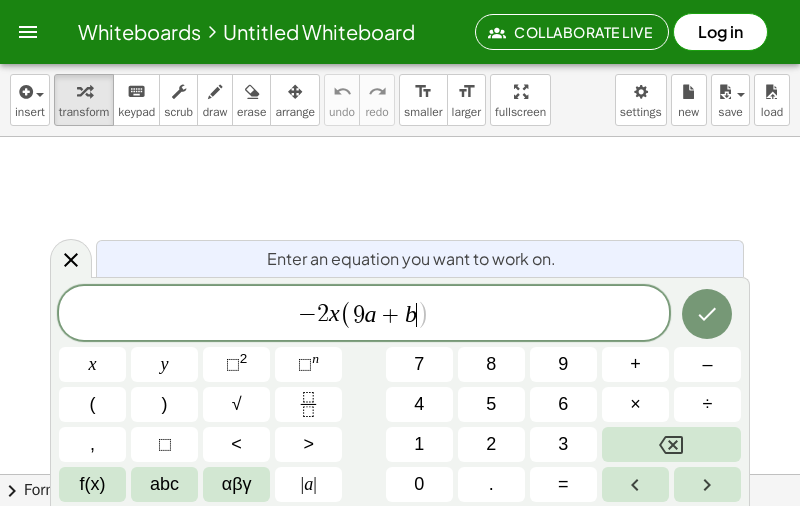 click on ")" at bounding box center [164, 404] 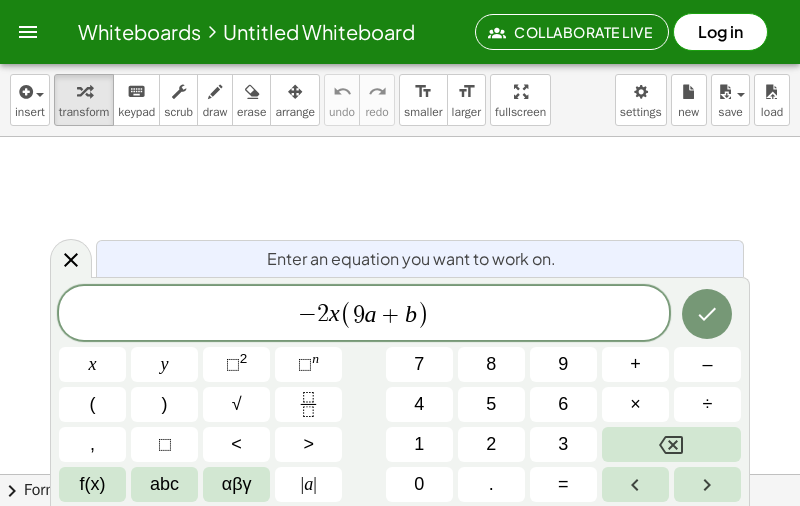 click on "–" at bounding box center (707, 364) 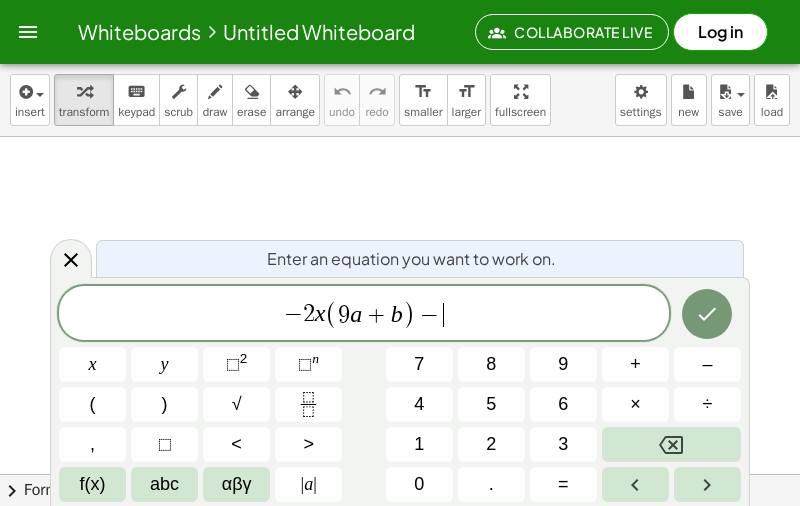click on "8" at bounding box center [491, 364] 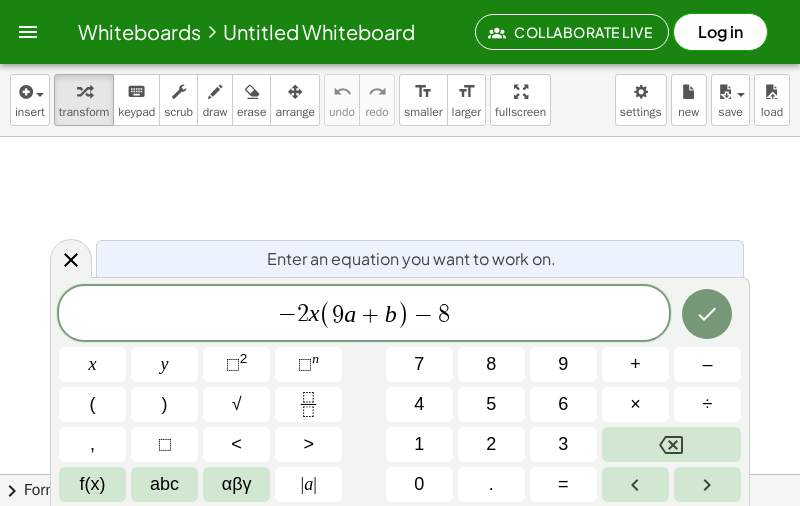 click on "x" at bounding box center (92, 364) 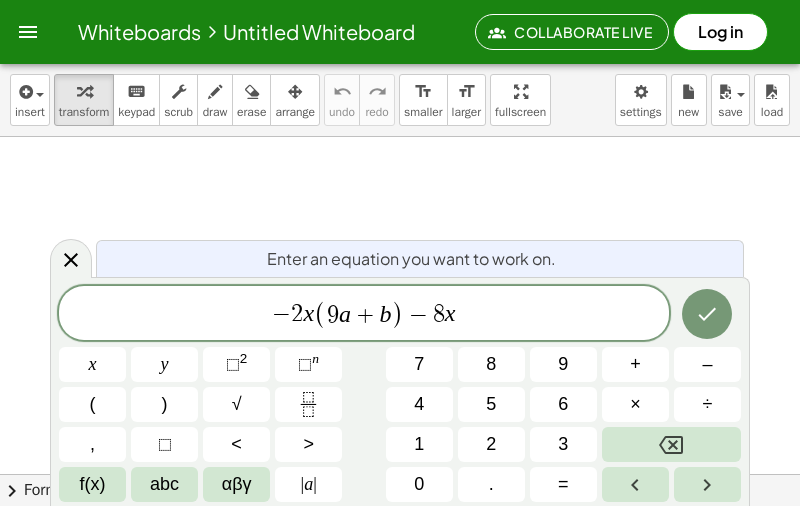 click on "(" at bounding box center [93, 404] 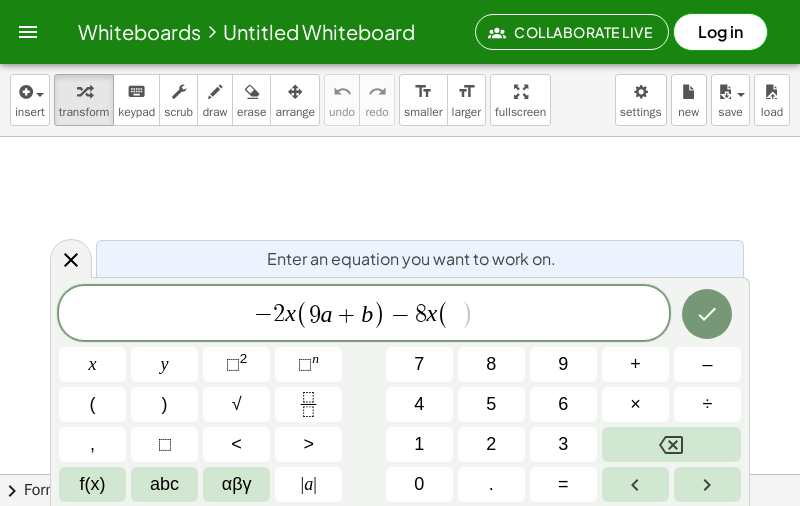 click on "3" at bounding box center (563, 444) 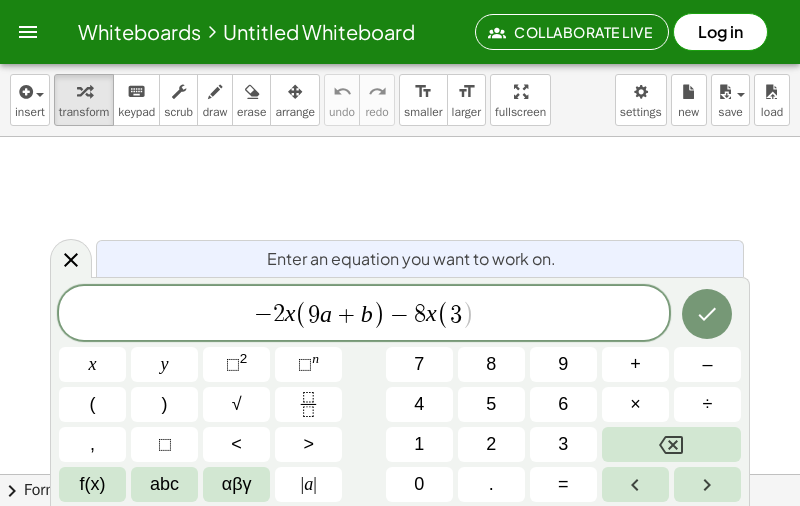click on "f(x)" at bounding box center (93, 484) 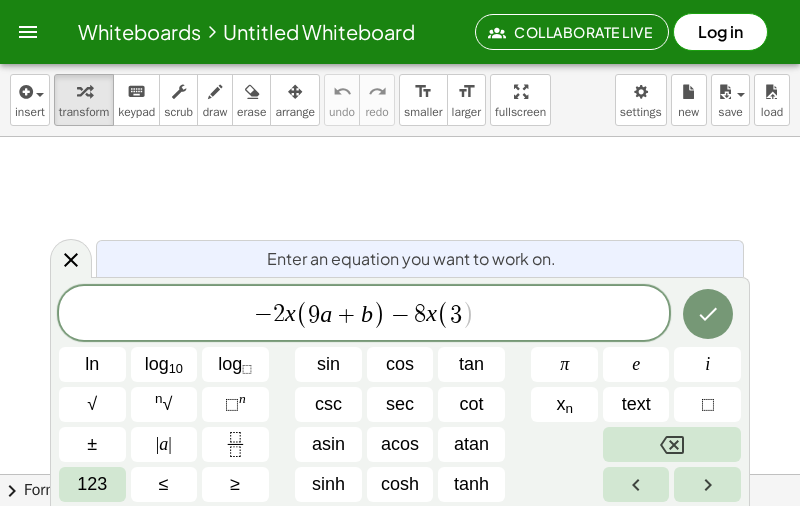 click on "≤" at bounding box center [164, 484] 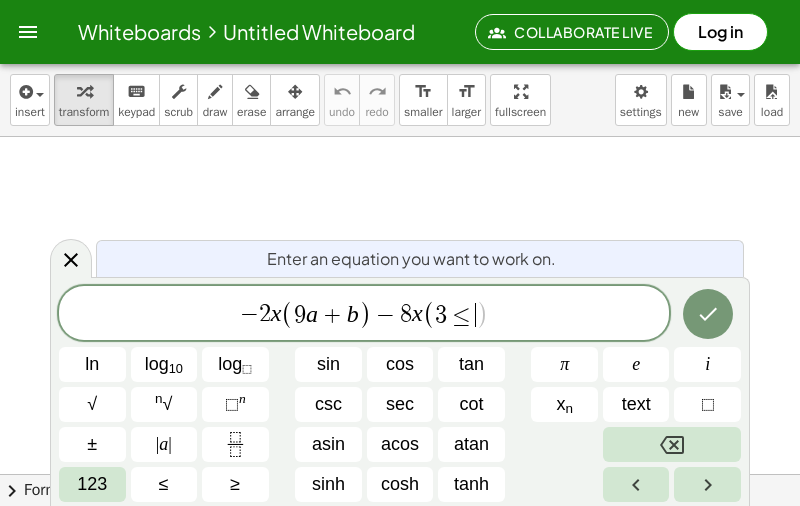 click 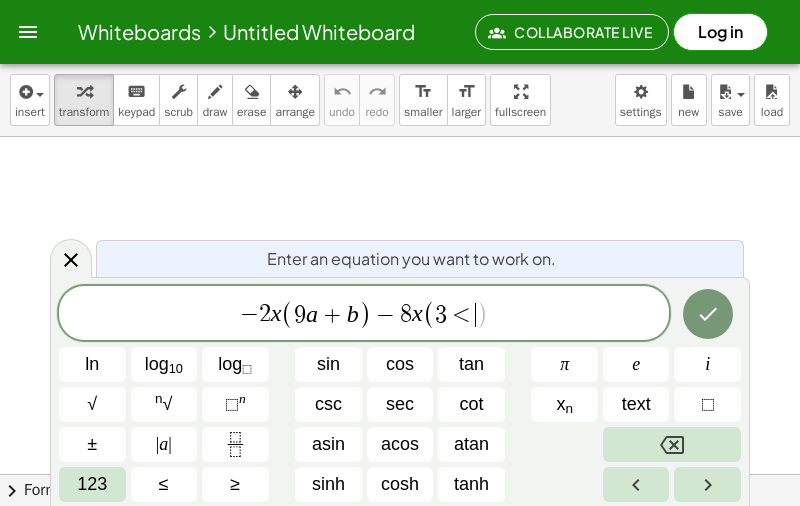 click 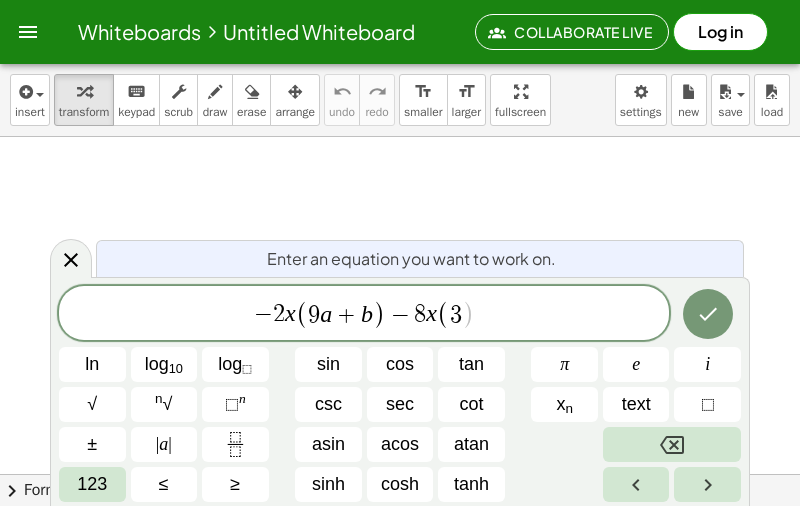 click on "123" at bounding box center (92, 484) 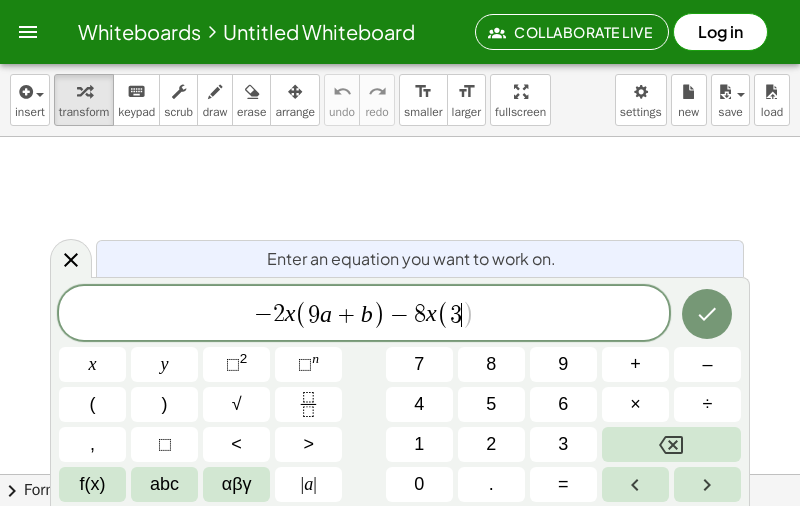 click on "f(x)" at bounding box center (93, 484) 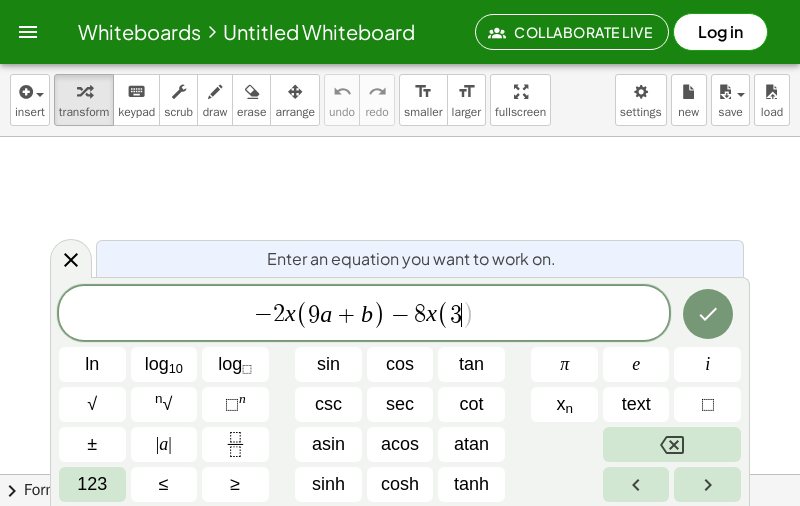 click on "123" at bounding box center (92, 484) 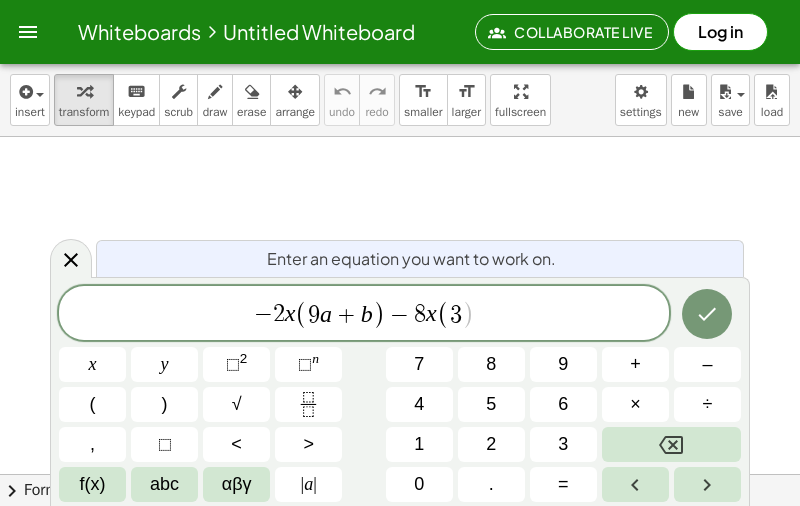 click on "abc" at bounding box center [164, 484] 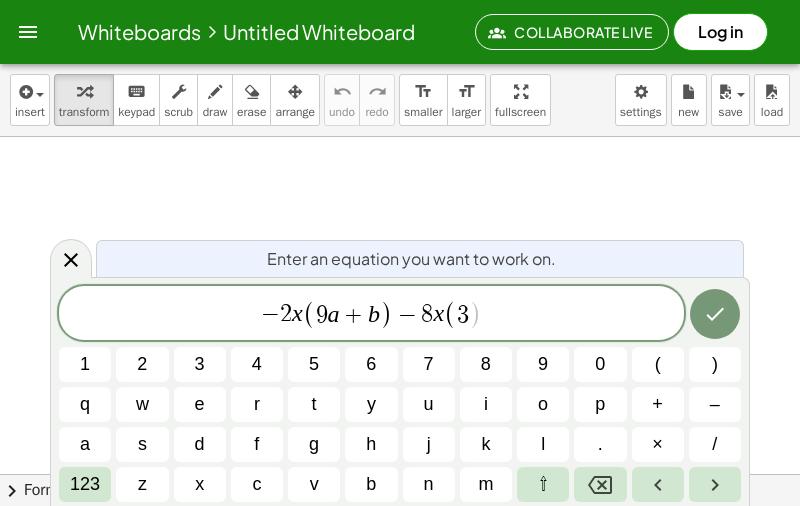 click on "a" at bounding box center [85, 444] 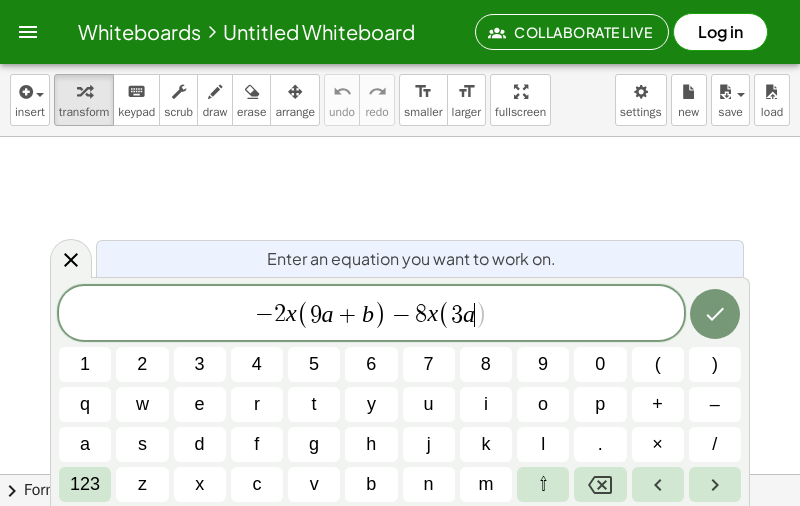 click on "–" at bounding box center [715, 404] 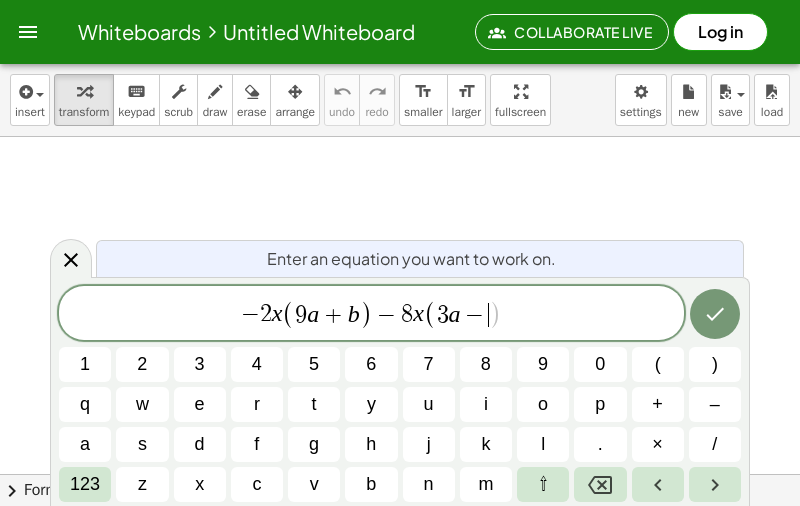 click 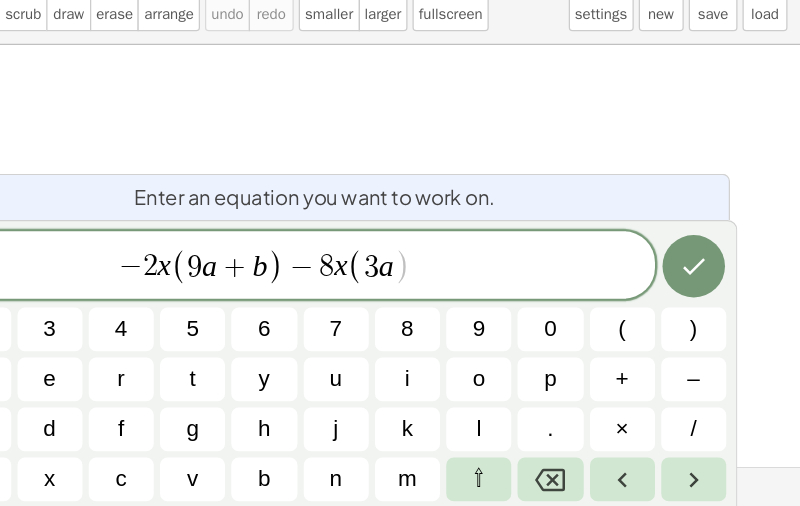 click 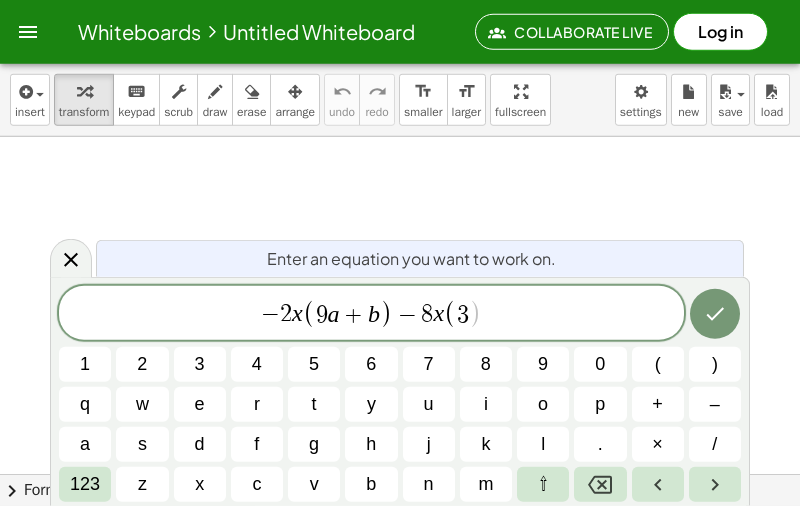 click on "− 2 x ( 9 a + b ) − 8 x ( 3 ​ ) 1 2 3 4 5 6 7 8 9 0 ( ) q w e r t y u i o p + – a s d f g h j k l . × / 123 z x c v b n m ⇧" at bounding box center [400, 394] 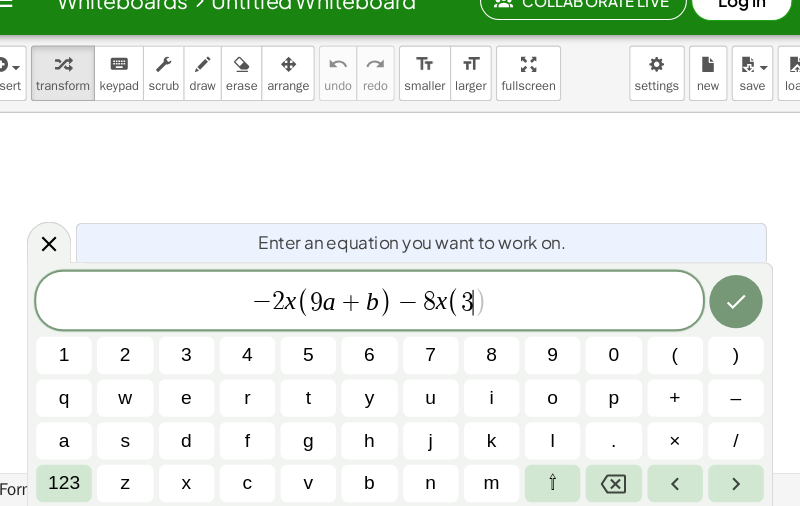 click on "⇧" at bounding box center (543, 484) 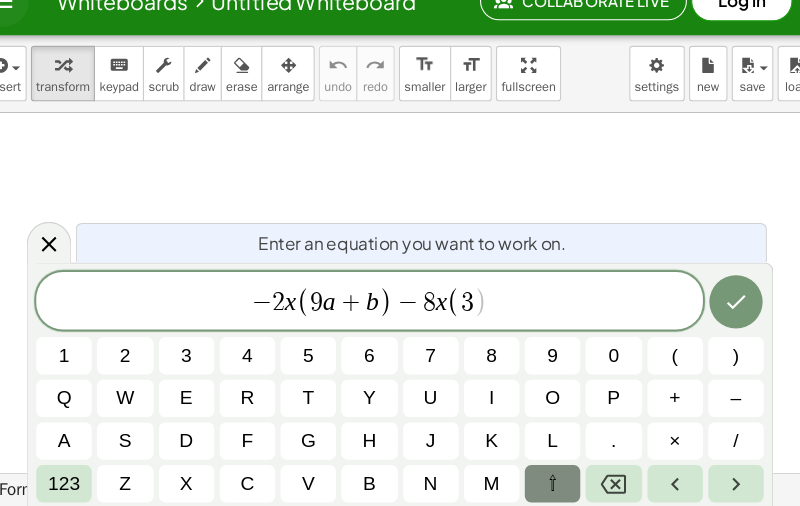 click 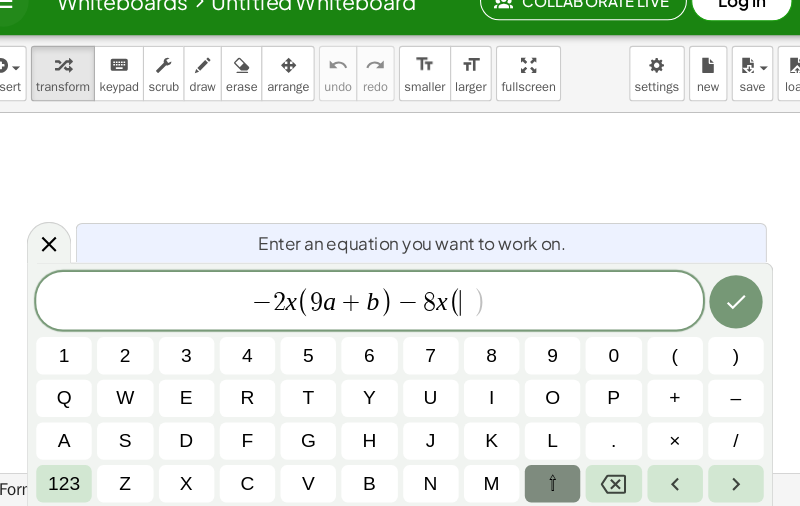 click 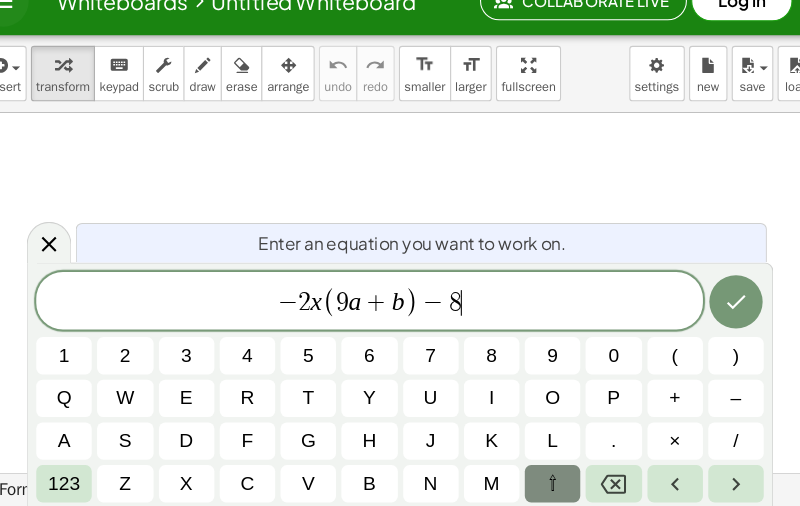click 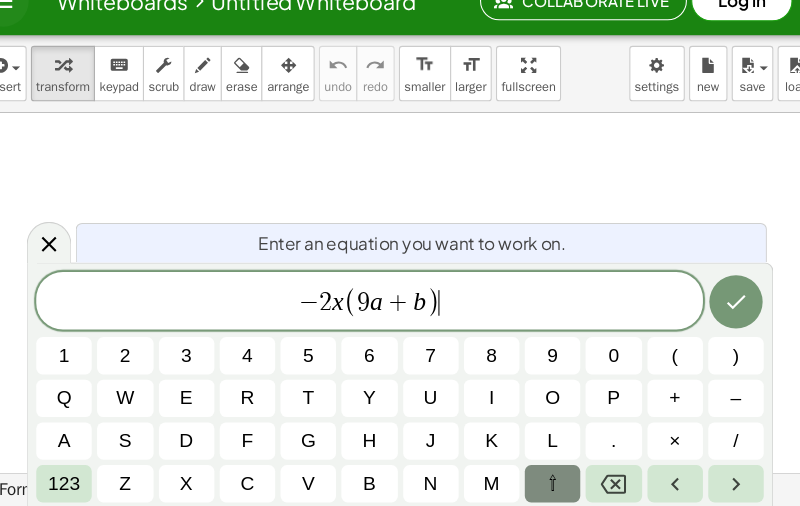 click 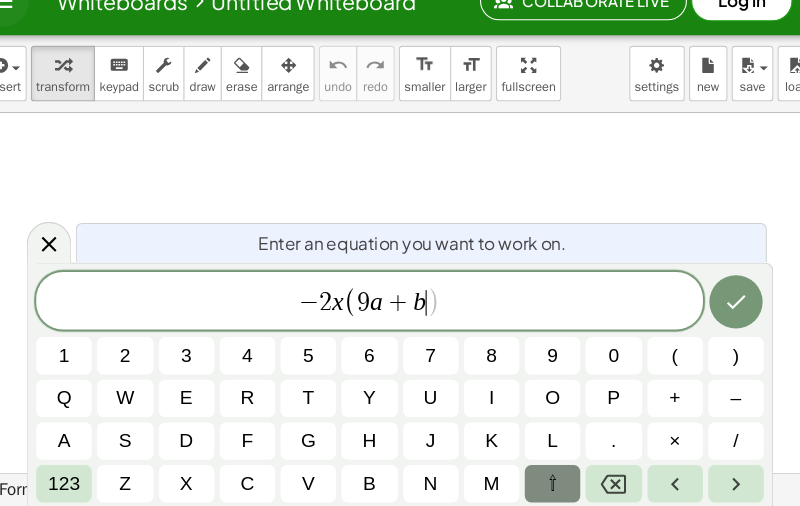 click 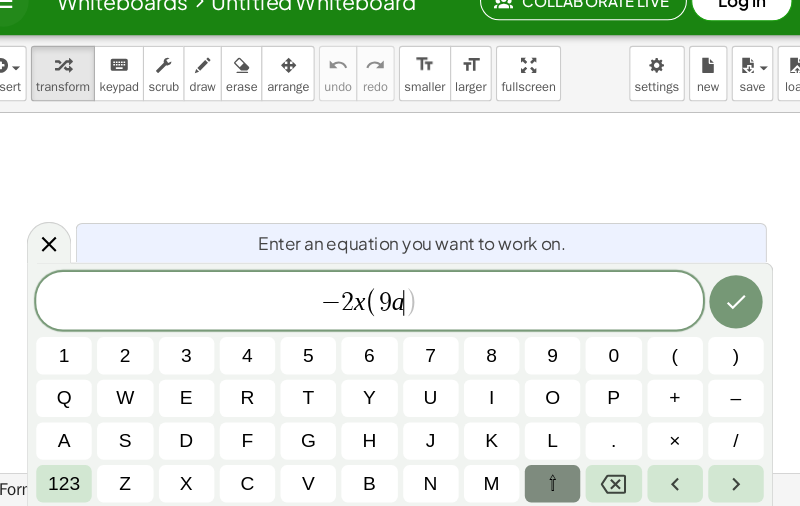 click 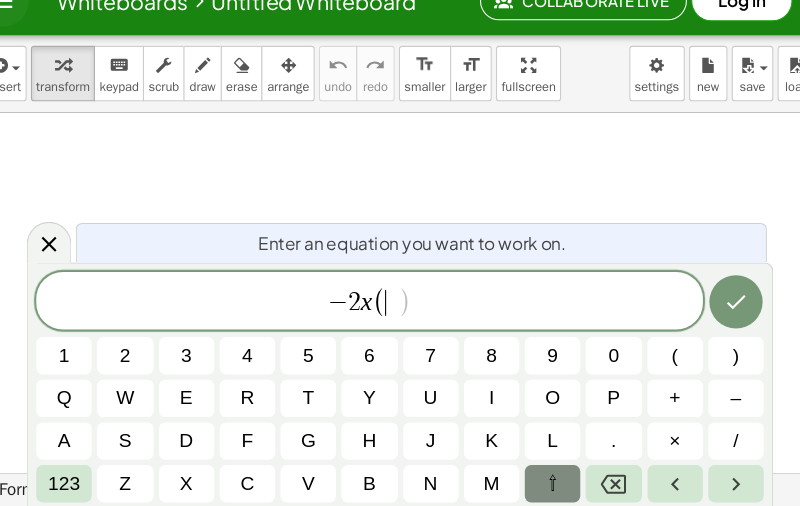click 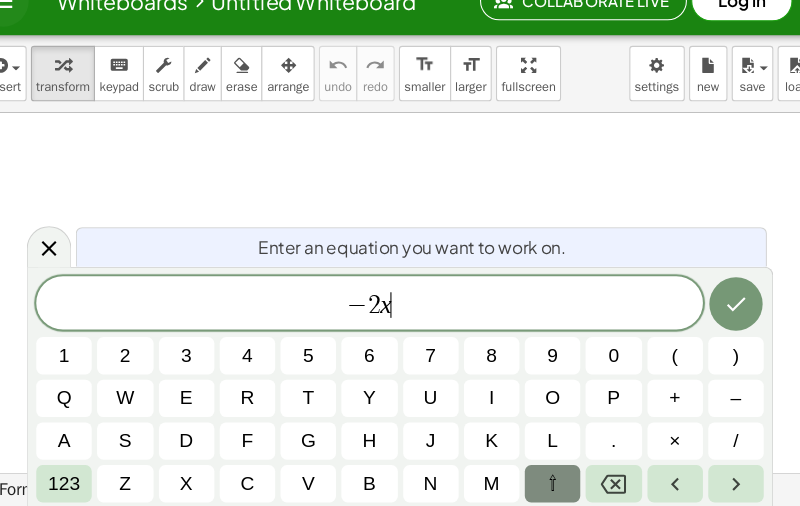 click 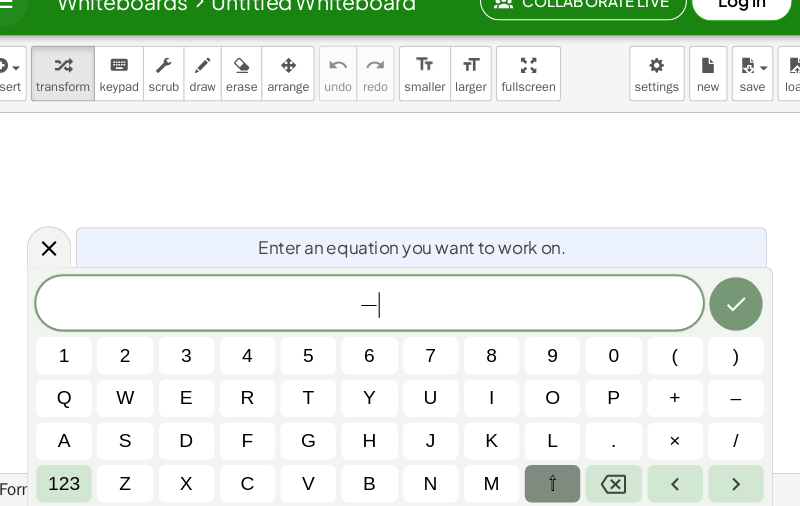 click 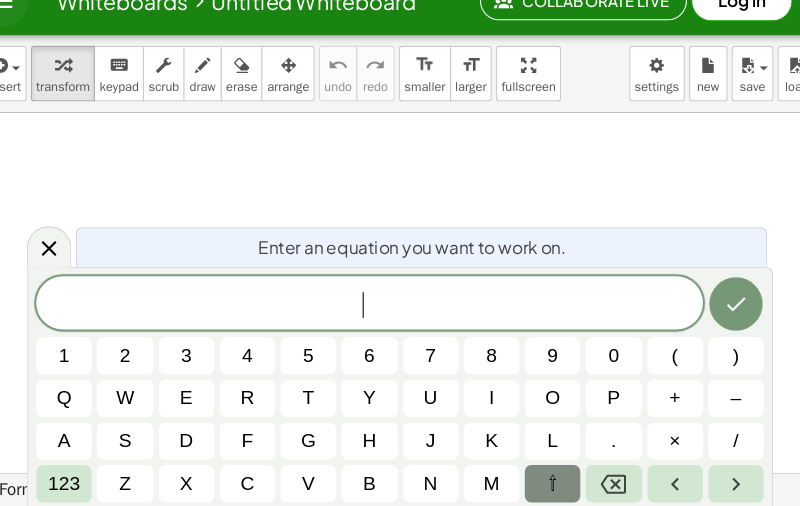 click 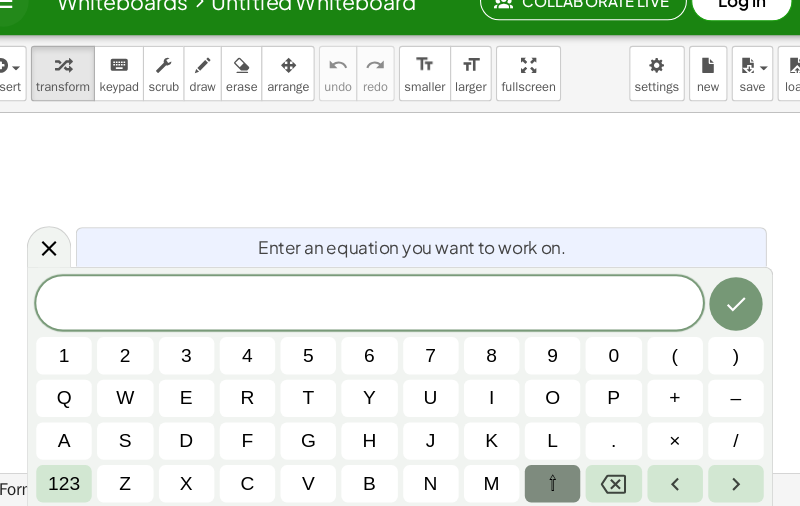 click on "." at bounding box center (600, 444) 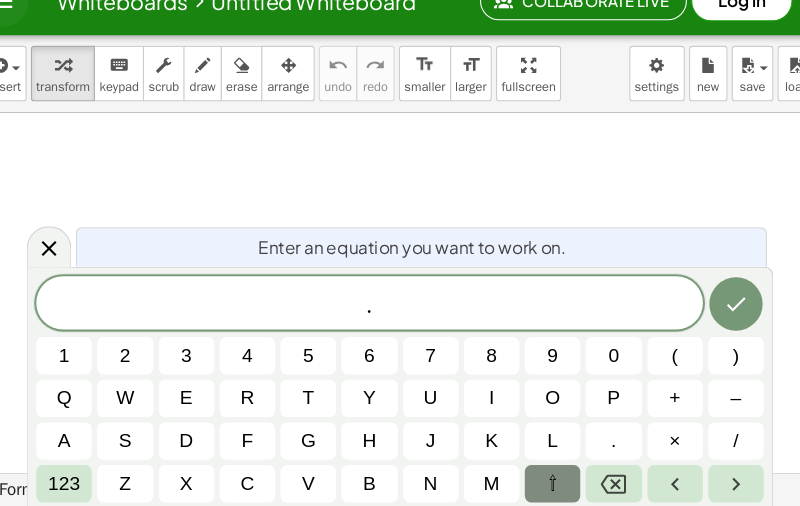 click 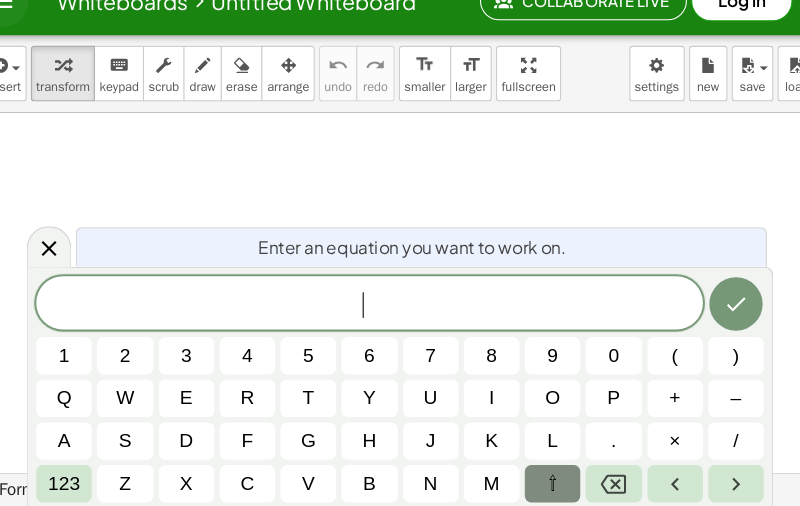 click 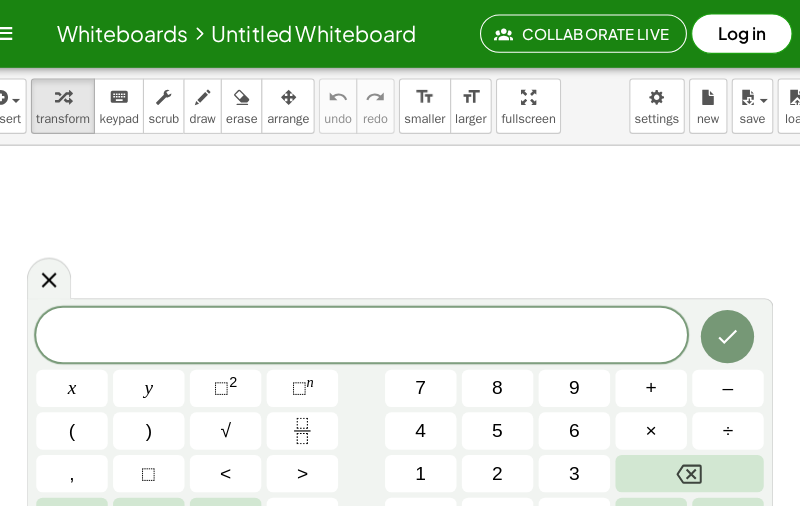 scroll, scrollTop: 0, scrollLeft: 0, axis: both 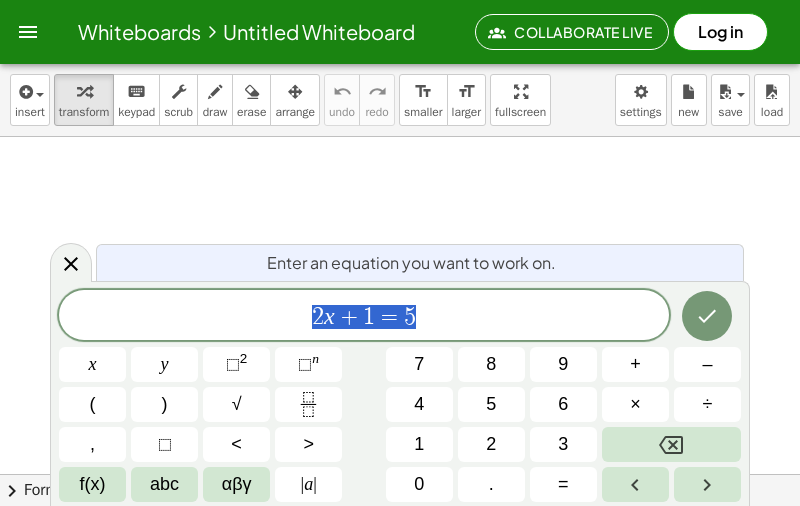 click at bounding box center (671, 444) 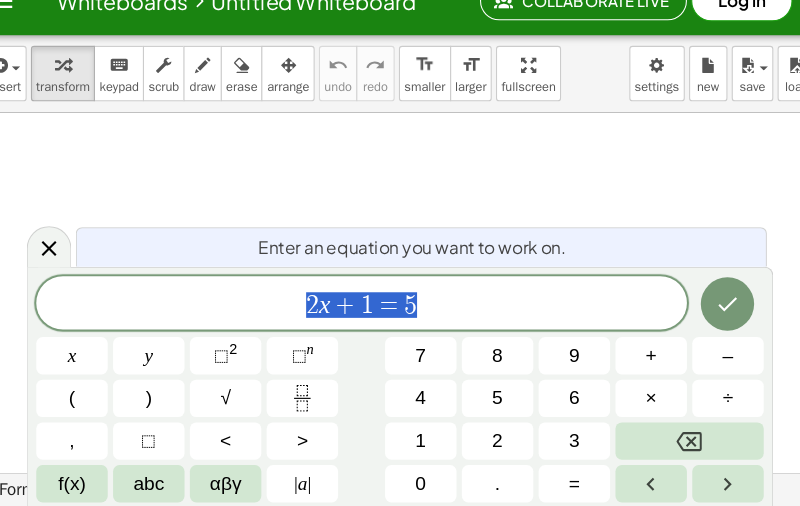scroll, scrollTop: 93, scrollLeft: 25, axis: both 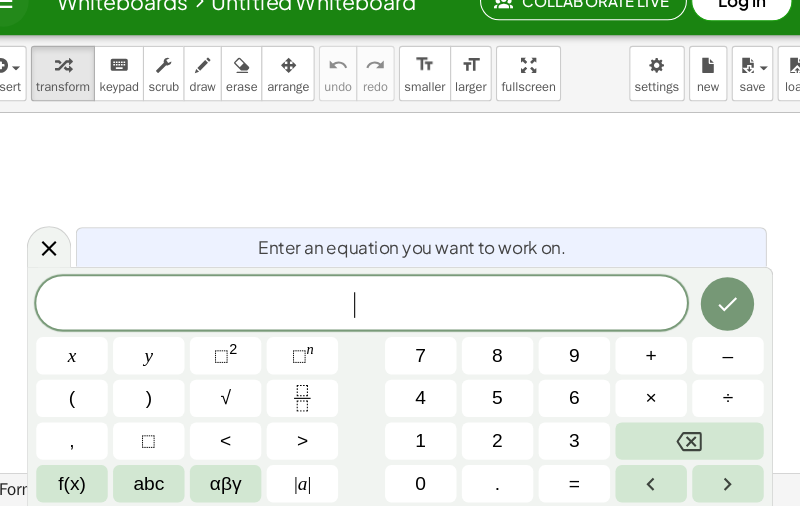 click at bounding box center [671, 444] 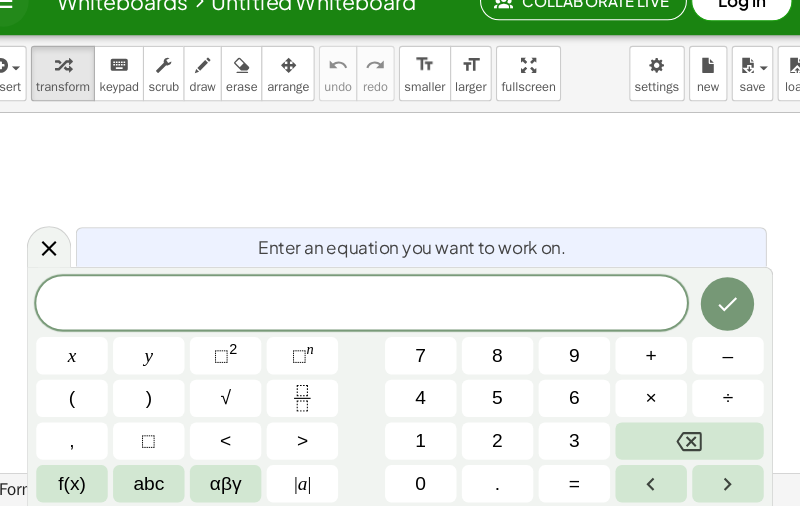 click on "–" at bounding box center (707, 364) 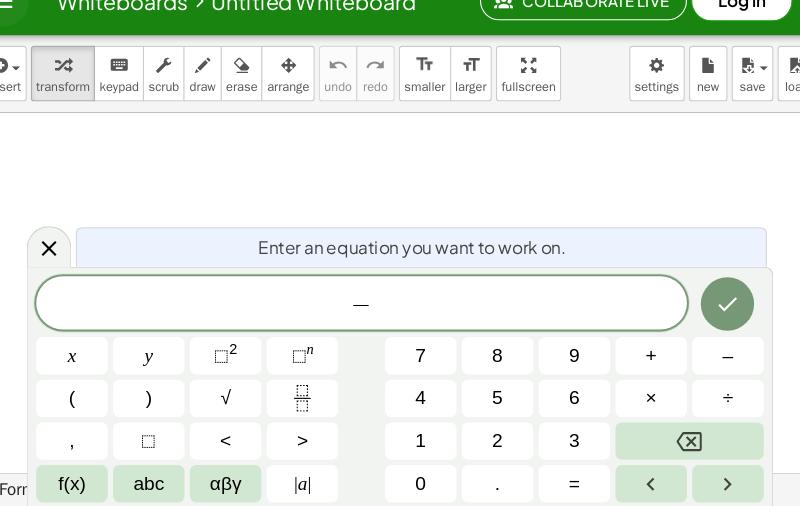 click on "1" at bounding box center (419, 444) 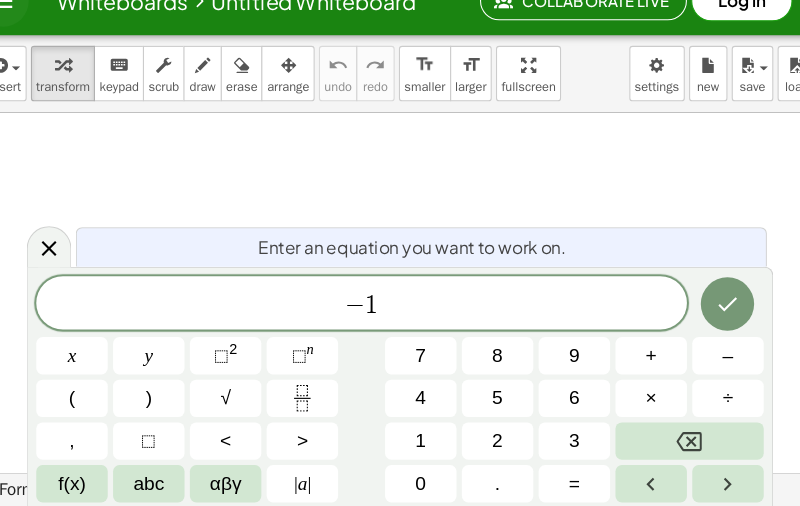 click on "7" at bounding box center (419, 364) 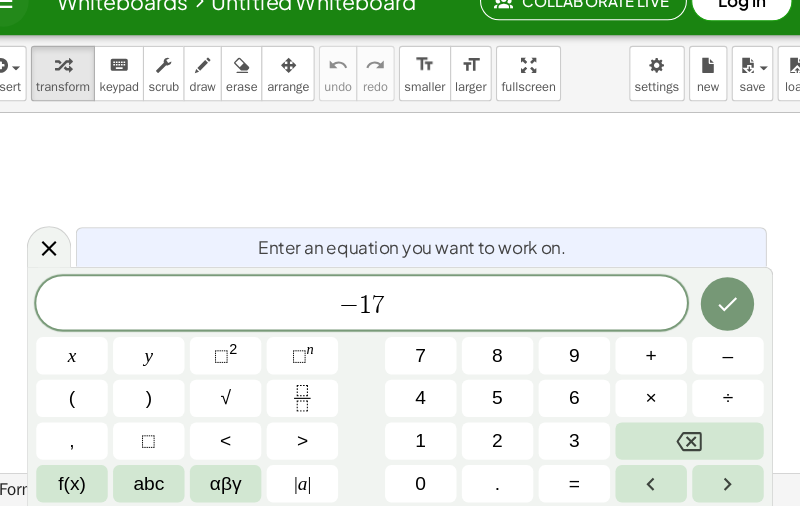 click on "⬚ 2" at bounding box center [236, 364] 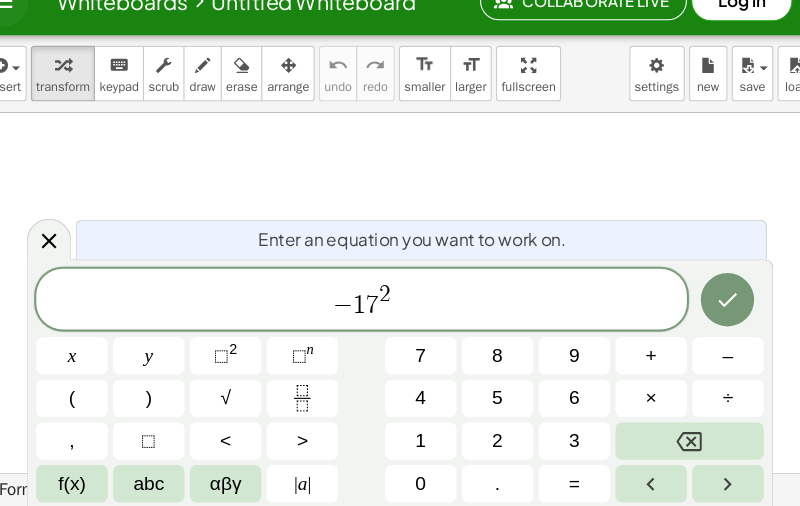 click on "–" at bounding box center (707, 364) 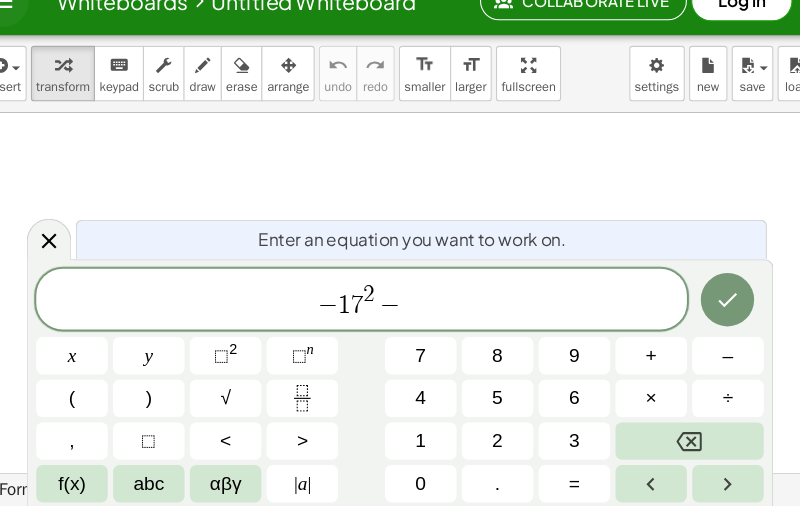 click on "3" at bounding box center (563, 444) 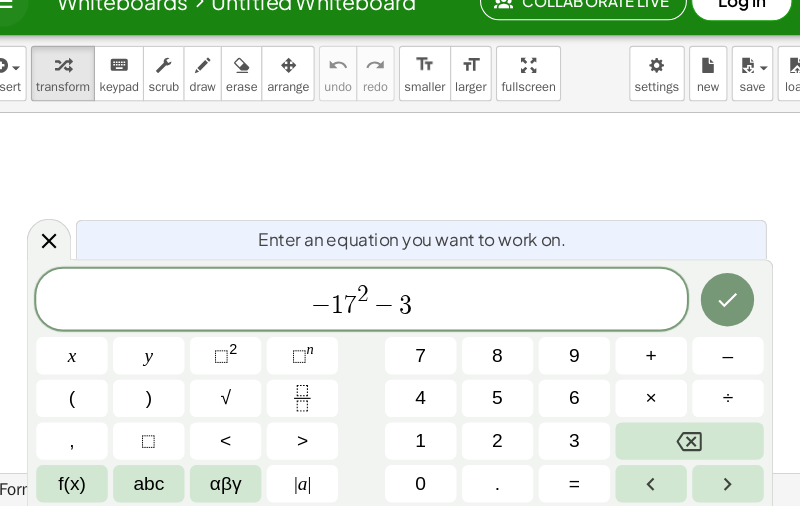 click on "4" at bounding box center [419, 404] 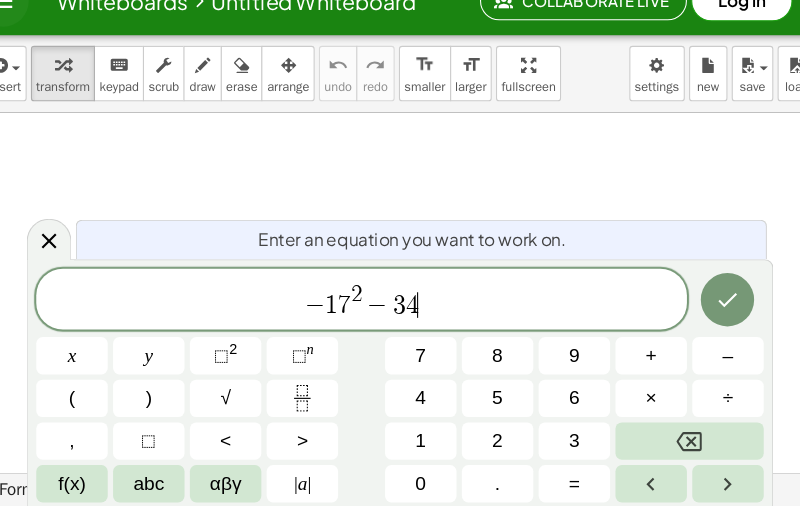 click on "x" at bounding box center [92, 364] 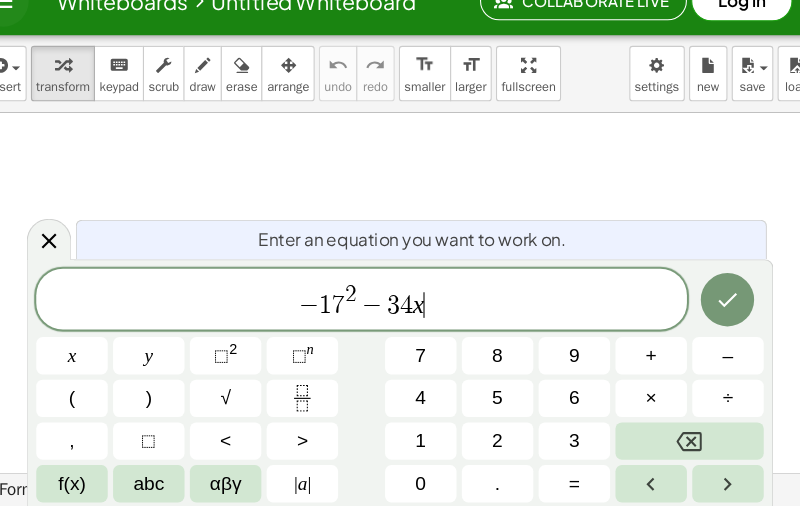 click on "y" at bounding box center [164, 364] 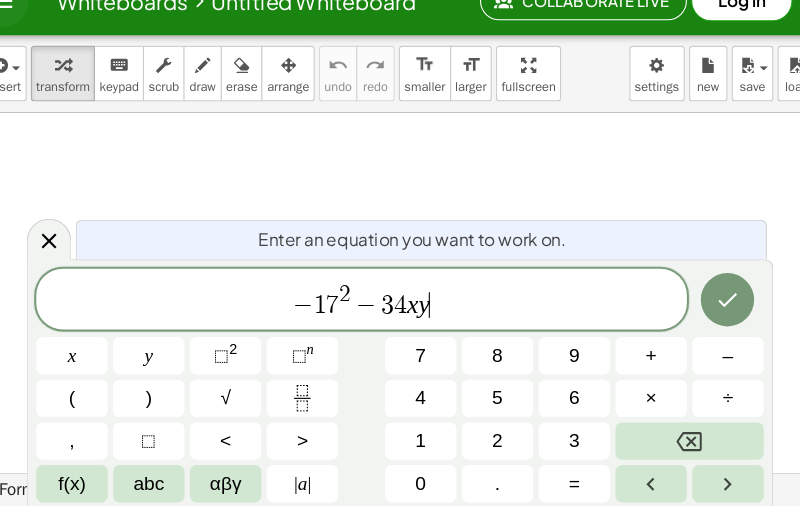 click 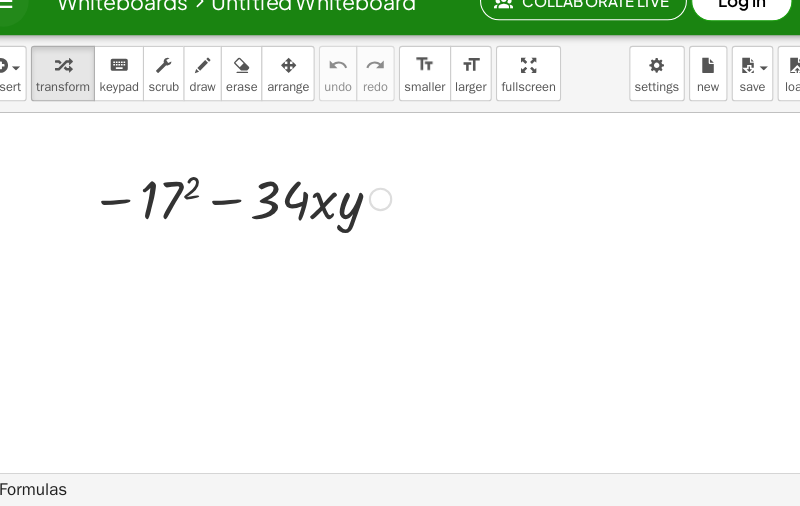 scroll, scrollTop: 10, scrollLeft: 0, axis: vertical 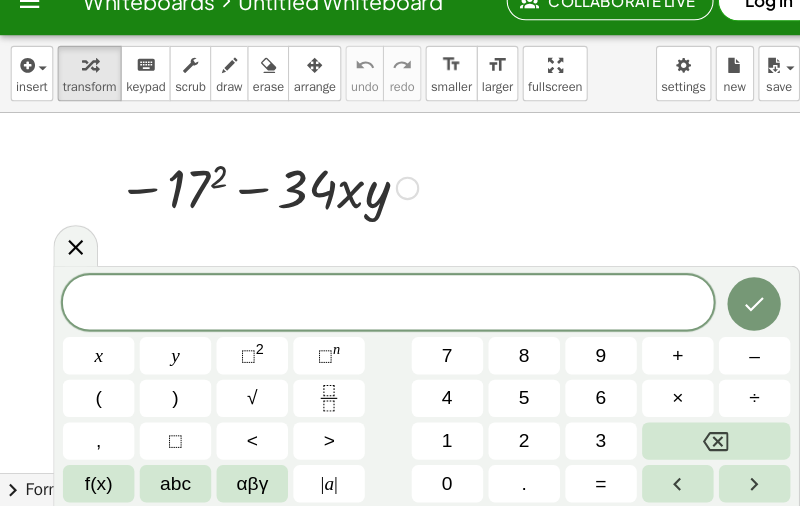 click 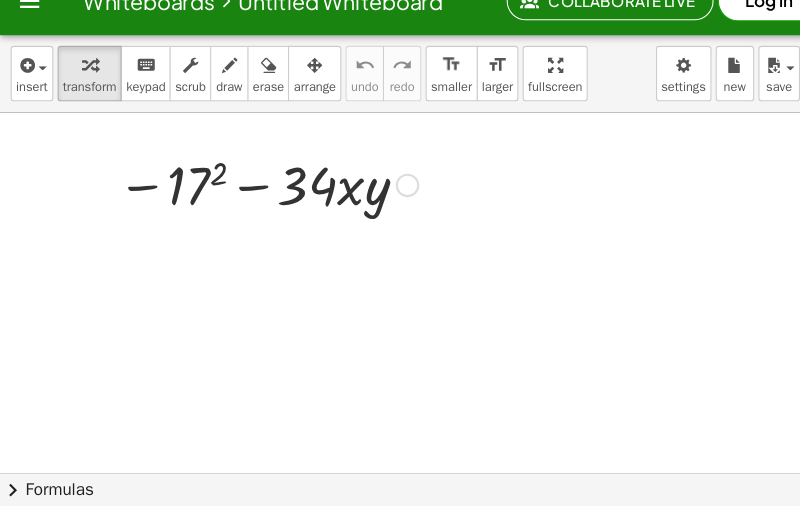scroll, scrollTop: 15, scrollLeft: 0, axis: vertical 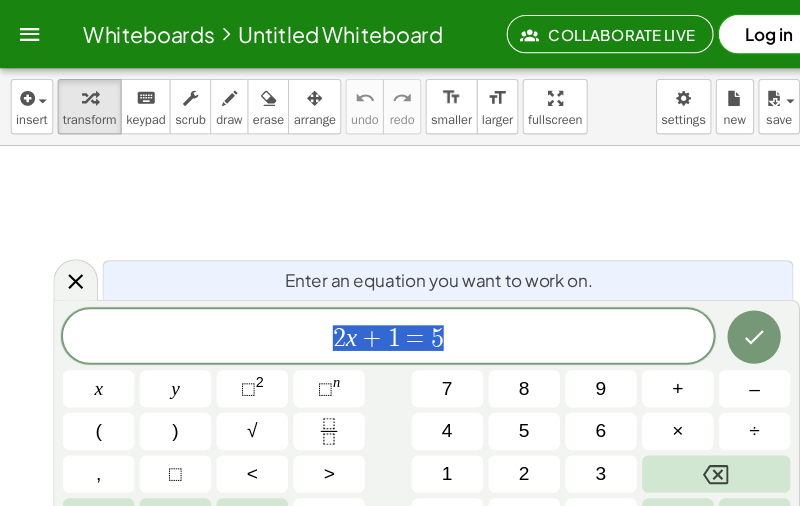 click at bounding box center [671, 444] 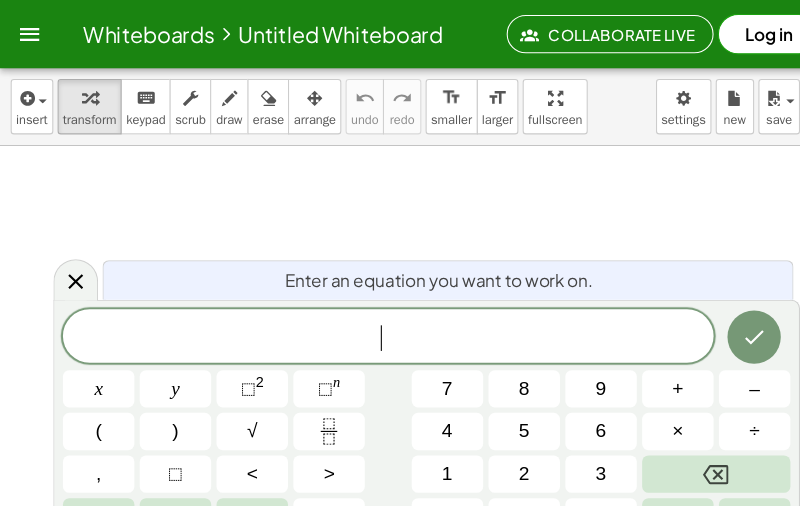 click at bounding box center [671, 444] 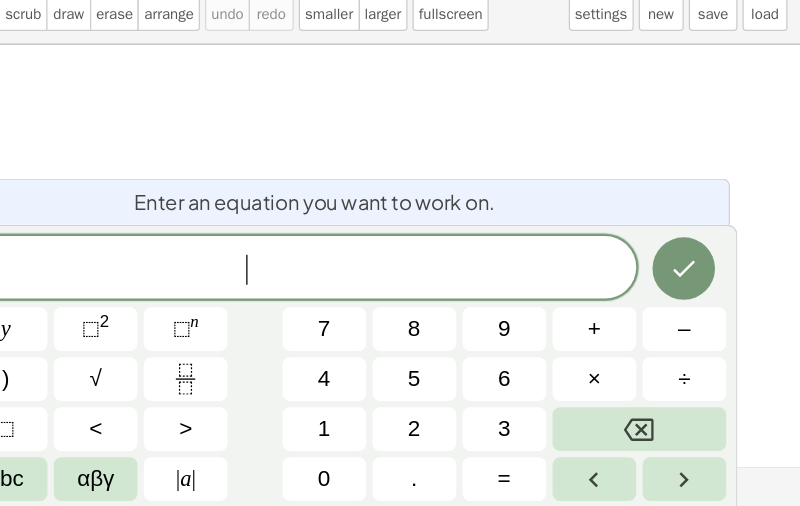 scroll, scrollTop: 62, scrollLeft: 0, axis: vertical 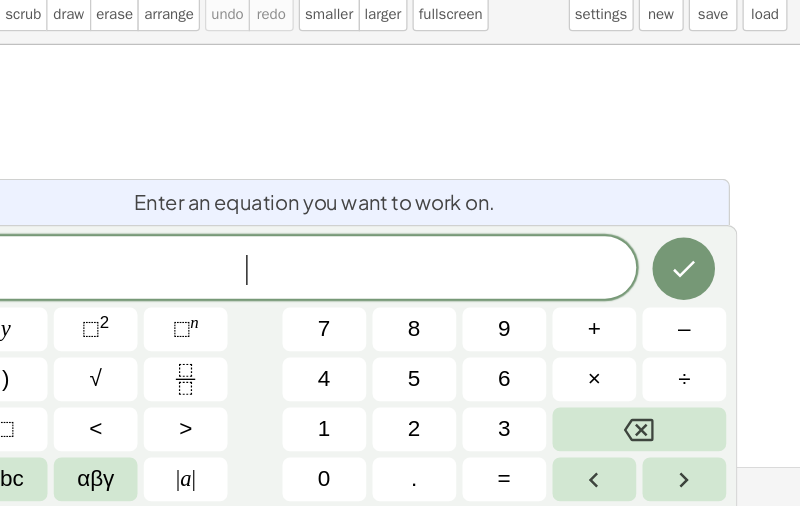 click on "–" at bounding box center [707, 364] 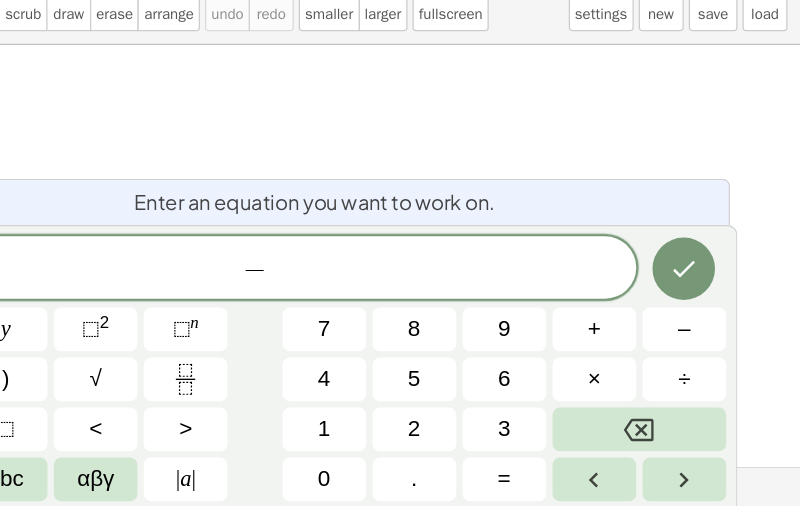 click on "1" at bounding box center (419, 444) 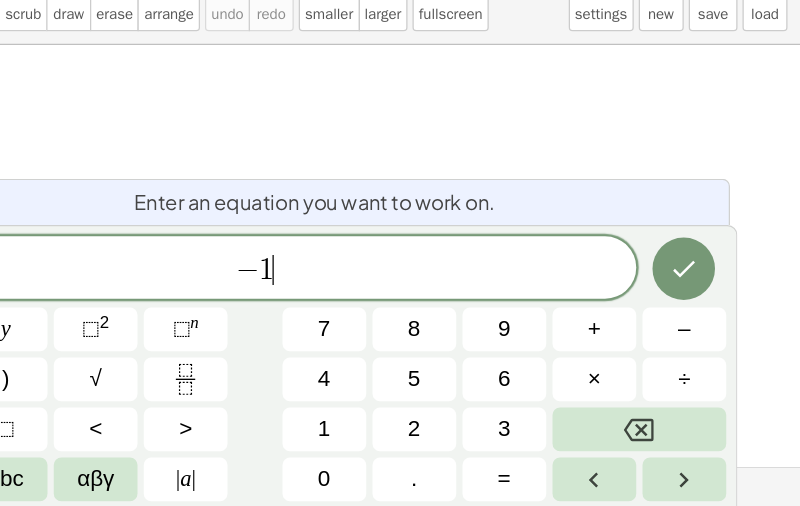 click on "7" at bounding box center [419, 364] 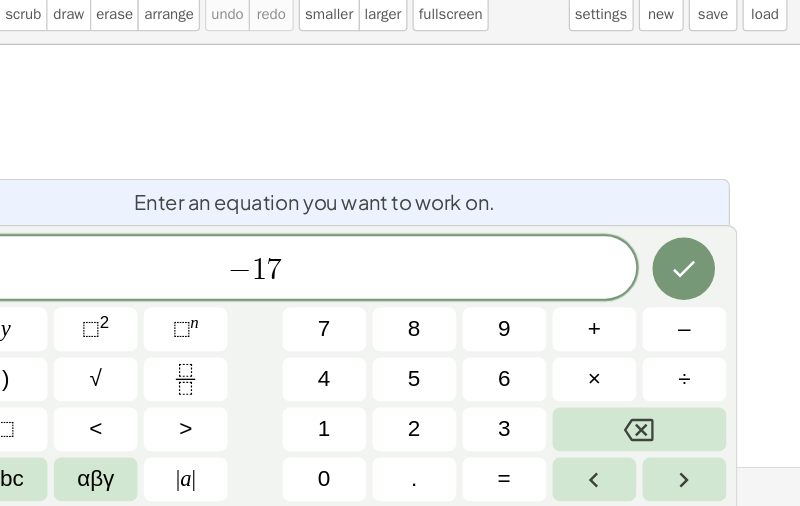 click on "2" at bounding box center [244, 358] 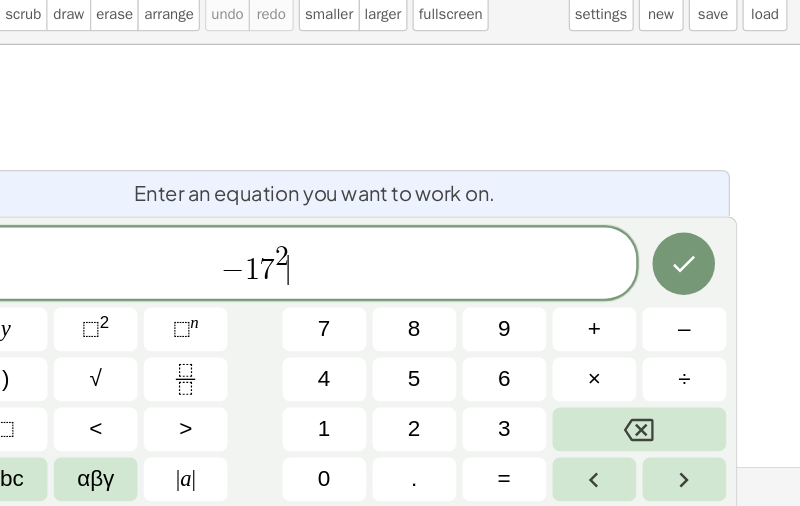 click on "–" at bounding box center [707, 364] 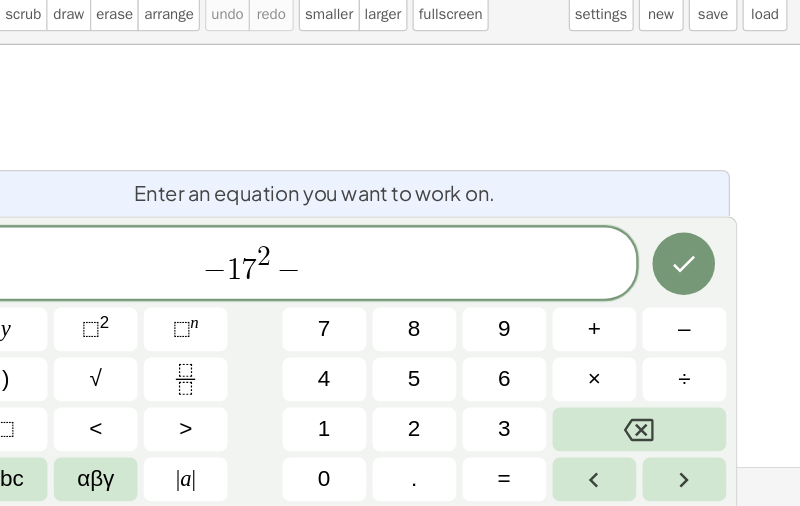 click on "3" at bounding box center (563, 444) 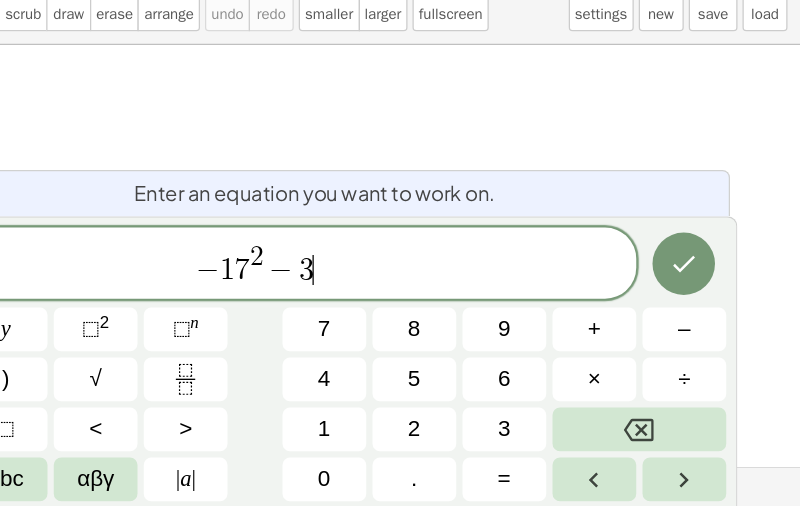 click on "4" at bounding box center [419, 404] 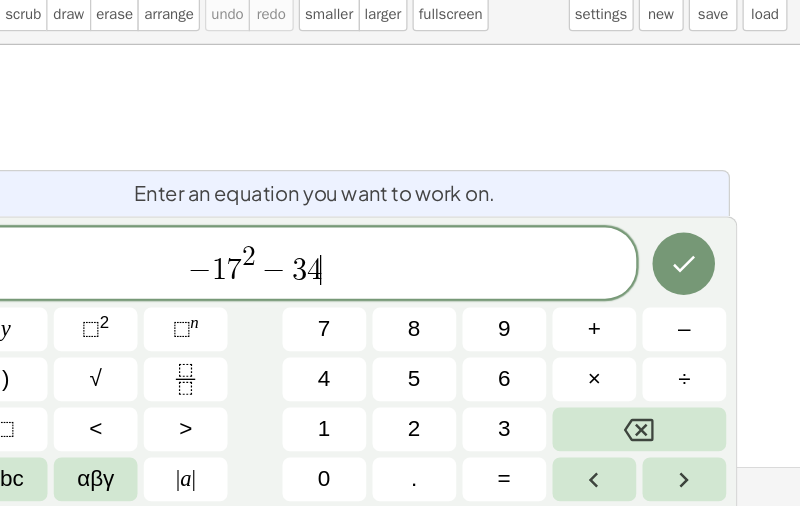 scroll, scrollTop: 61, scrollLeft: 0, axis: vertical 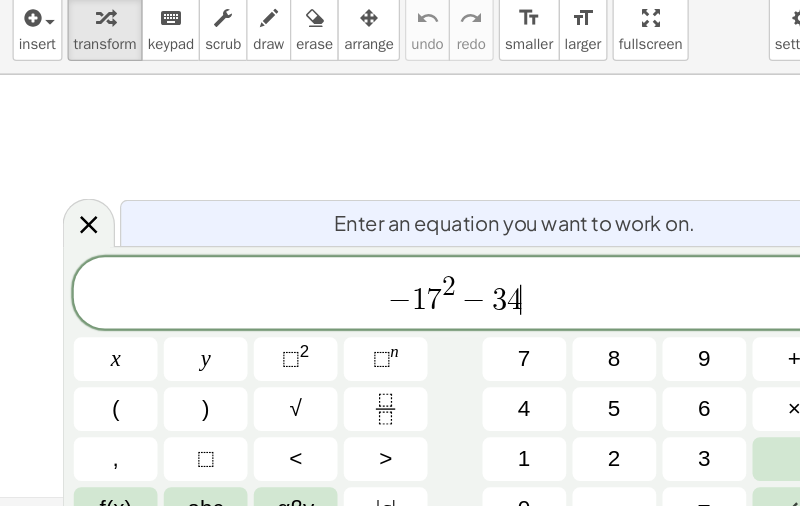 click on "x" at bounding box center (92, 364) 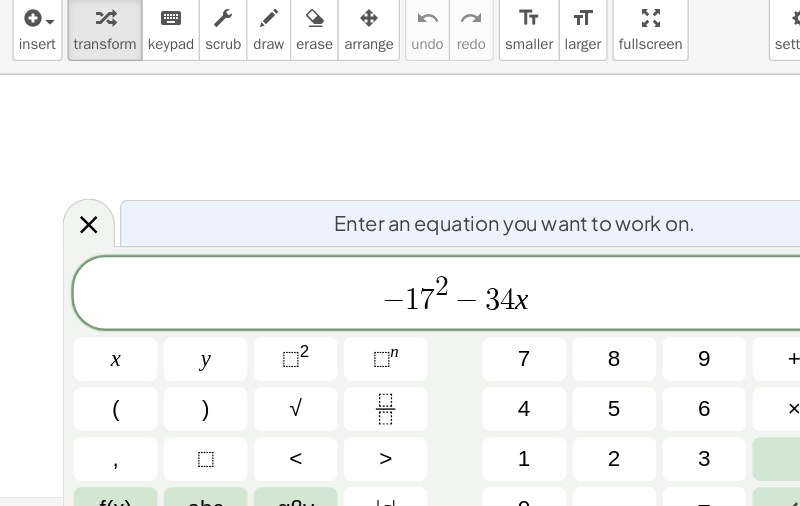 click on "y" at bounding box center (165, 364) 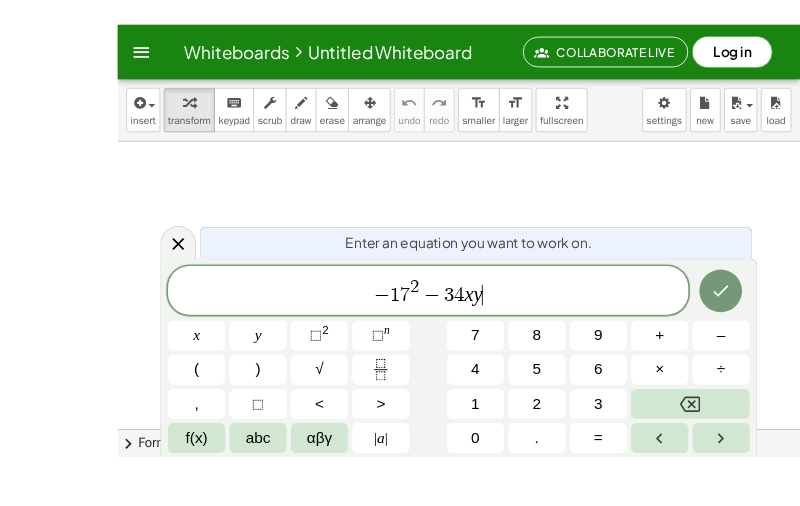 scroll, scrollTop: 61, scrollLeft: 0, axis: vertical 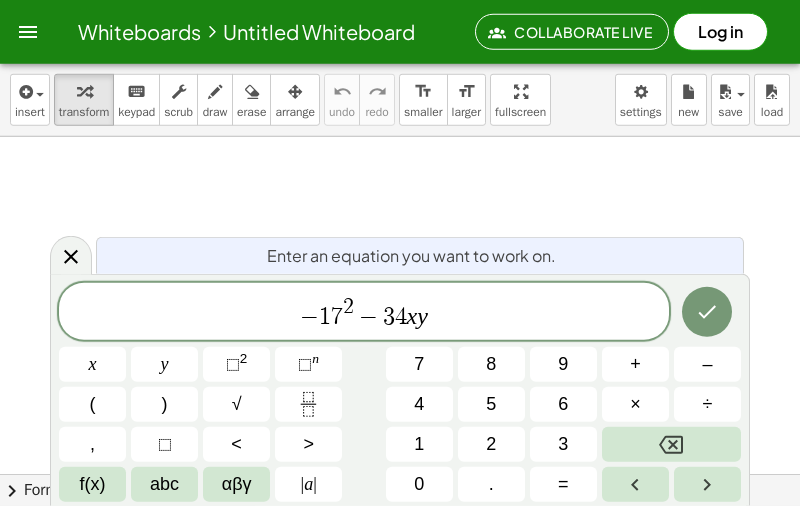click 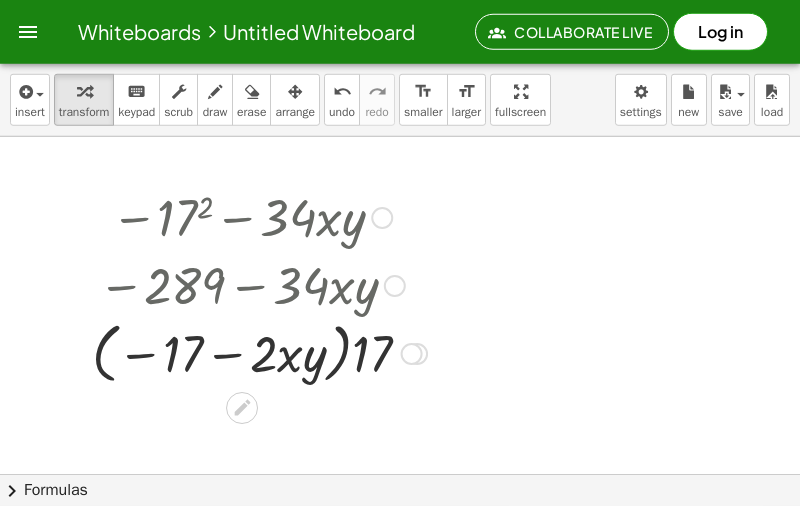click 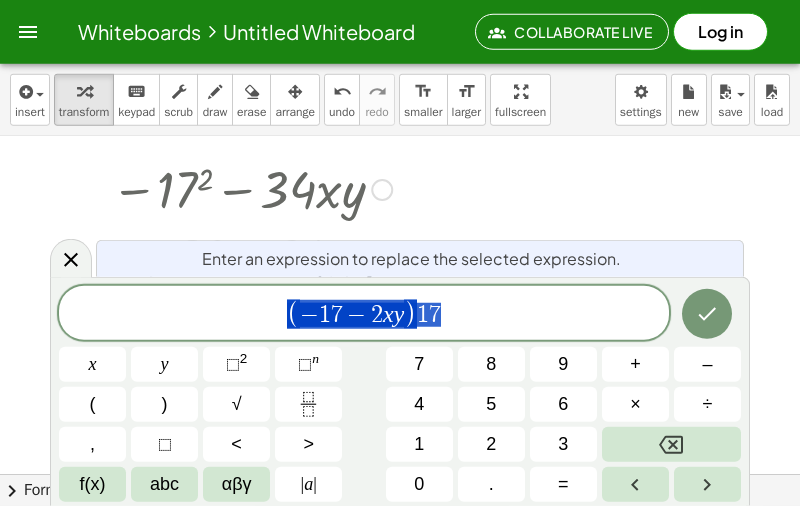 scroll, scrollTop: 29, scrollLeft: 0, axis: vertical 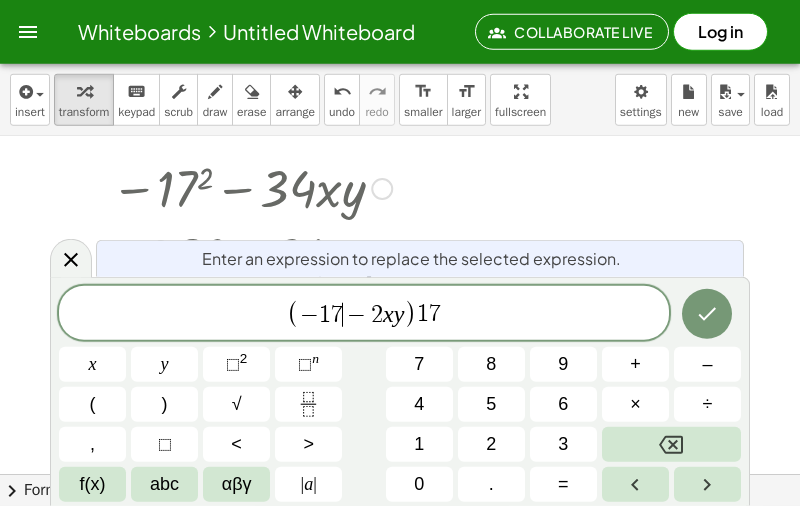 click on "( − 1 7 ​ − 2 x y ) 1 7" at bounding box center (364, 314) 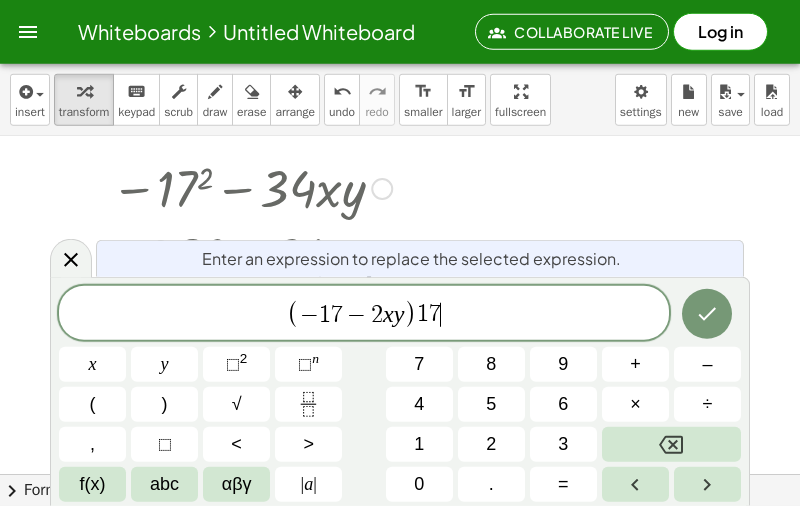 click at bounding box center [671, 444] 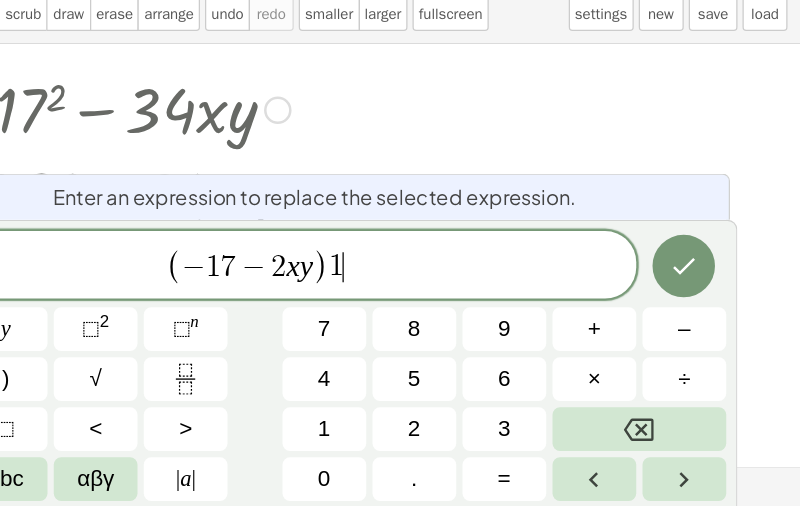 scroll, scrollTop: 62, scrollLeft: 0, axis: vertical 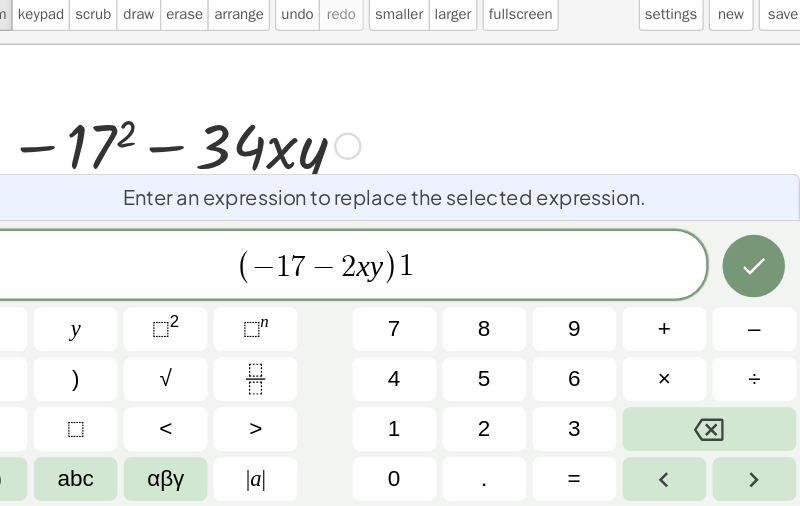 click 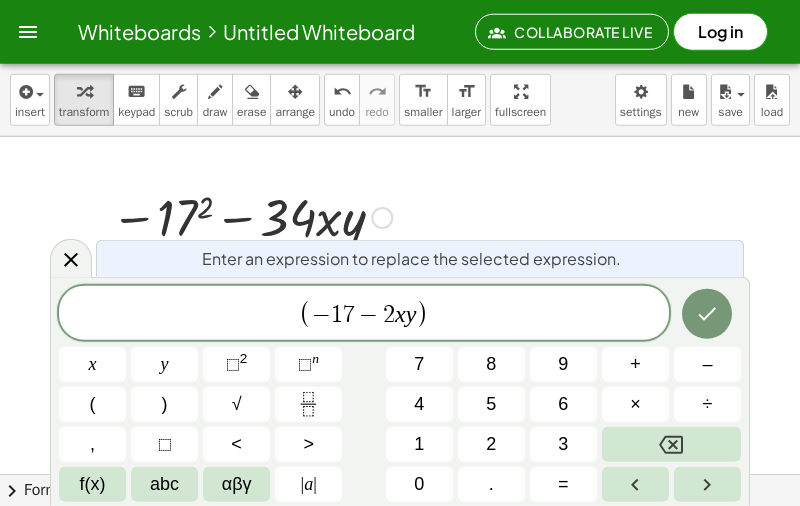 click at bounding box center (671, 444) 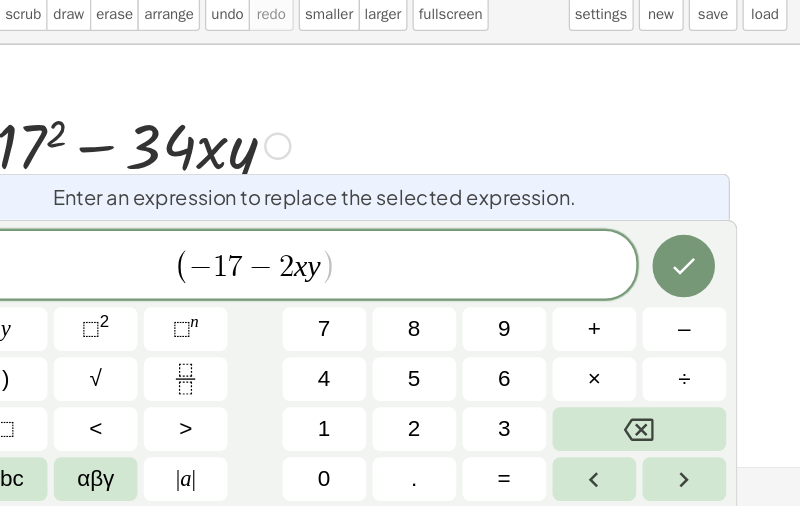 click at bounding box center (671, 444) 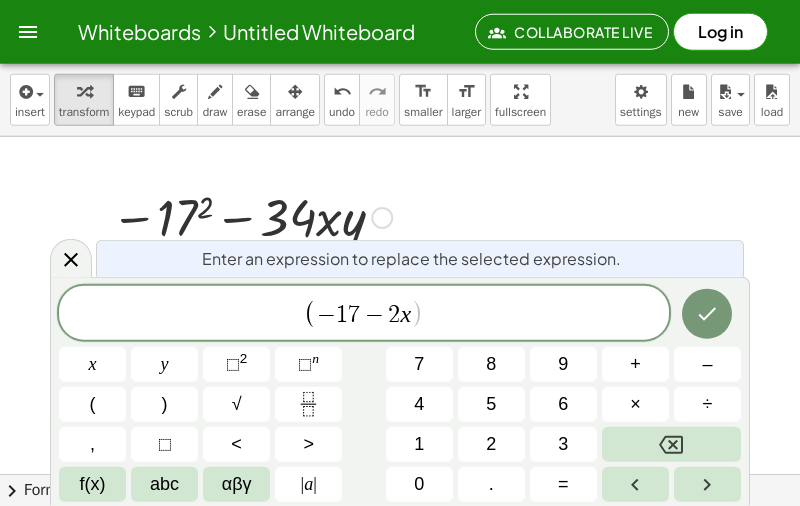 click at bounding box center [671, 444] 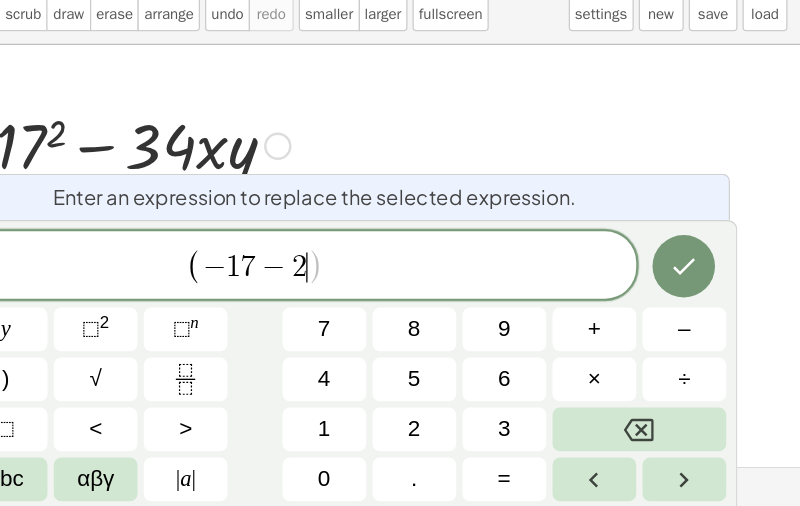 scroll, scrollTop: 61, scrollLeft: 0, axis: vertical 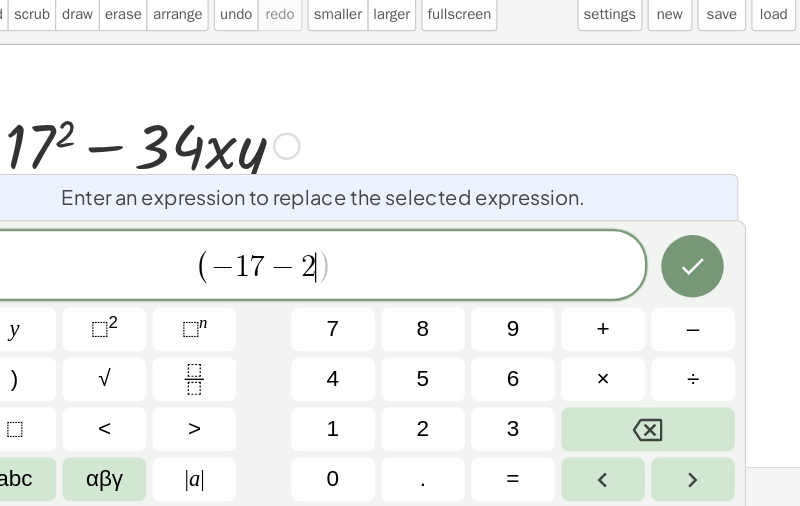 click at bounding box center [671, 444] 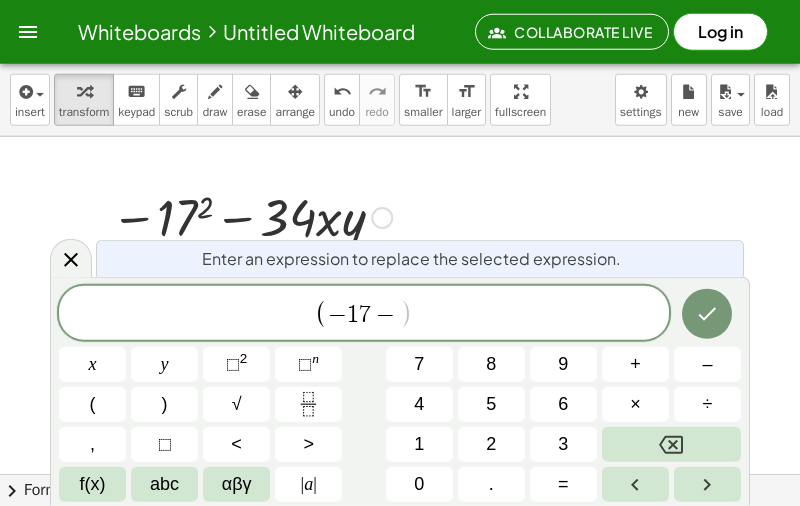 click at bounding box center [671, 444] 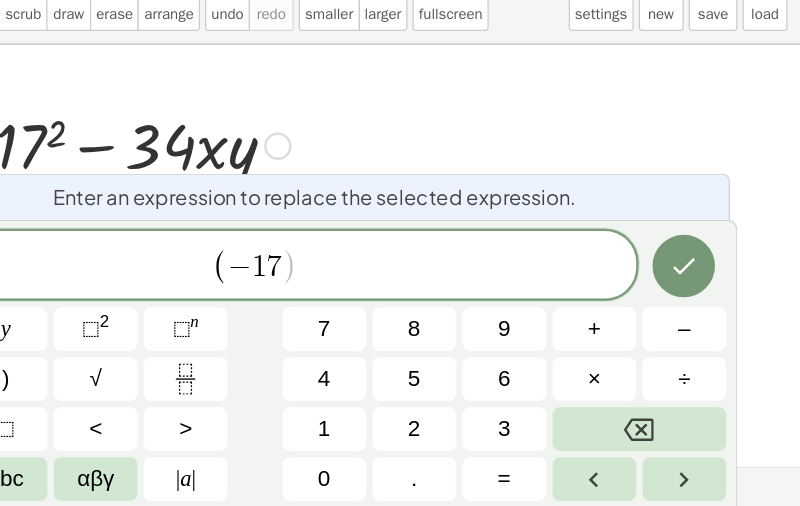 click at bounding box center (671, 444) 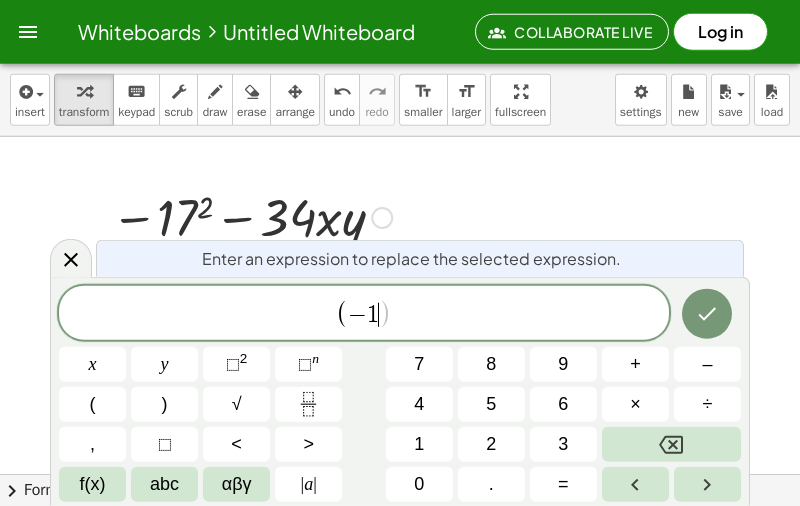 scroll, scrollTop: 61, scrollLeft: 0, axis: vertical 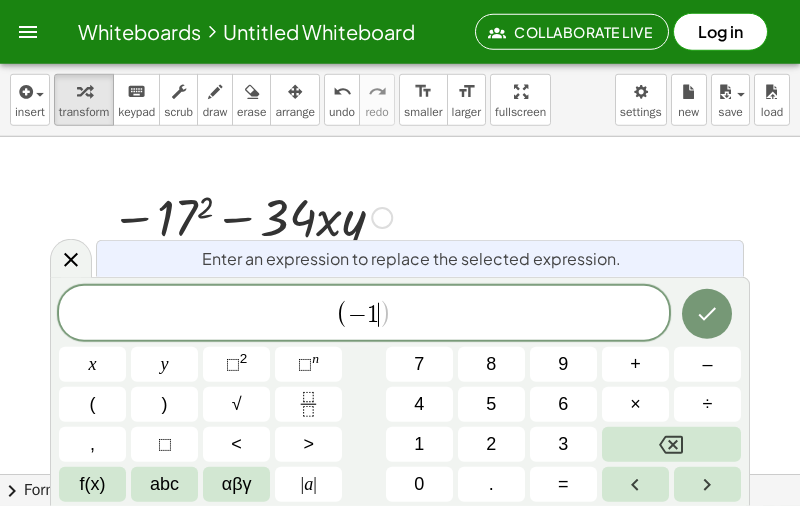 click on "7" at bounding box center (419, 364) 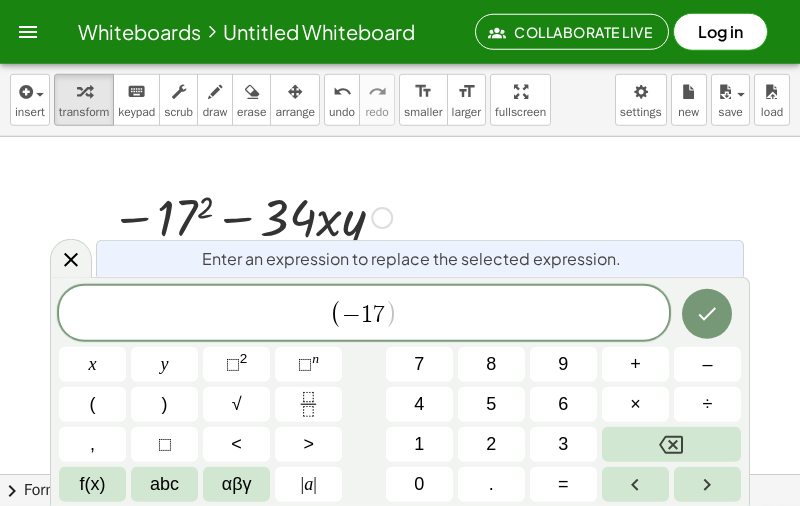 click on "⬚" at bounding box center [233, 364] 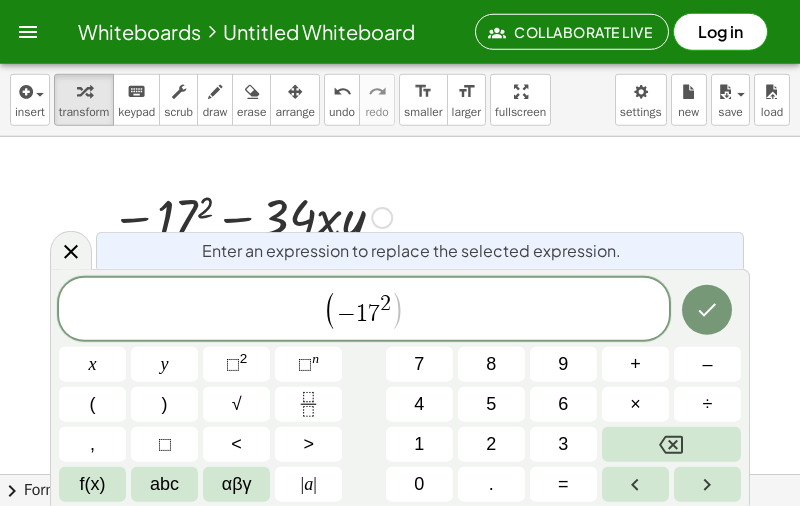 click at bounding box center (671, 444) 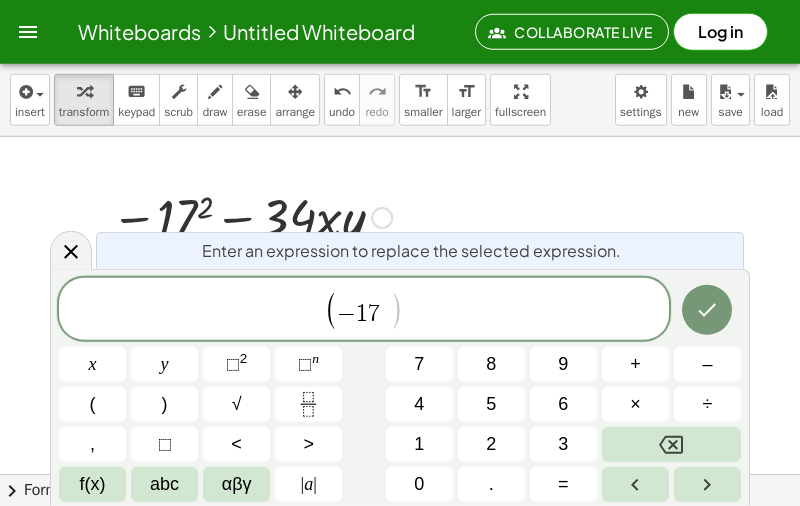click on "x" at bounding box center [92, 364] 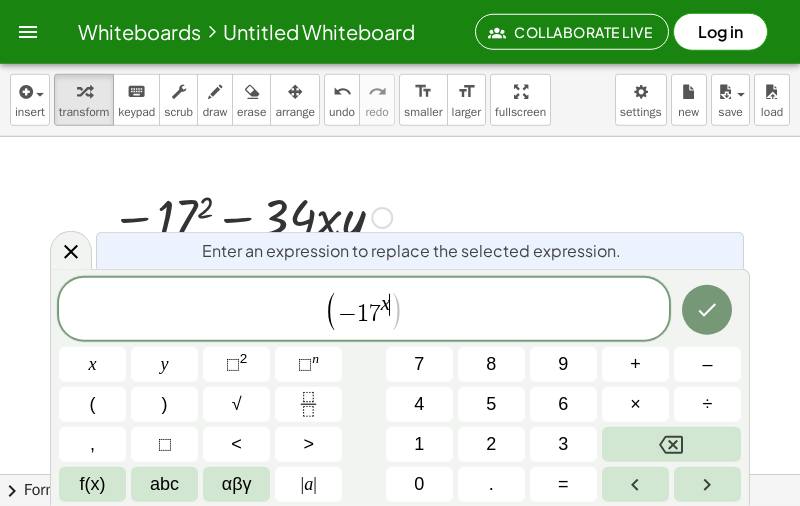 click on "⬚" at bounding box center [233, 364] 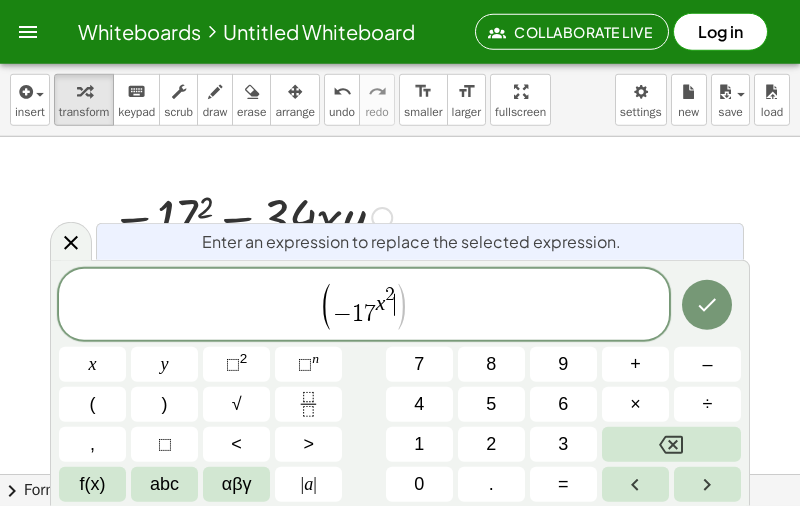 click at bounding box center (671, 444) 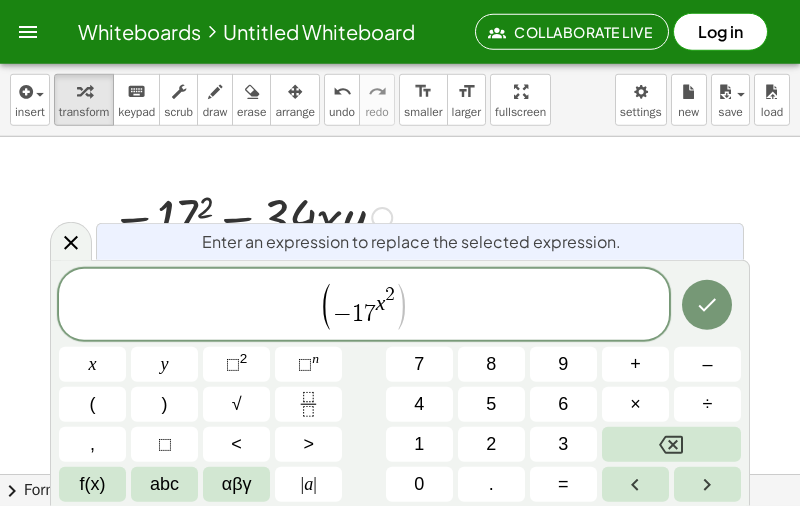 click at bounding box center [671, 444] 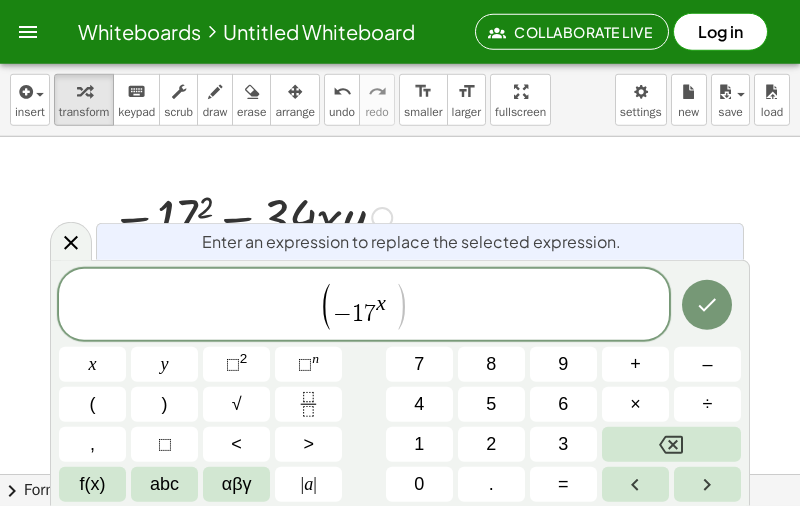 click at bounding box center (671, 444) 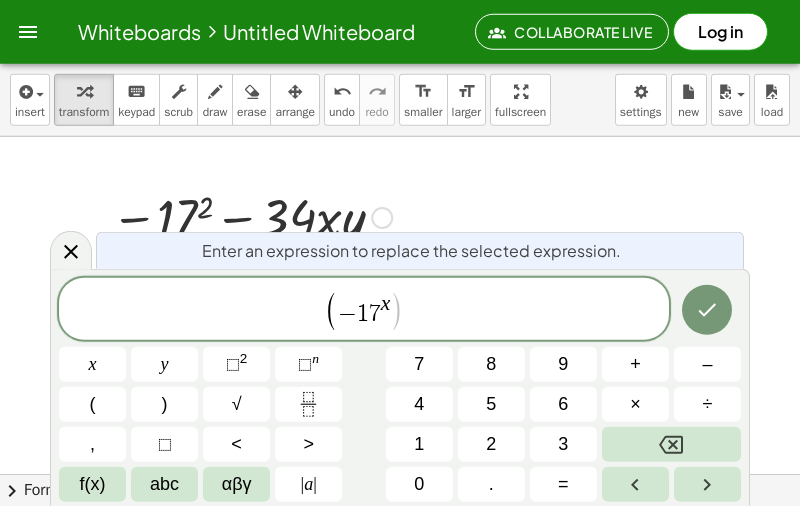 click at bounding box center [671, 444] 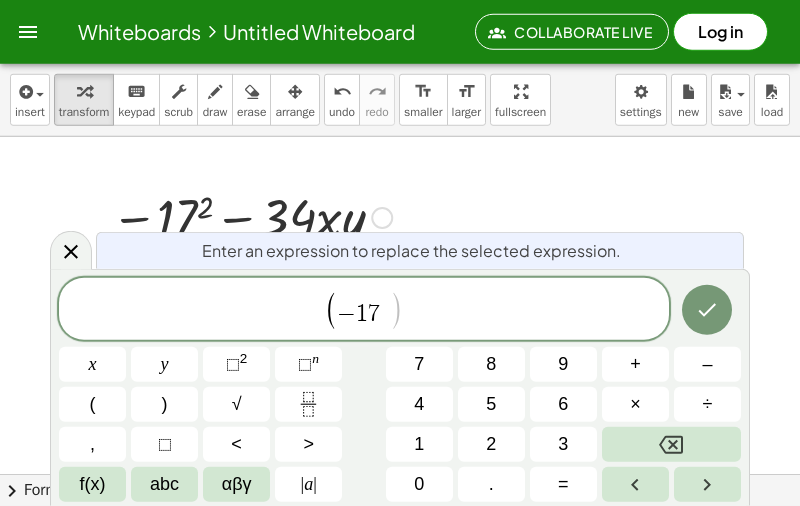 click at bounding box center (671, 444) 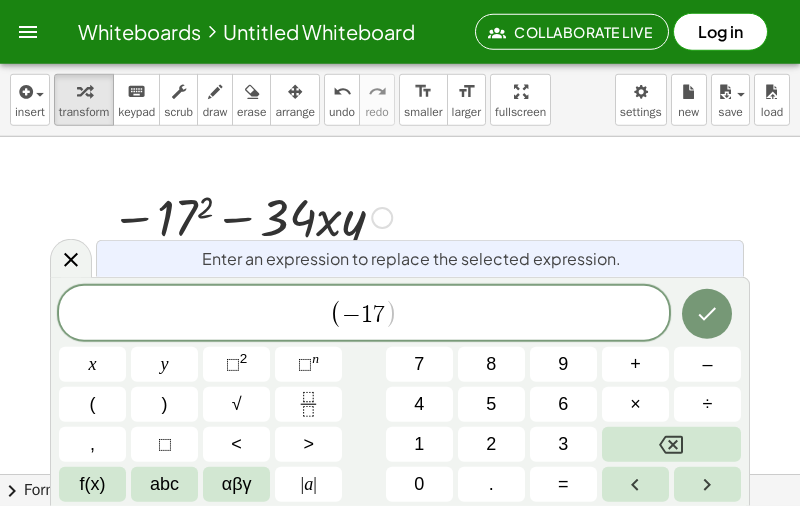 click on "x" at bounding box center (93, 364) 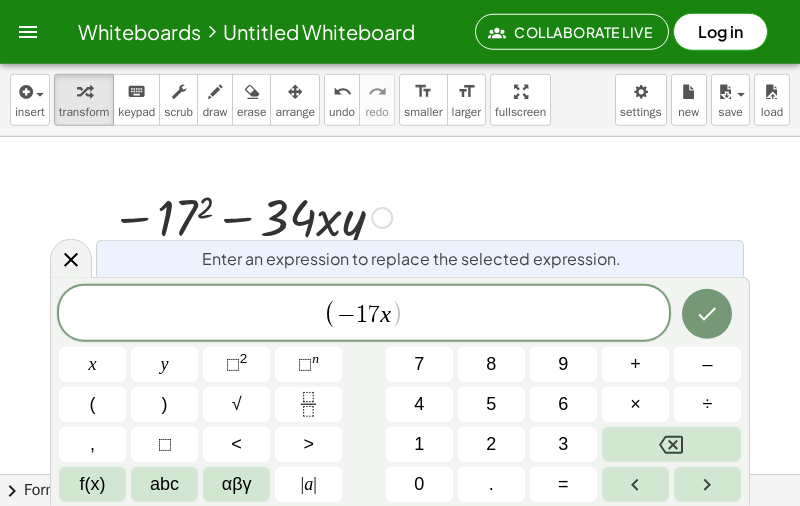 click on "⬚" at bounding box center [233, 364] 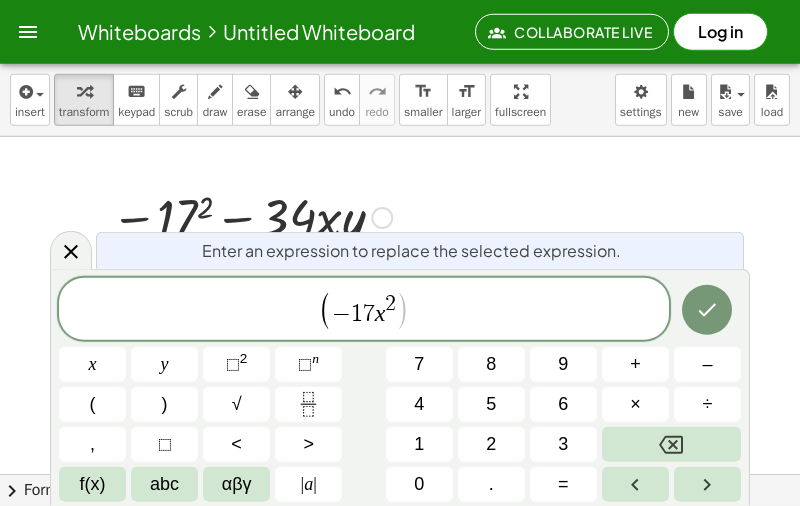 click on "( − 1 7 x 2 ​ )" at bounding box center (364, 310) 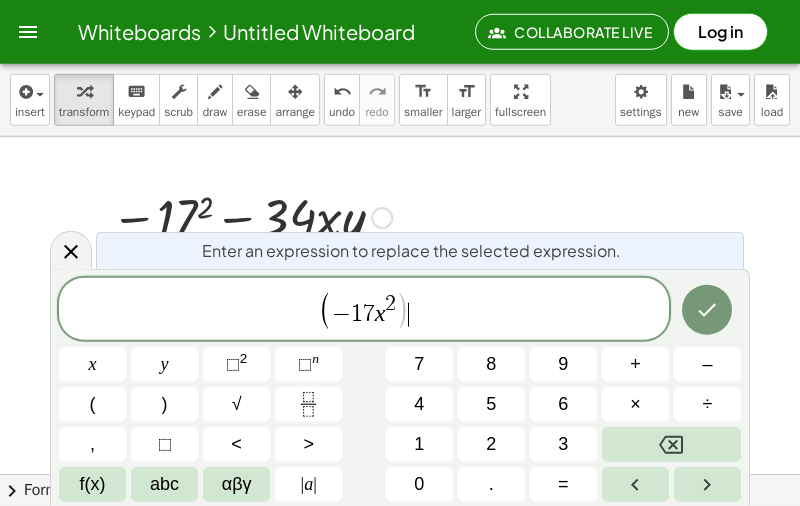 click at bounding box center (671, 444) 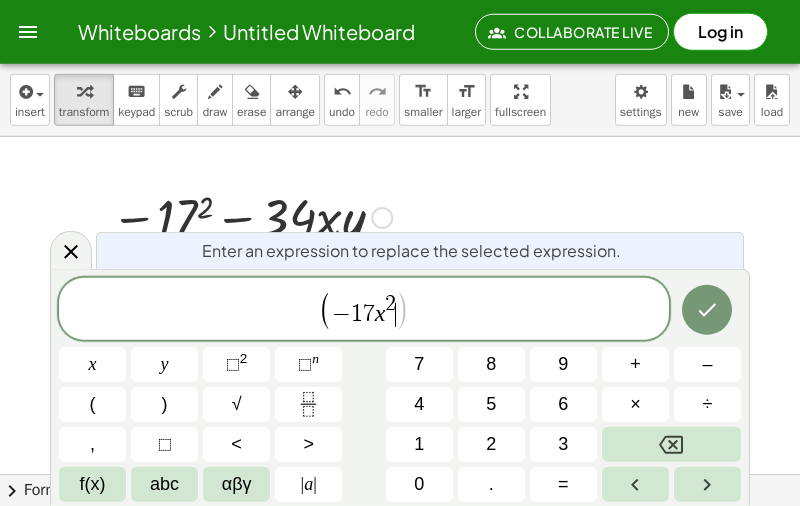 click at bounding box center [671, 444] 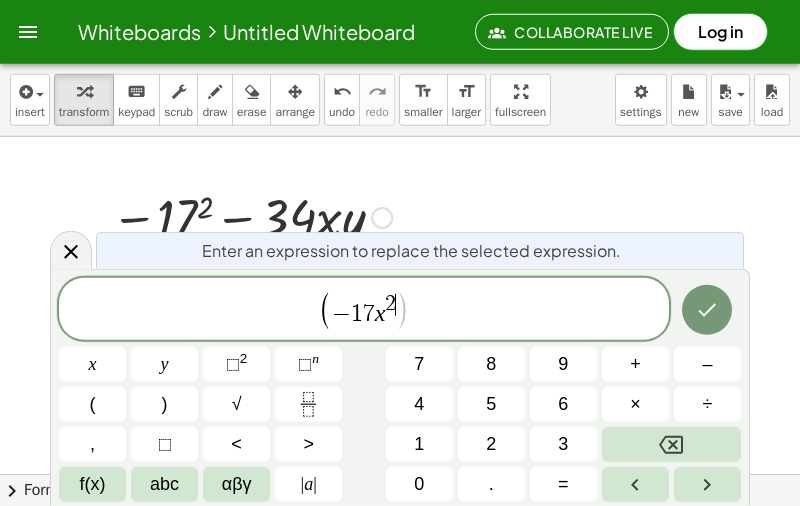 click on "( − 1 7 x 2 ​ )" at bounding box center (364, 310) 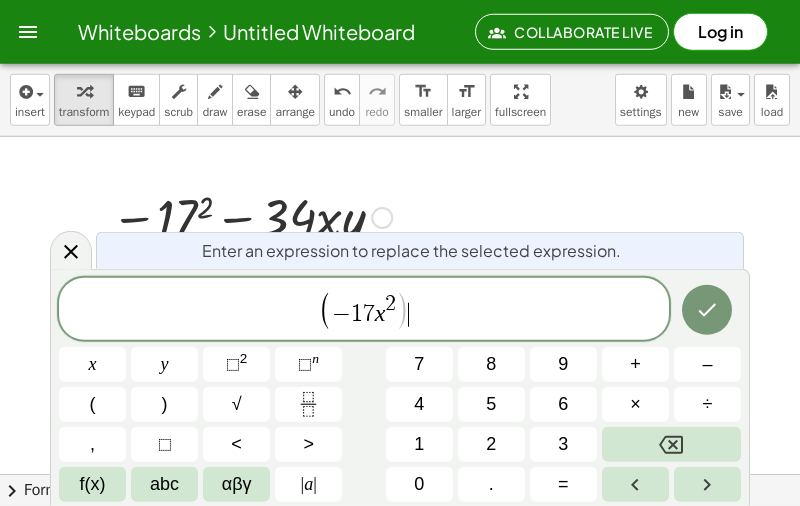 click on "( − 1 7 x 2 ) ​" at bounding box center [364, 310] 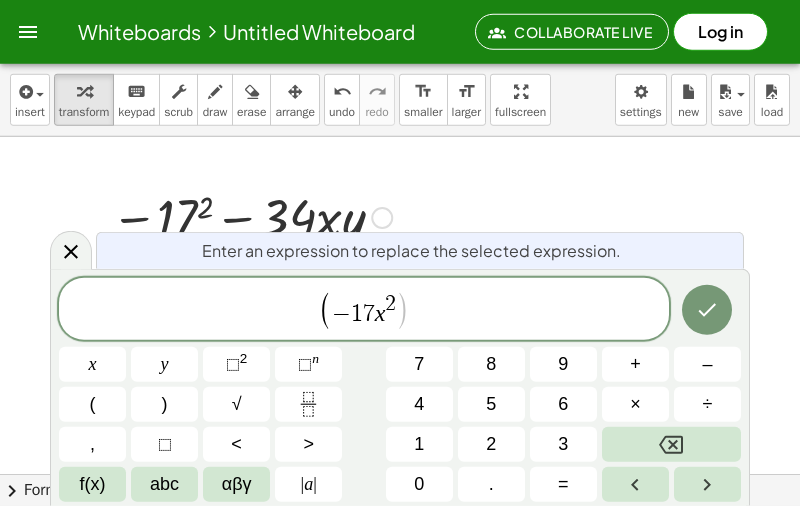 click on "−" at bounding box center [341, 315] 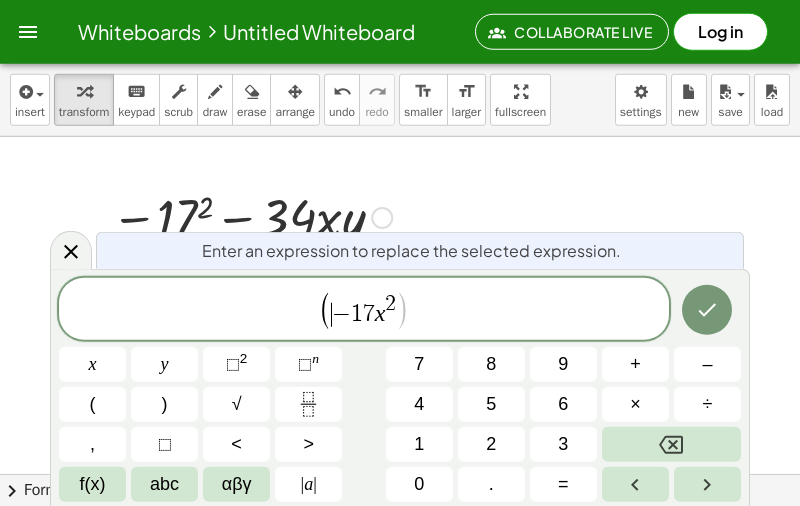 click on "÷" at bounding box center (707, 404) 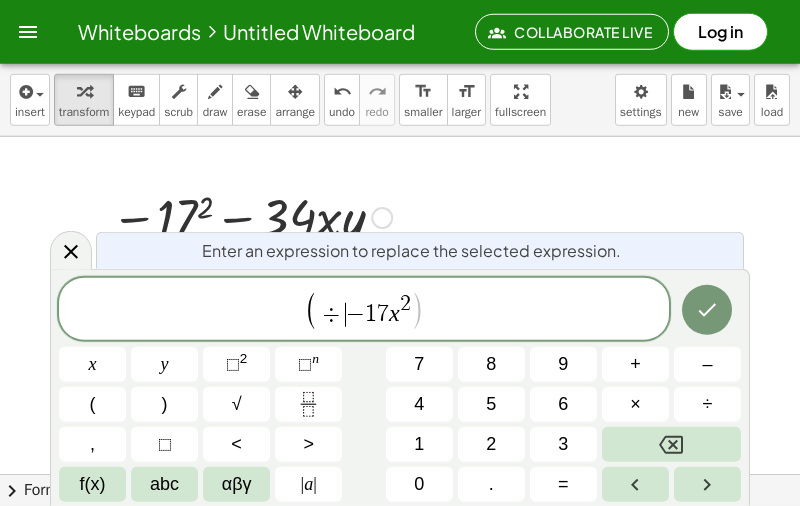 click at bounding box center (671, 444) 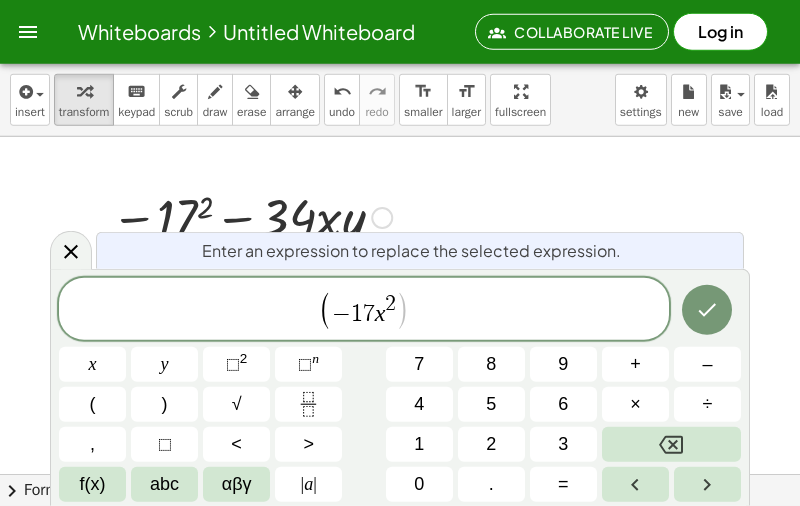 click at bounding box center (671, 444) 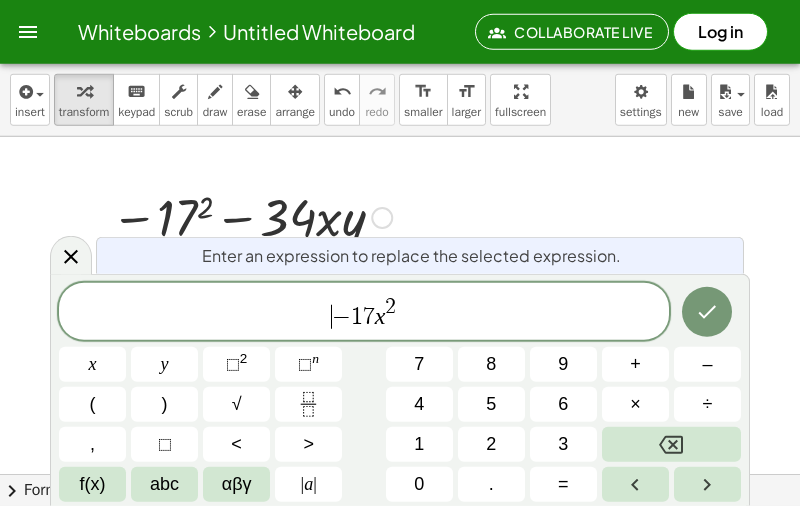 click on "​ − 1 7 x 2" at bounding box center (364, 313) 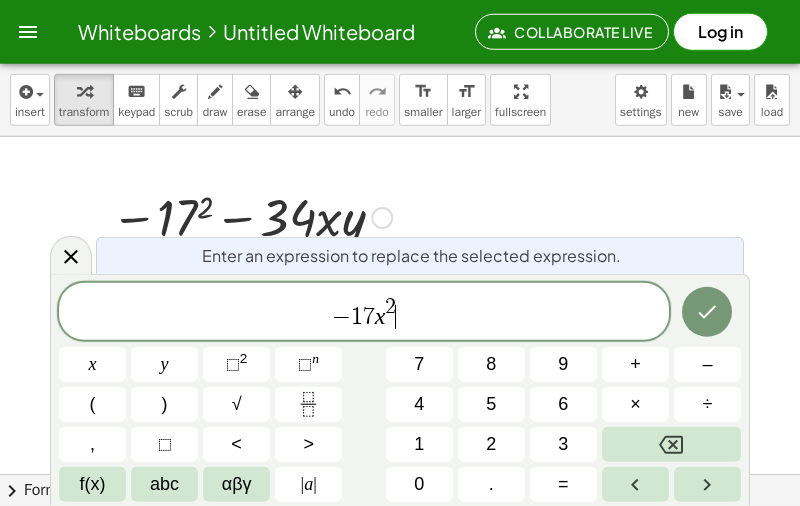 click on "–" at bounding box center [707, 364] 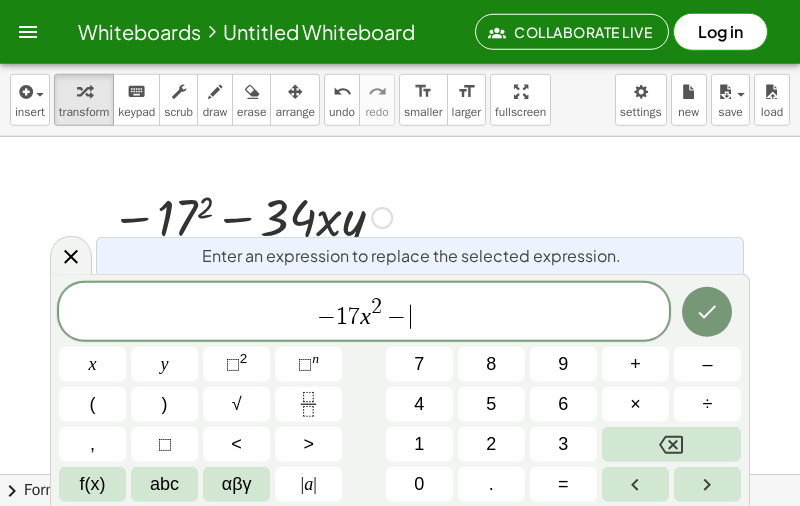 click on "3" at bounding box center [563, 444] 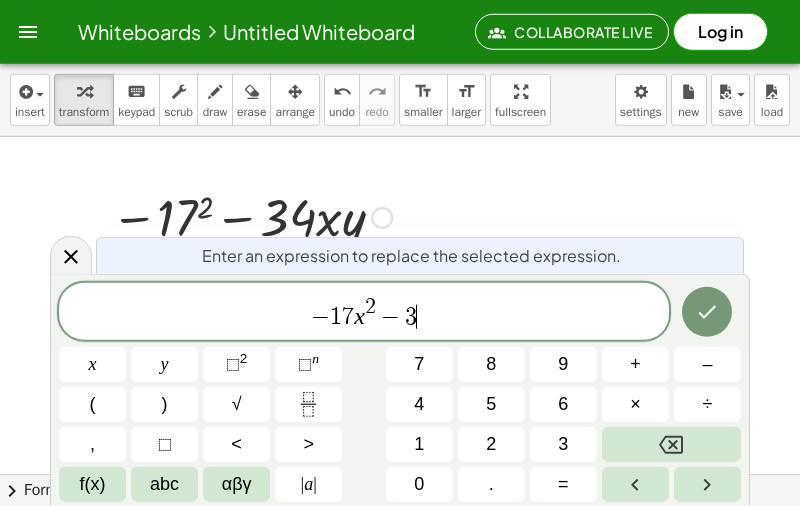click on "4" at bounding box center (419, 404) 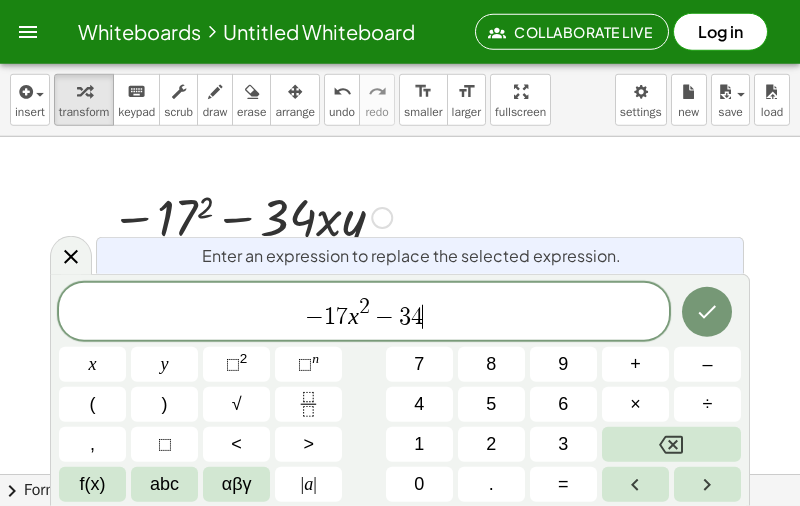 click on "x" at bounding box center (92, 364) 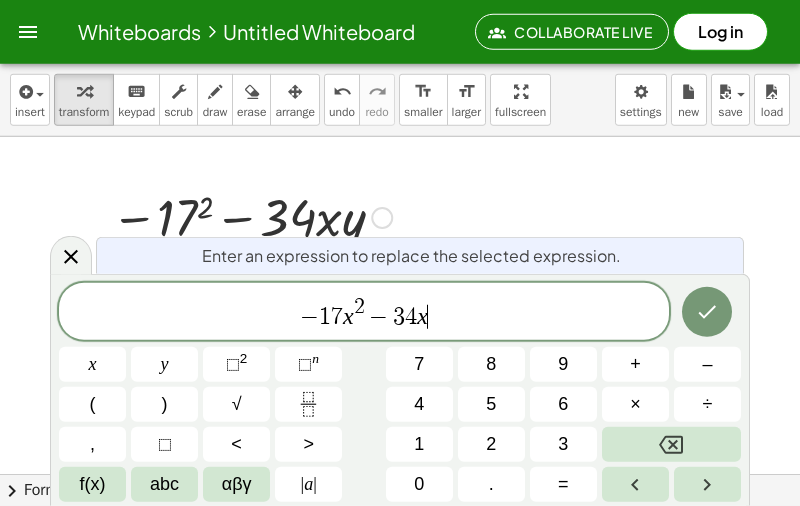 click on "y" at bounding box center [164, 364] 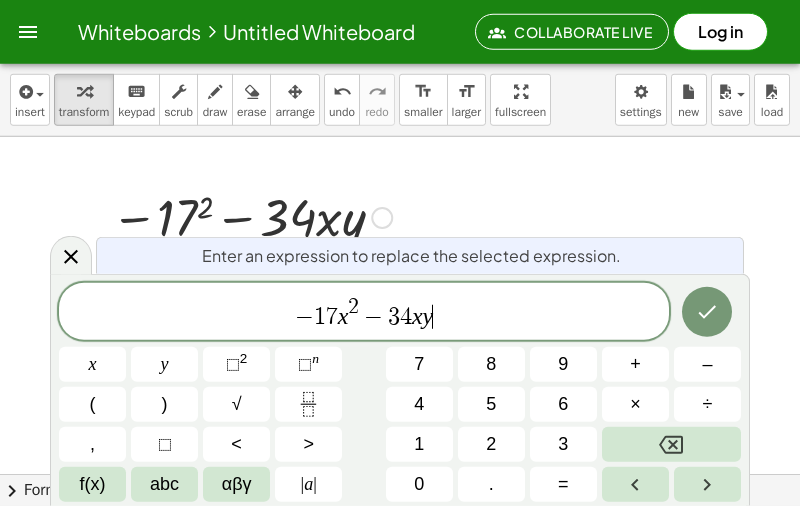 click 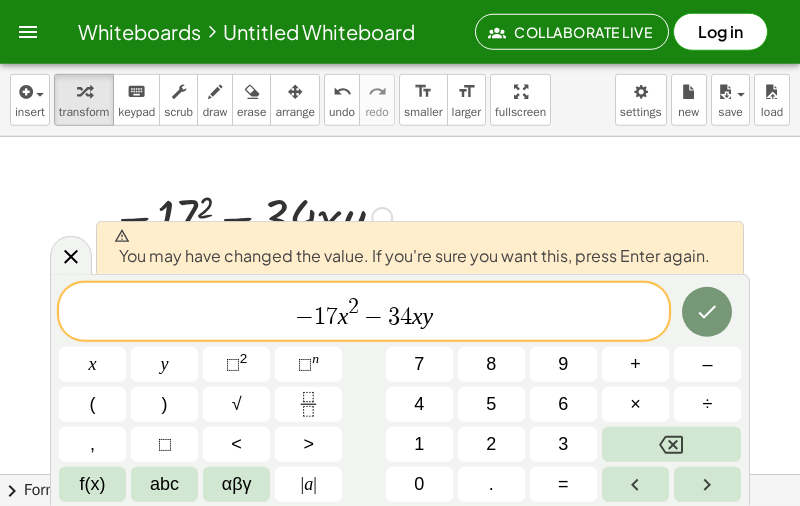 click 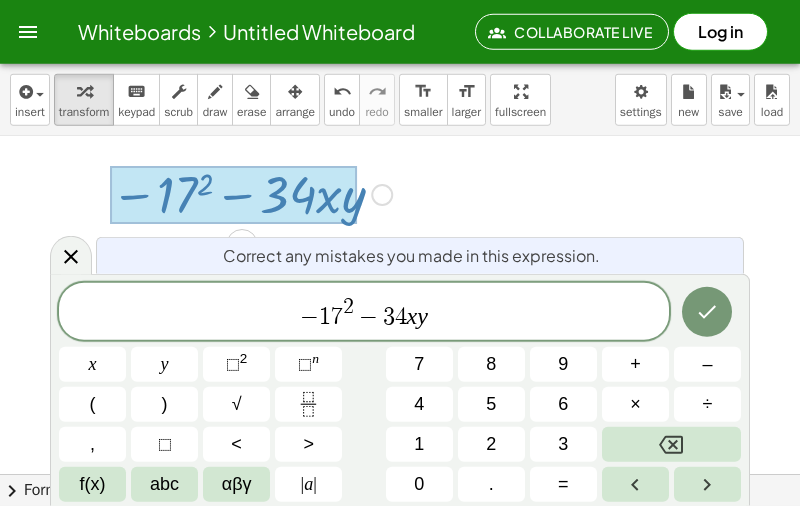 scroll, scrollTop: 29, scrollLeft: 0, axis: vertical 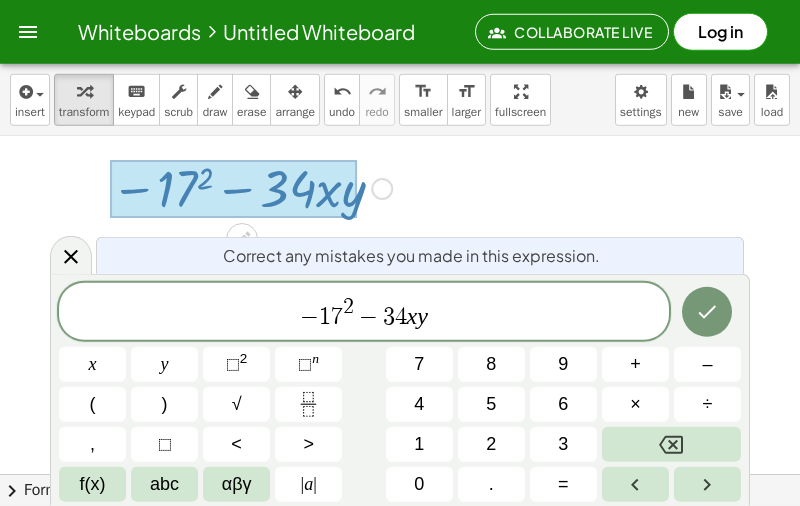 click on "7" at bounding box center [337, 317] 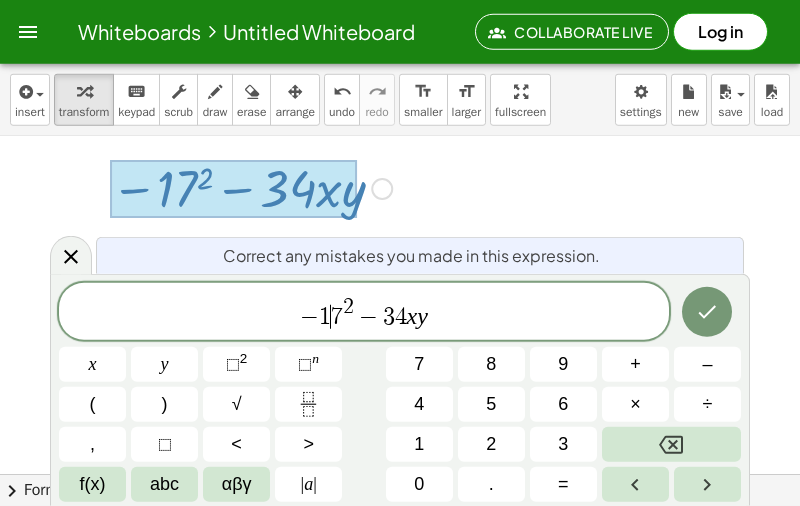 click on "2" at bounding box center [348, 307] 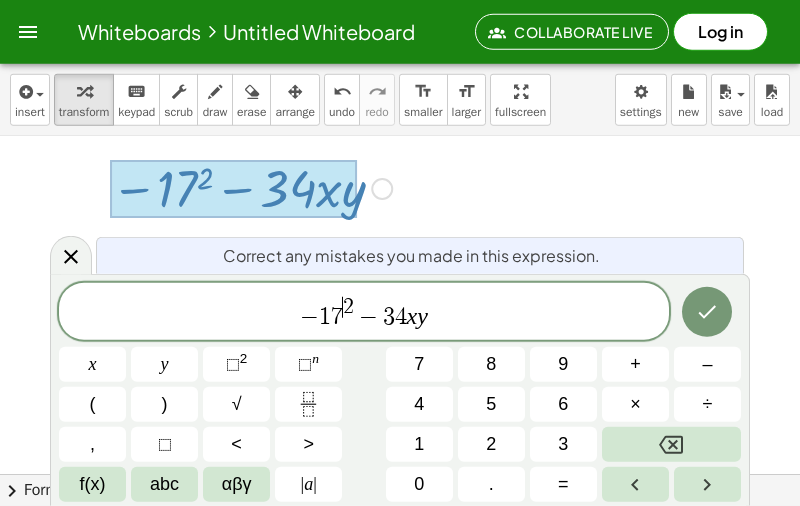 click on "x" at bounding box center [92, 364] 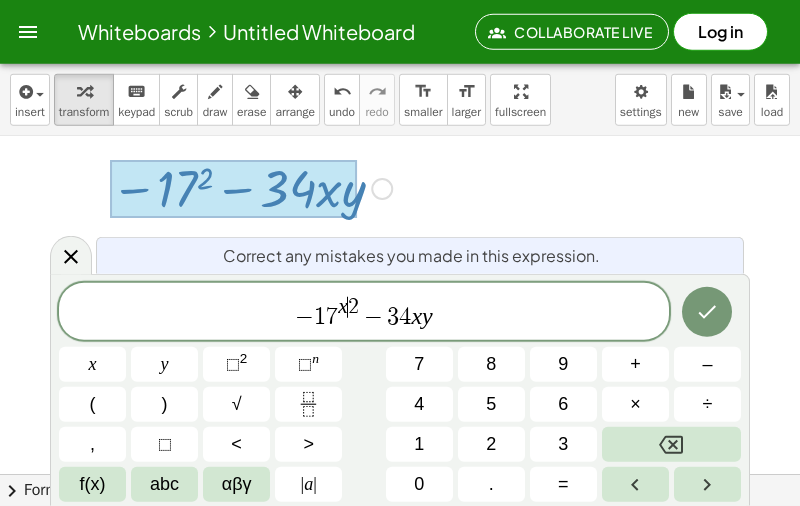 click 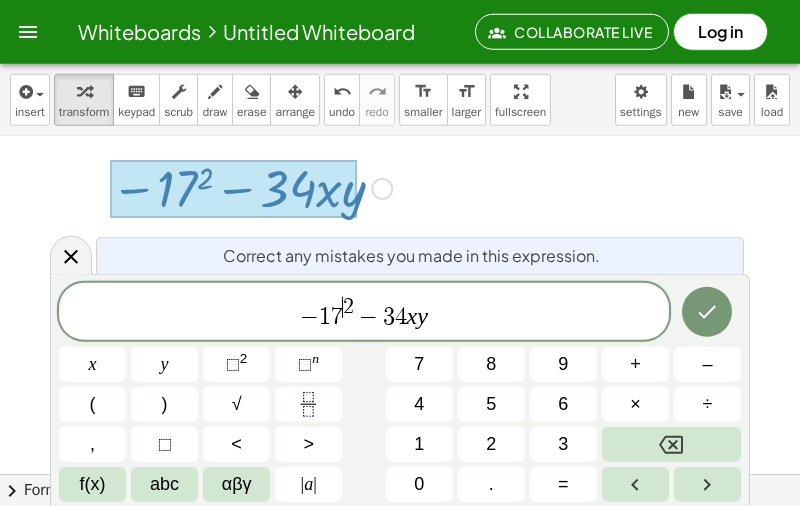 click on "7" at bounding box center (337, 317) 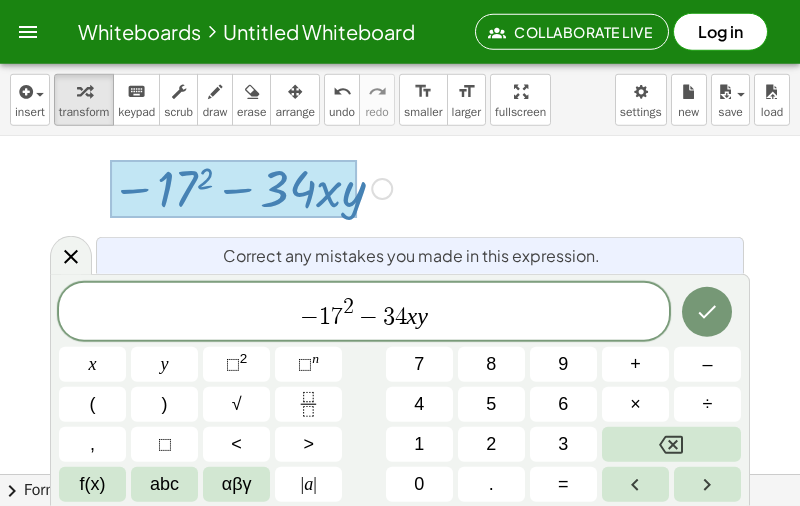 click on "− 1 ​ 7 2 − 3 4 x y" at bounding box center (364, 313) 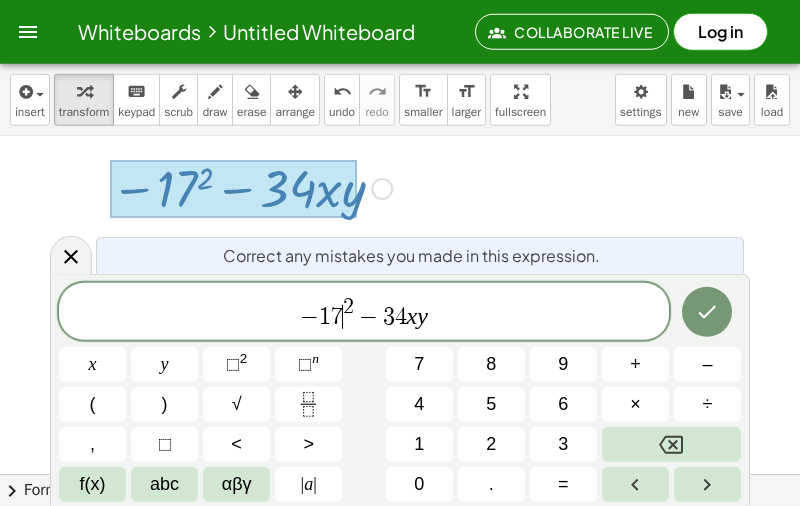 click on "x" at bounding box center [92, 364] 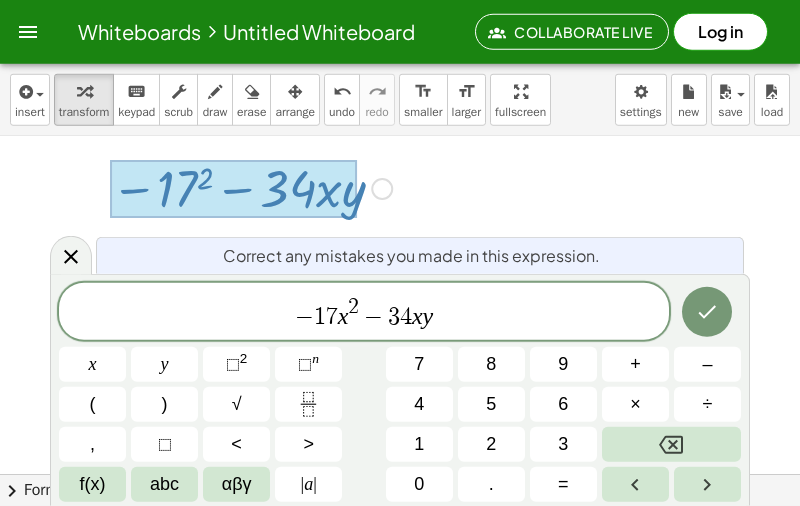 click at bounding box center [707, 312] 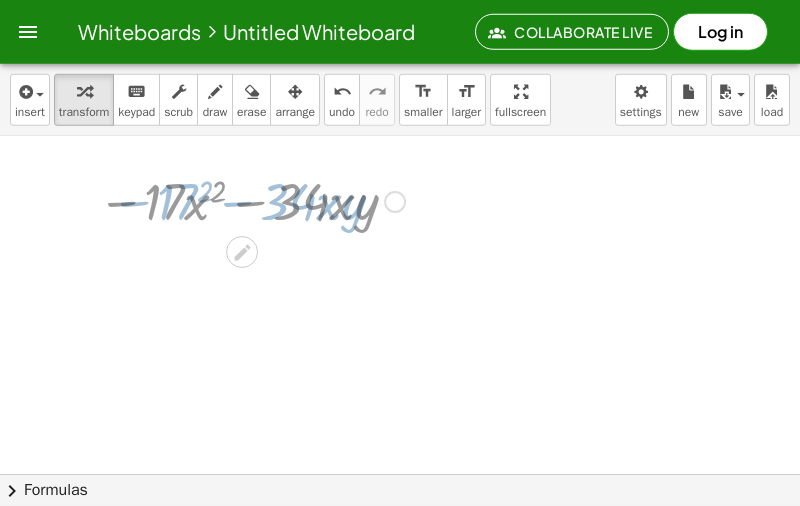 scroll, scrollTop: 0, scrollLeft: 0, axis: both 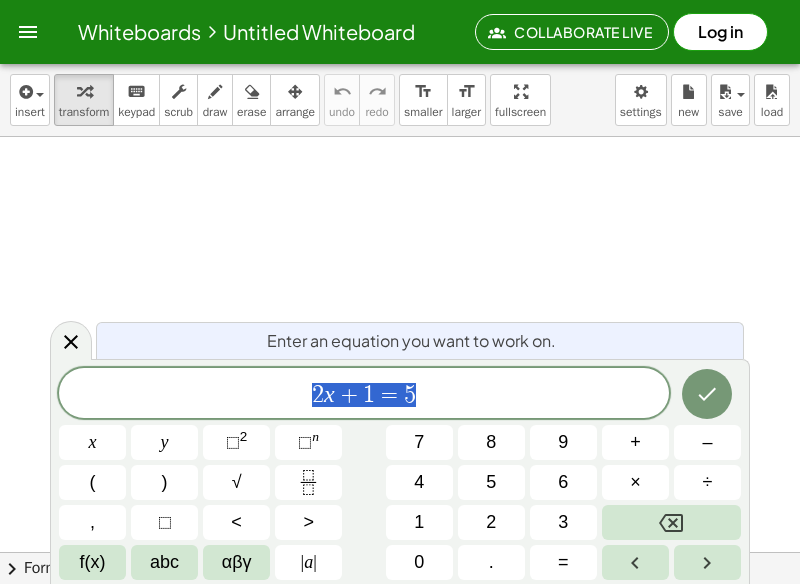 click on "2 x + 1 = 5" at bounding box center [364, 395] 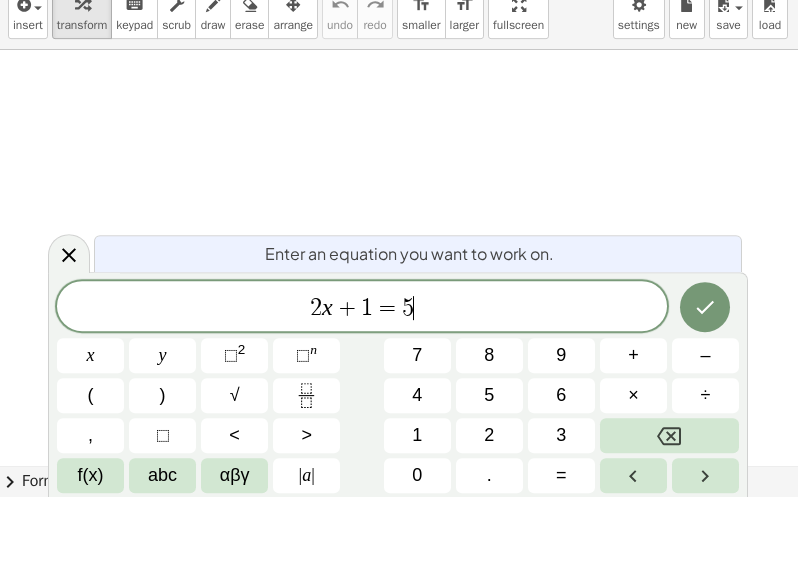 scroll, scrollTop: 16, scrollLeft: 0, axis: vertical 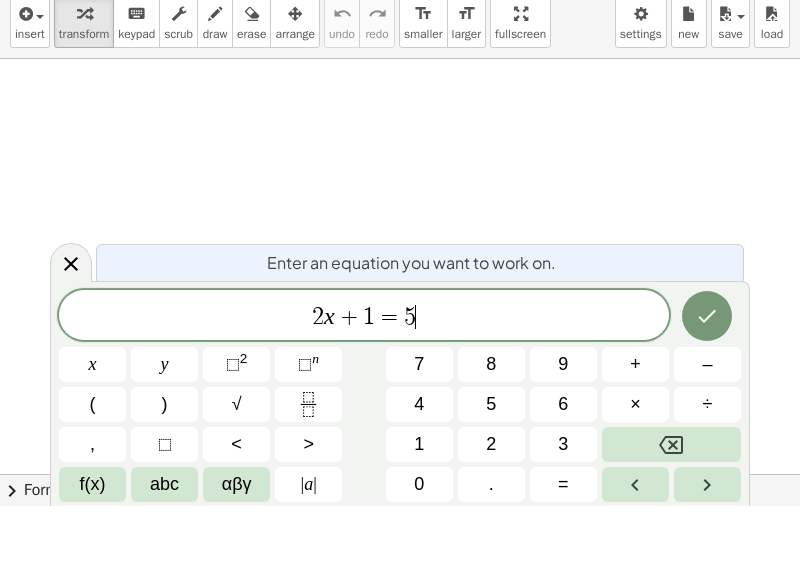 click at bounding box center (671, 522) 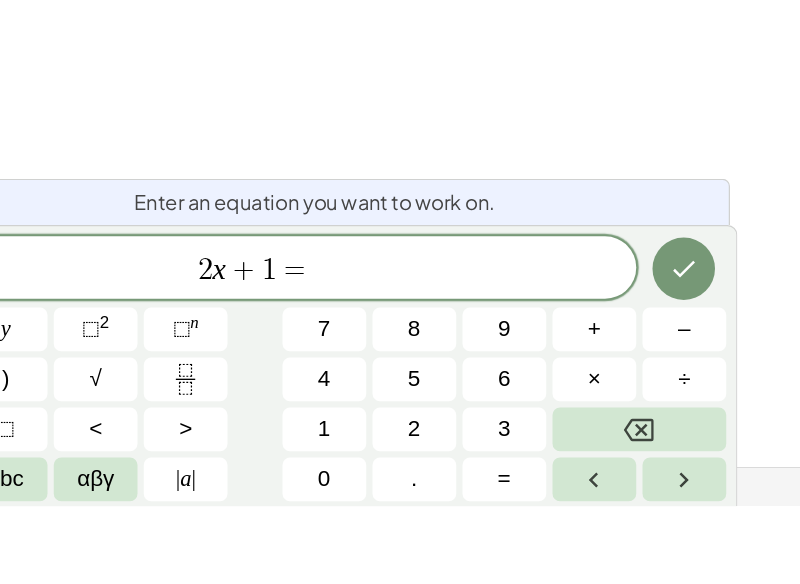 click 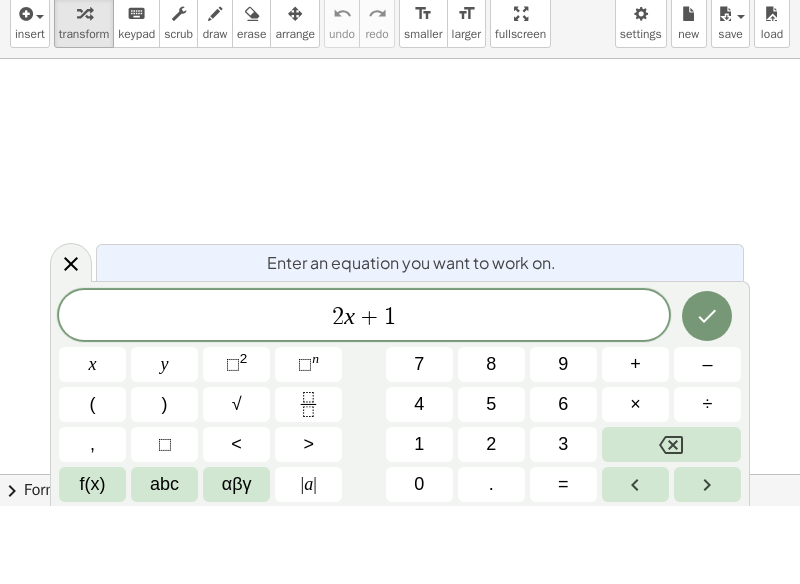 click 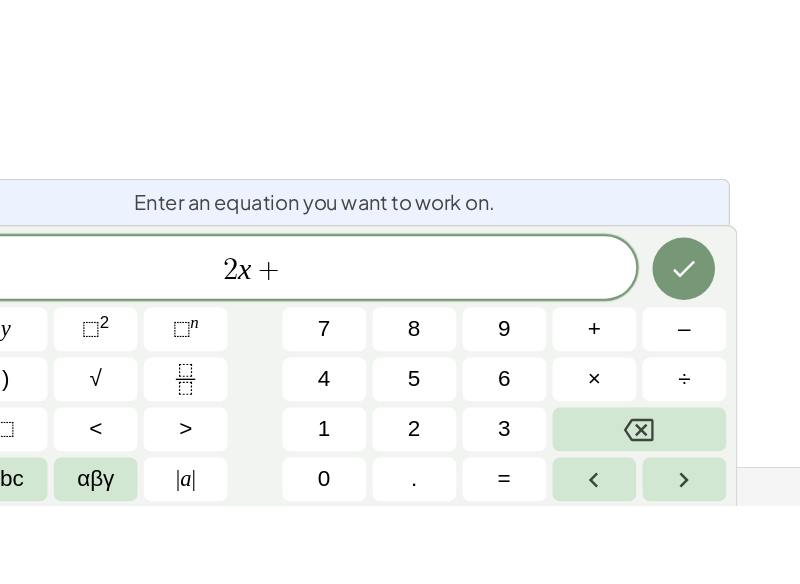 click 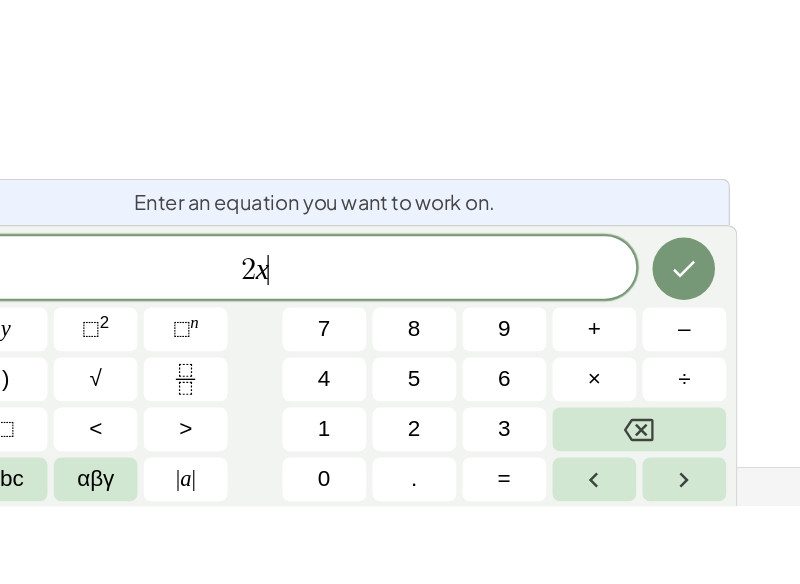 click at bounding box center (671, 522) 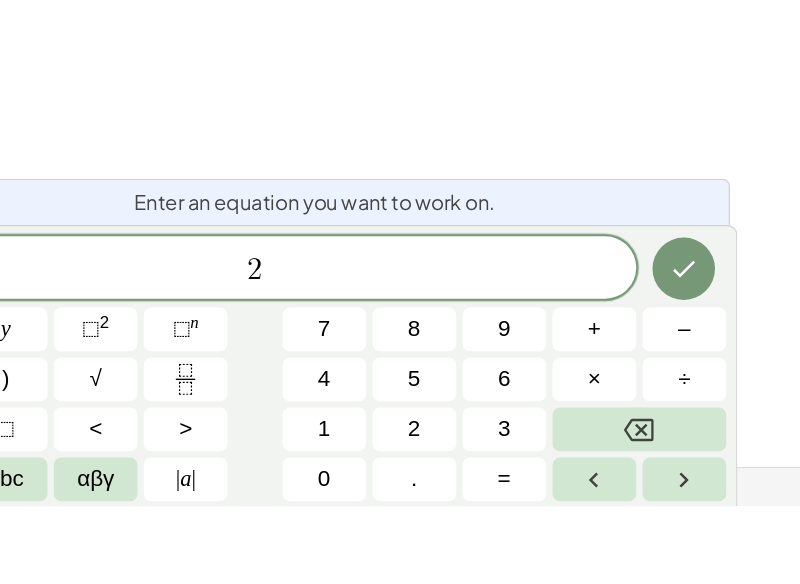 click 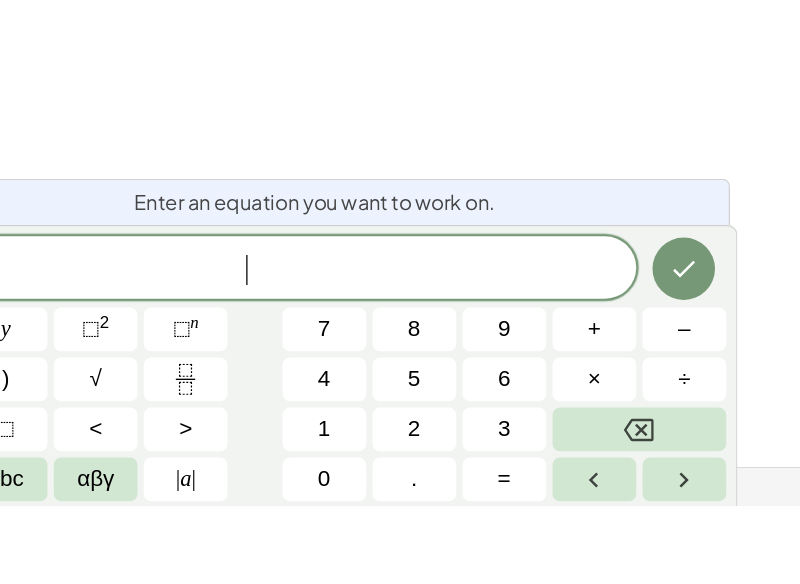 click on "–" at bounding box center (707, 442) 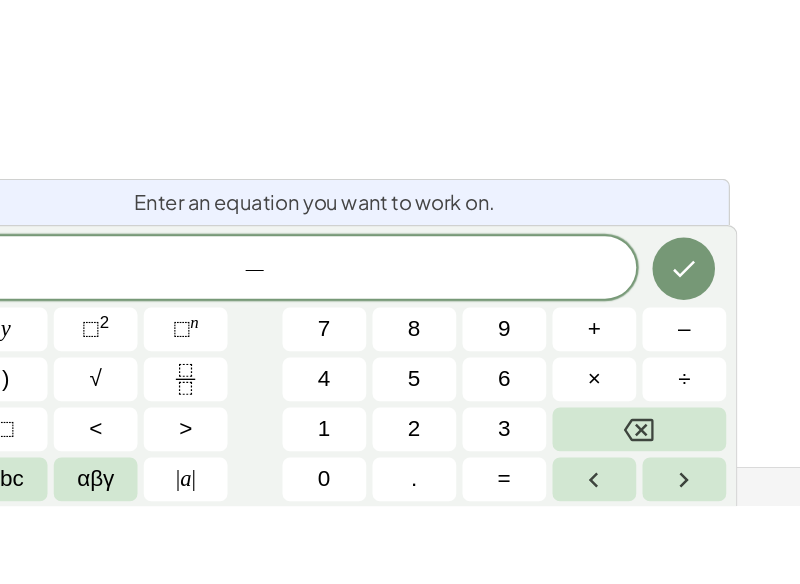 click on "3" at bounding box center (563, 522) 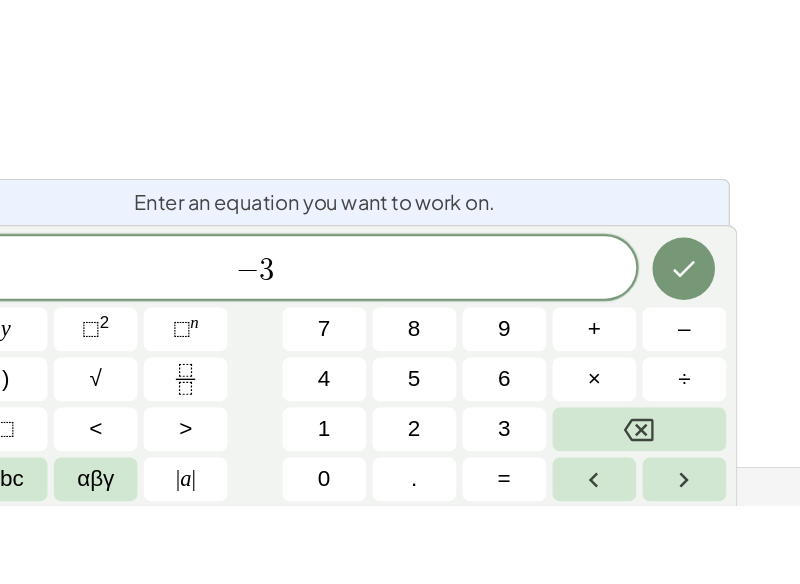 click on "4" at bounding box center (419, 482) 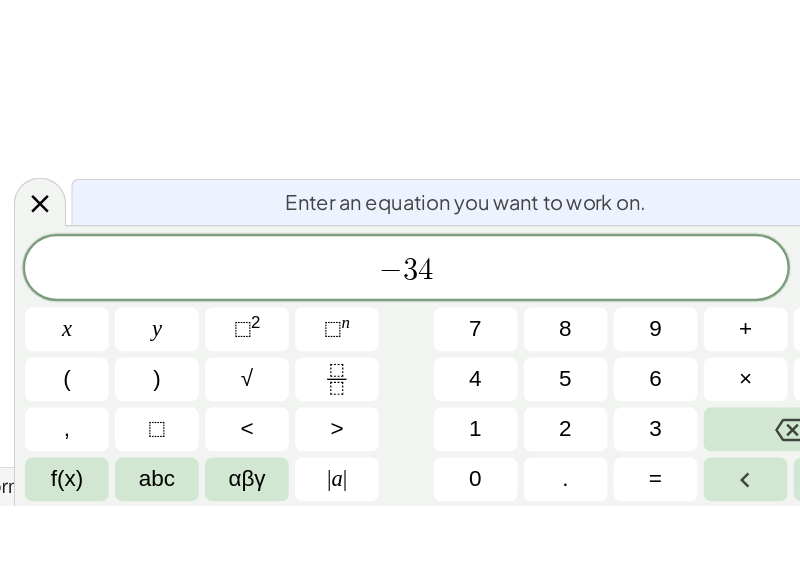 click on "abc" at bounding box center (164, 562) 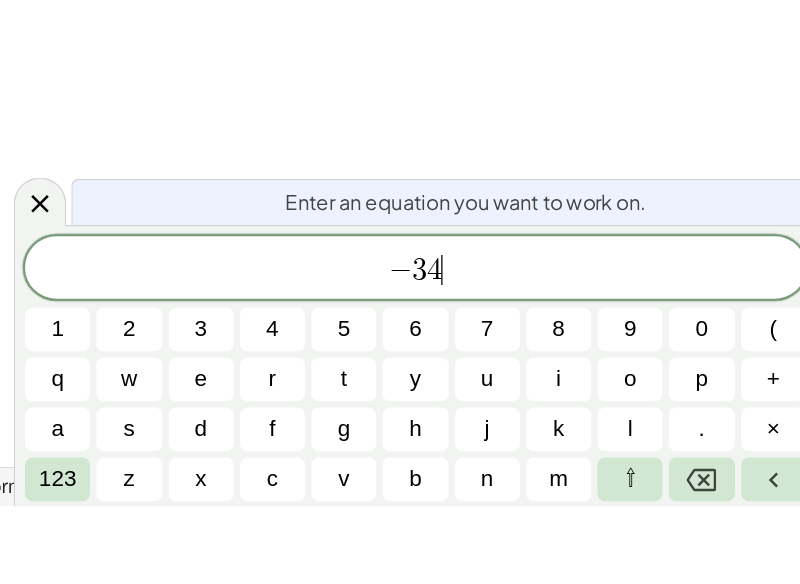 click on "a" at bounding box center (85, 522) 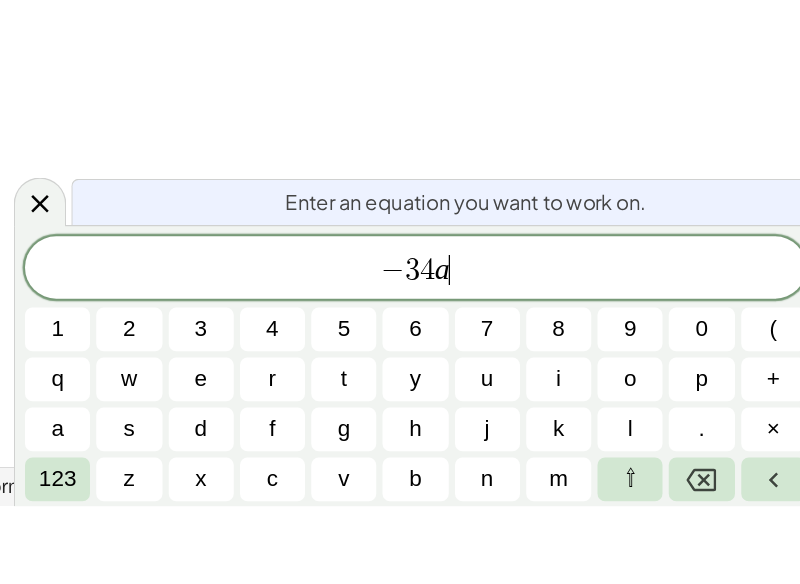 click on "123" at bounding box center (85, 562) 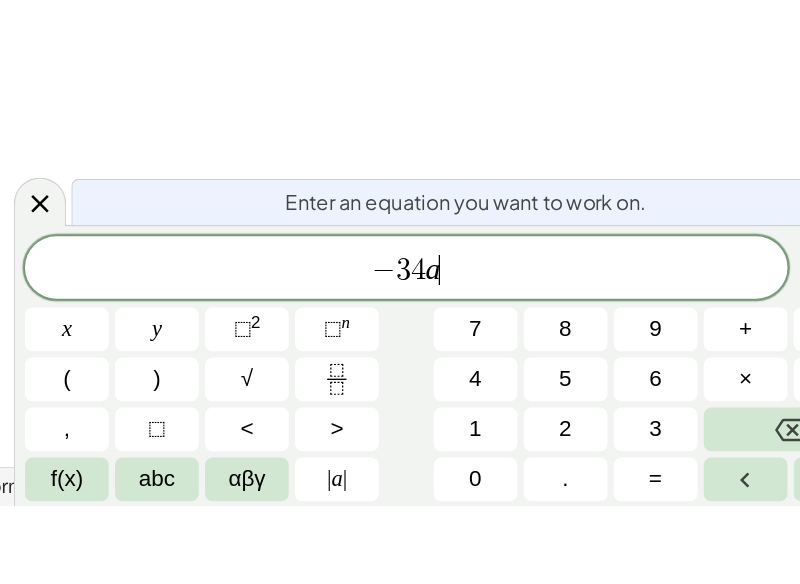 click on "⬚" at bounding box center [305, 442] 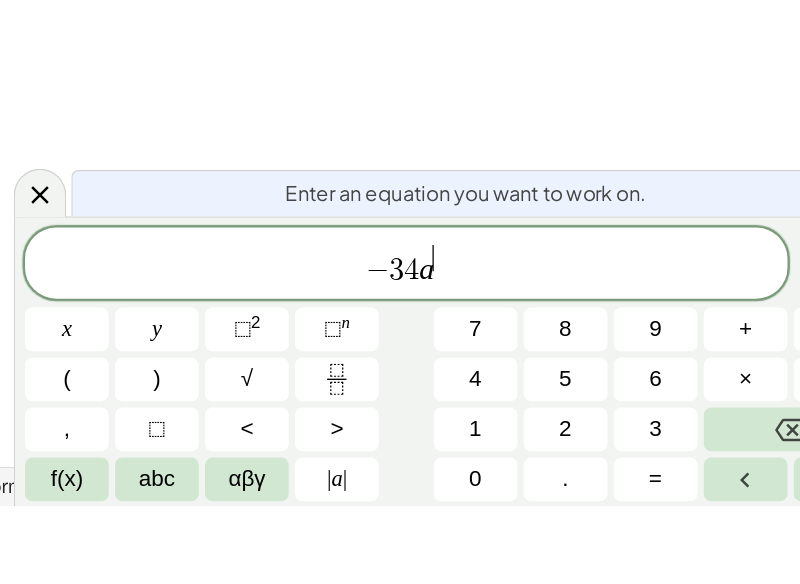 click on "4" at bounding box center (419, 482) 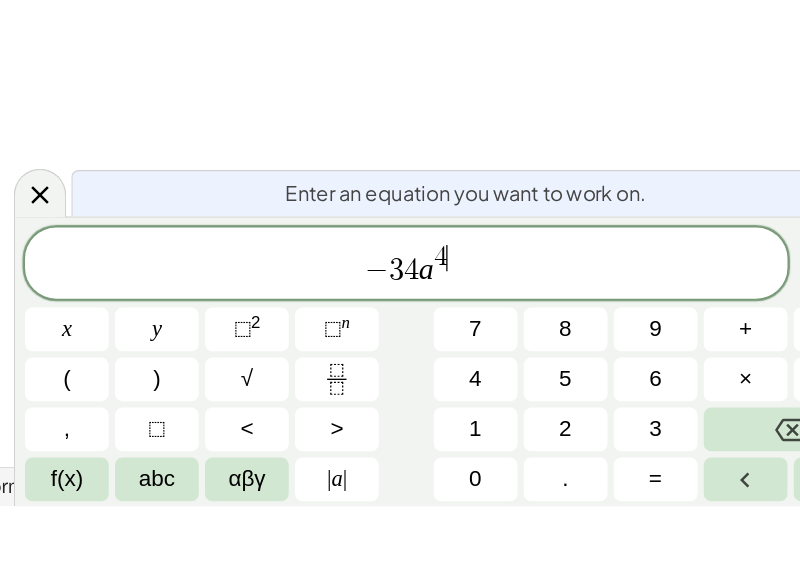click on "abc" at bounding box center (164, 562) 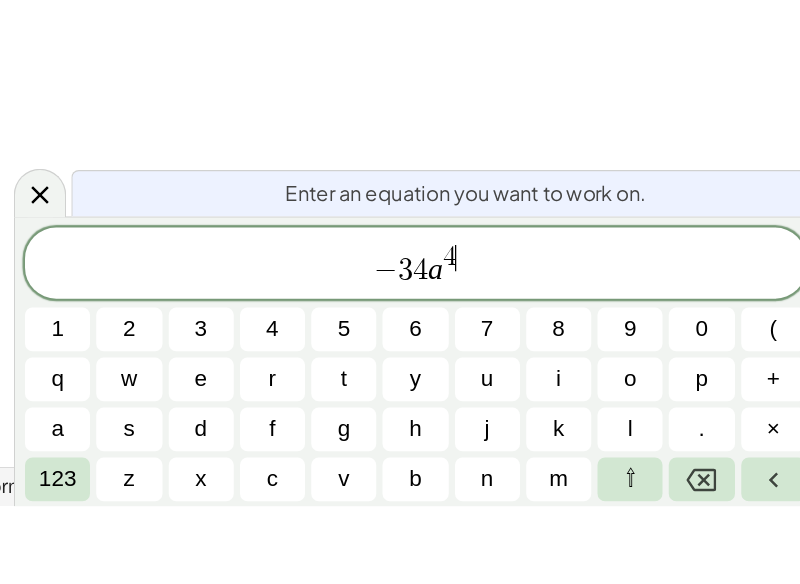 click on "b" at bounding box center (371, 562) 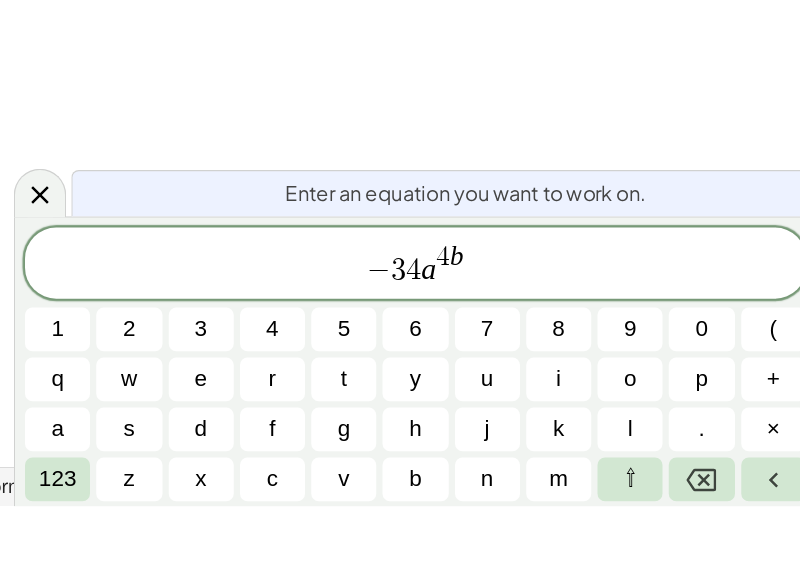 click on "x" at bounding box center [200, 562] 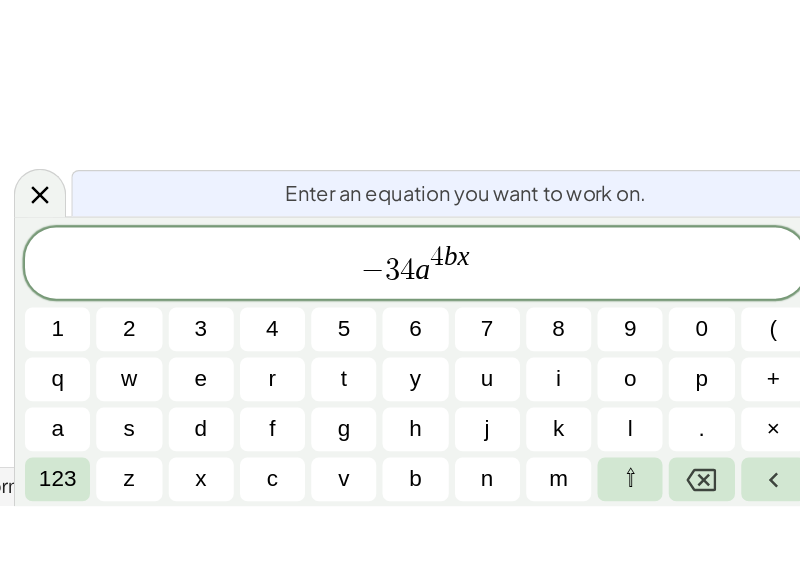 click 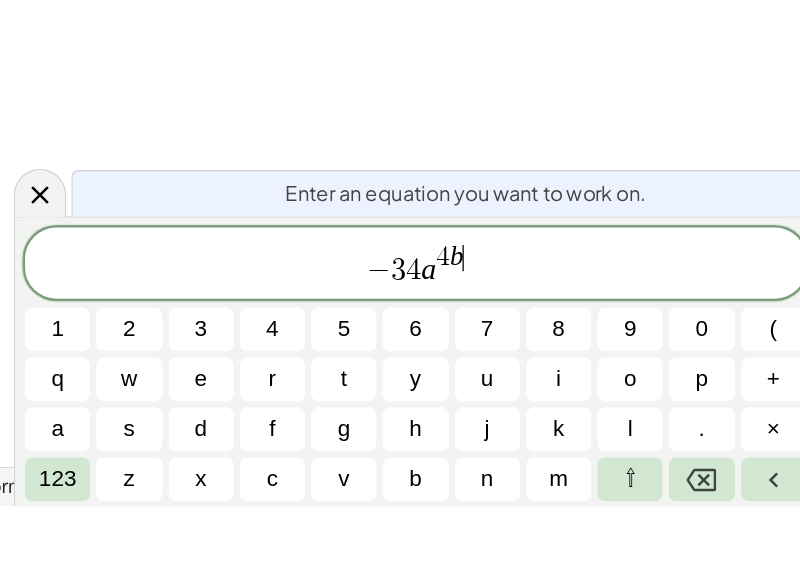 click 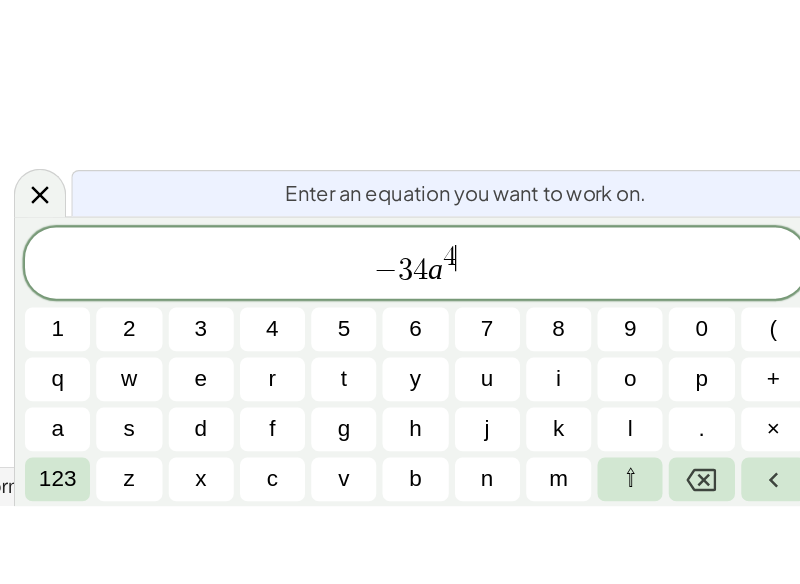 click on "− 3 4 a 4 ​" at bounding box center (371, 391) 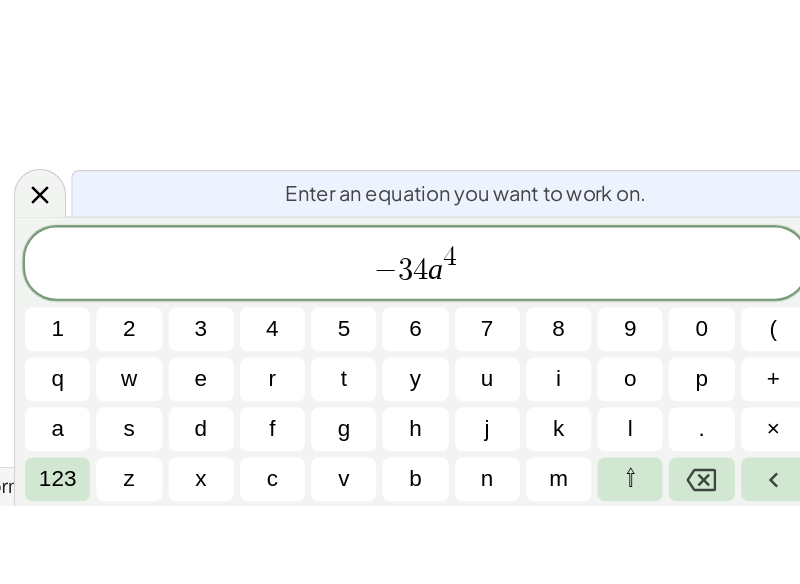 click on "b" at bounding box center [371, 562] 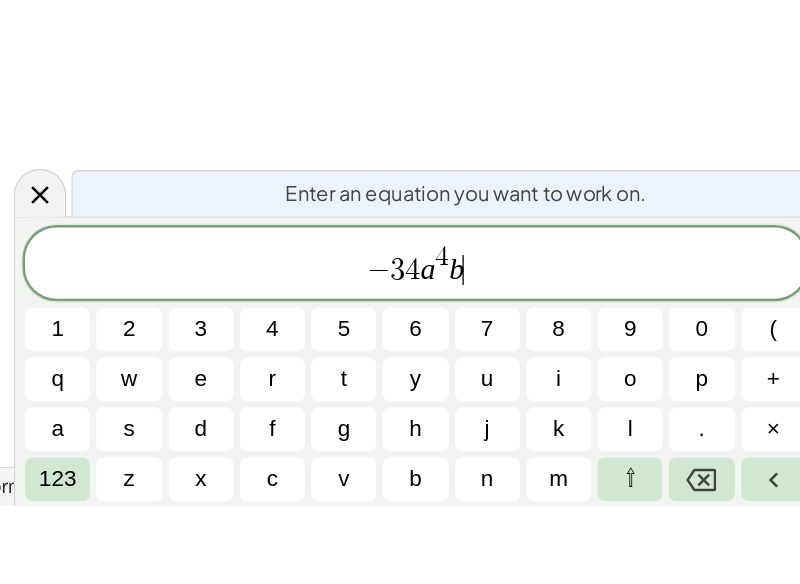click on "x" at bounding box center (200, 562) 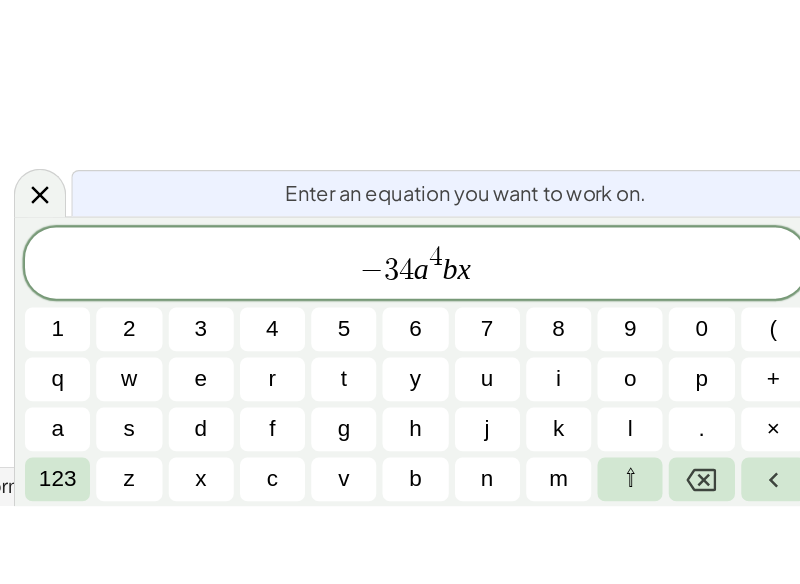 click on "123" at bounding box center [85, 562] 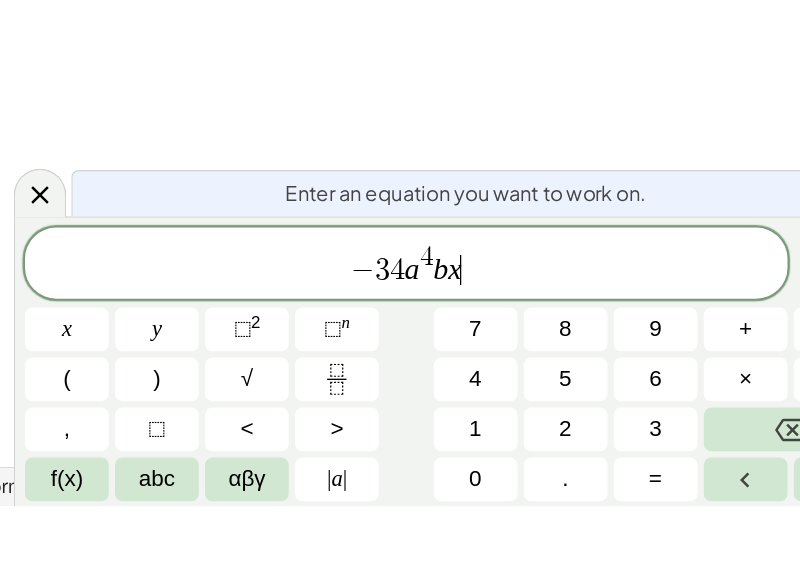 click on "2" at bounding box center (244, 436) 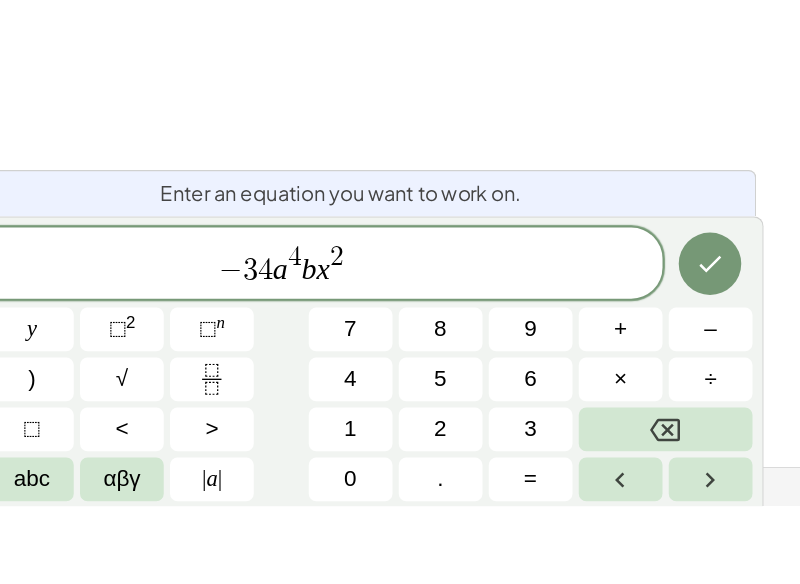 click on "–" at bounding box center [707, 442] 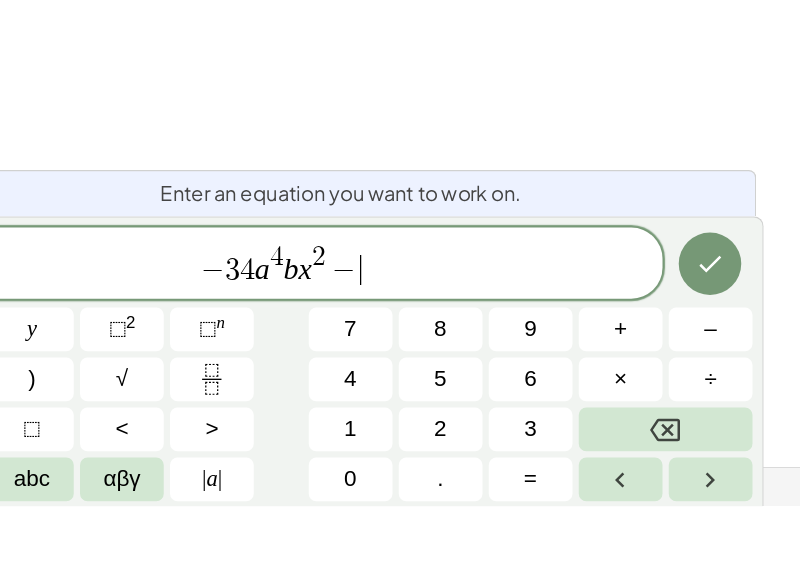 click on "8" at bounding box center (491, 442) 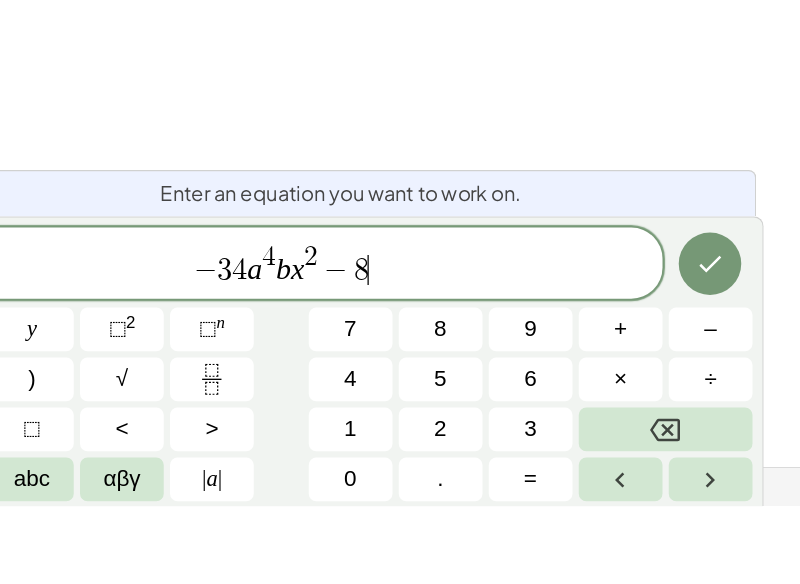 click on "5" at bounding box center [491, 482] 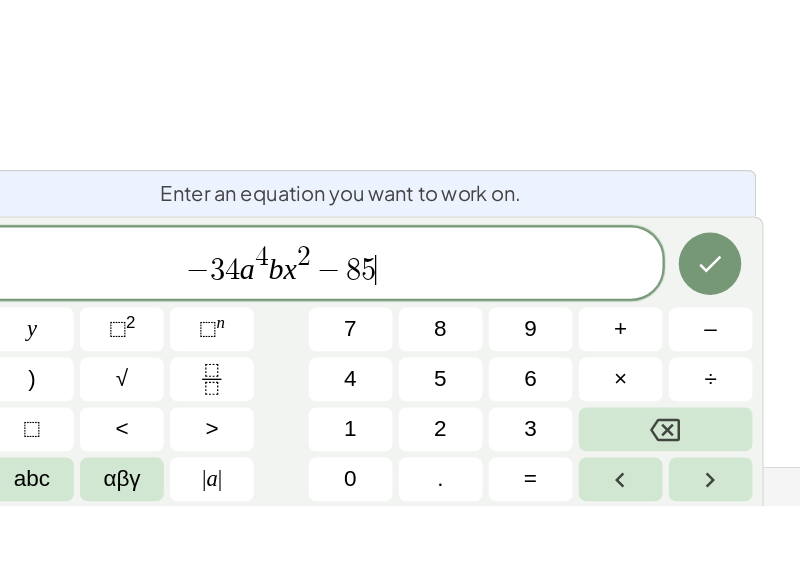 click on "abc" at bounding box center (164, 562) 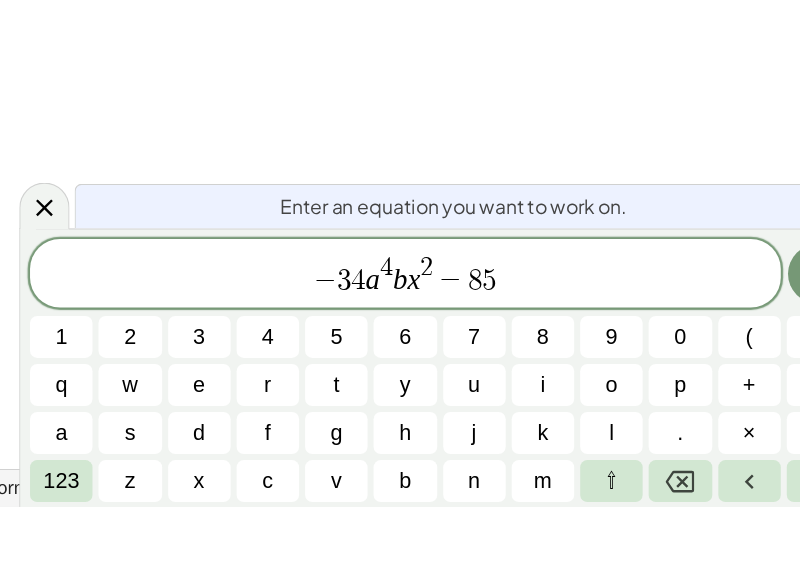 click on "a" at bounding box center [85, 522] 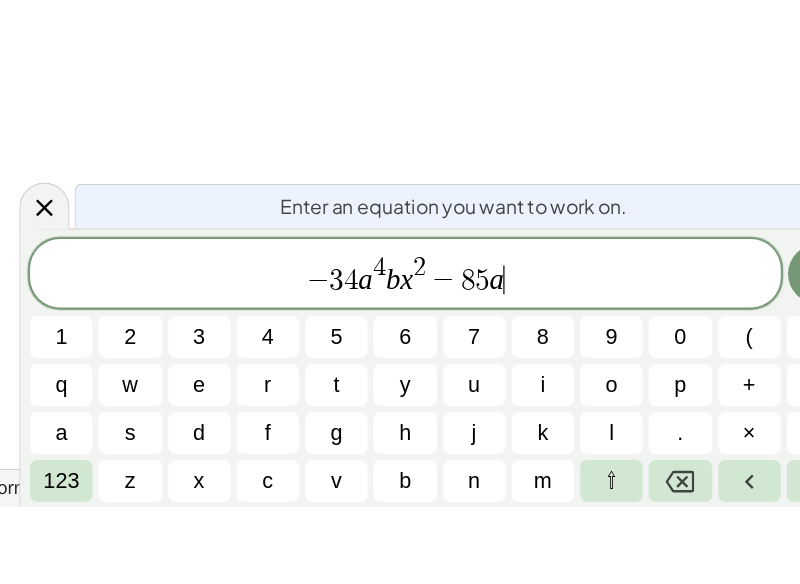click on "123" at bounding box center [85, 562] 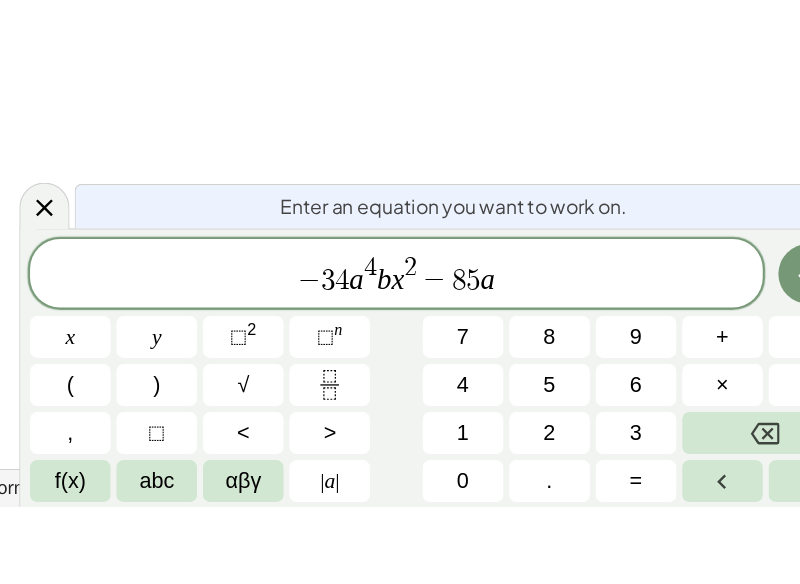click on "⬚" at bounding box center [305, 442] 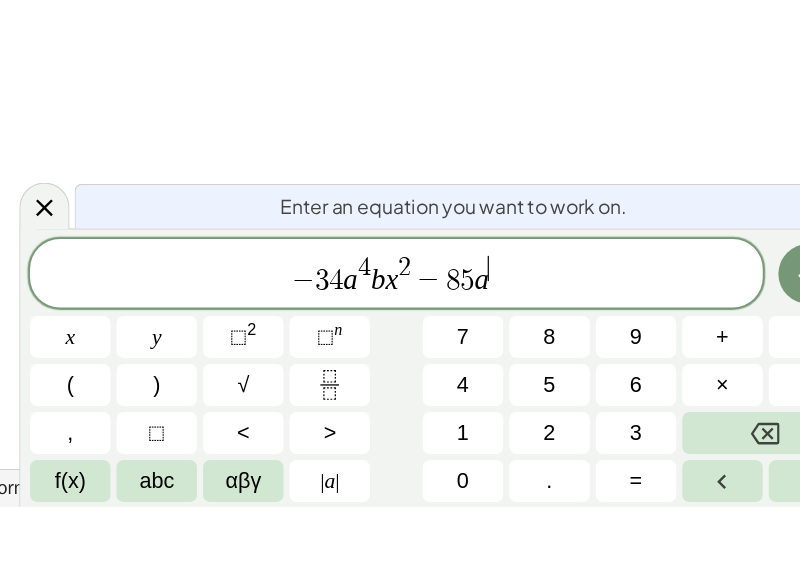 click on "3" at bounding box center (563, 522) 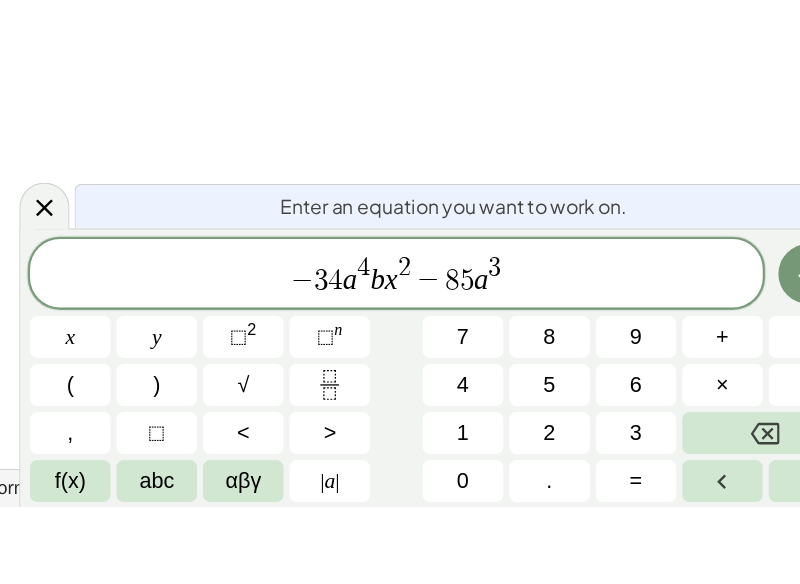 click on "abc" at bounding box center [164, 562] 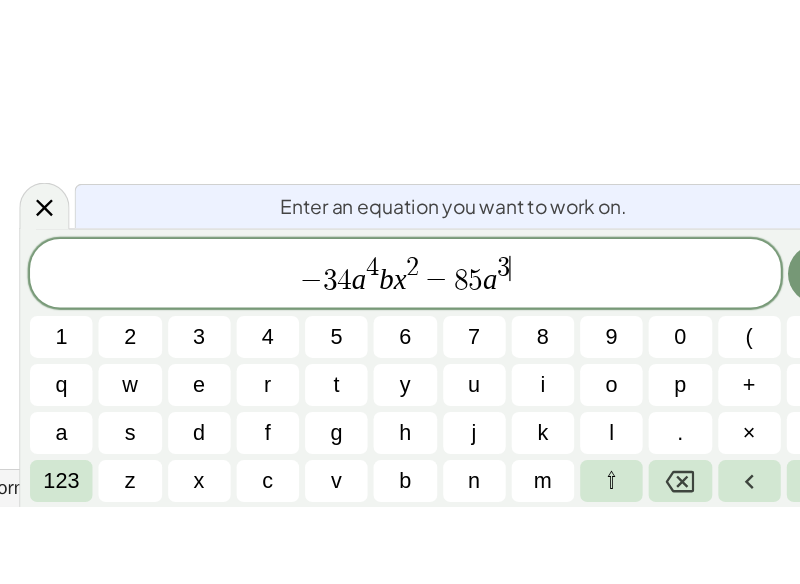 click on "b" at bounding box center (371, 562) 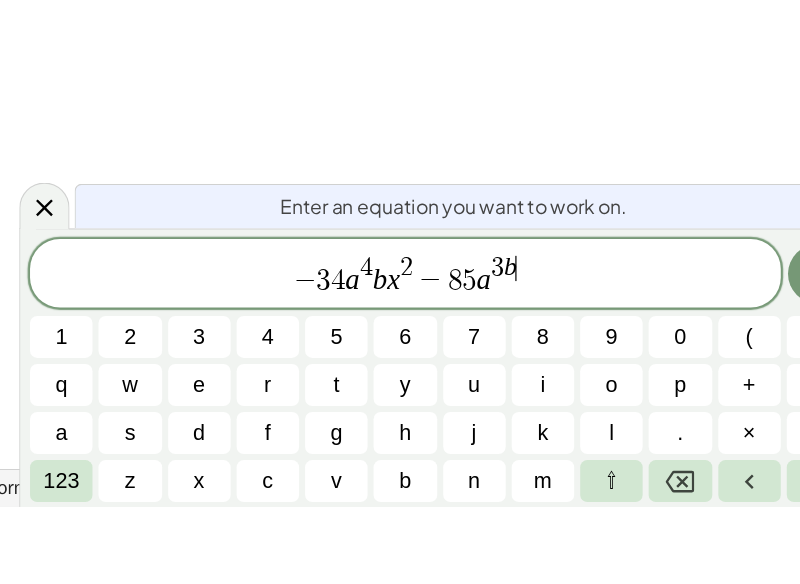 click 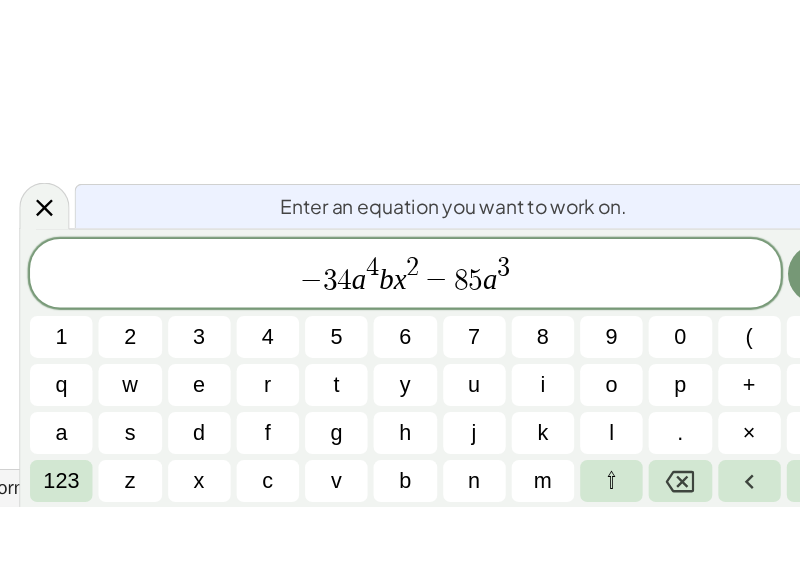 click on "− 3 4 a 4 b x 2 − 8 5 a 3 ​" at bounding box center (371, 391) 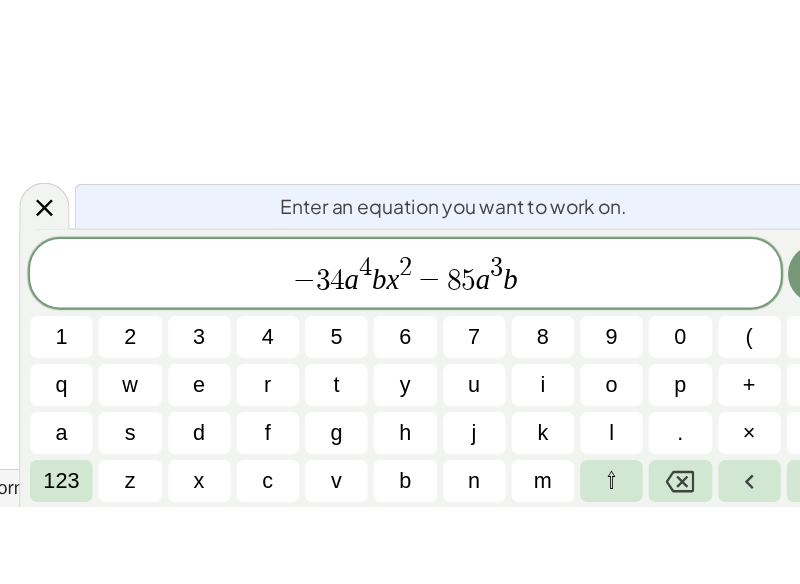 click on "123" at bounding box center [85, 562] 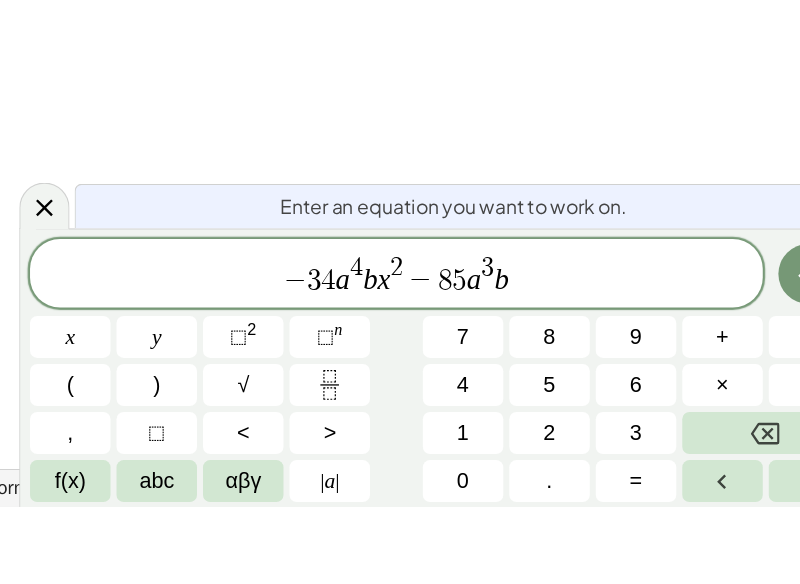 click on "⬚" at bounding box center (233, 442) 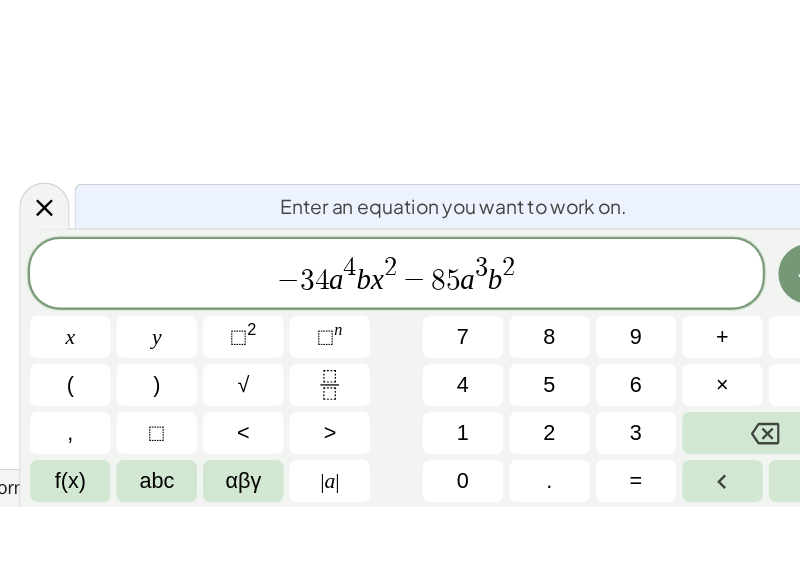 click on "abc" at bounding box center [164, 562] 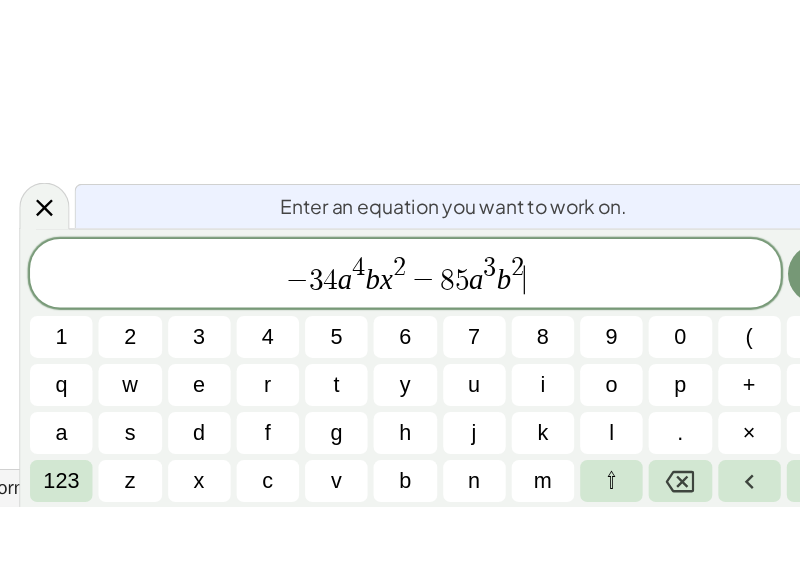 click on "− 3 4 a 4 b x 2 − 8 5 a 3 b 2 ​" at bounding box center [371, 391] 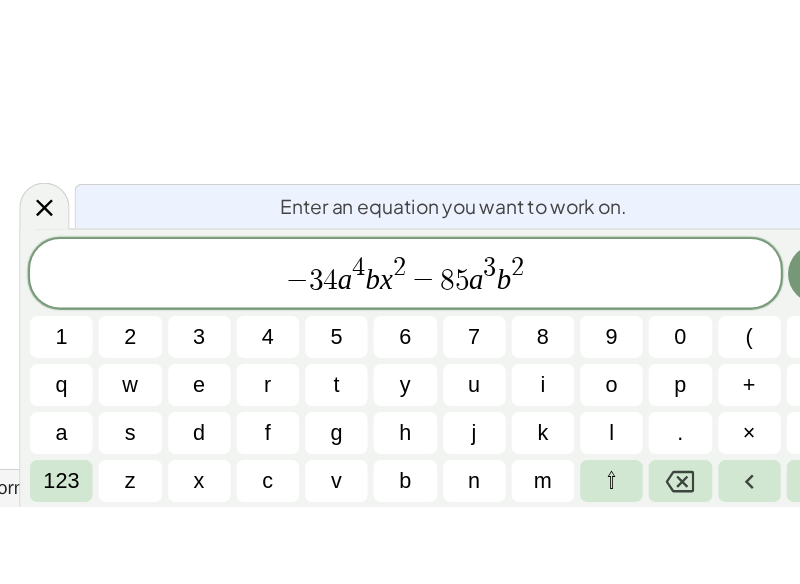click on "x" at bounding box center [200, 562] 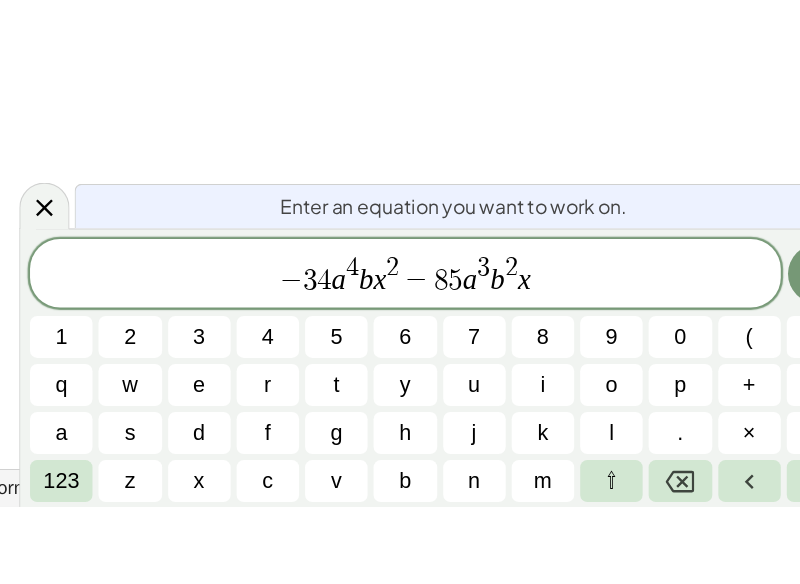 click on "123" at bounding box center [85, 562] 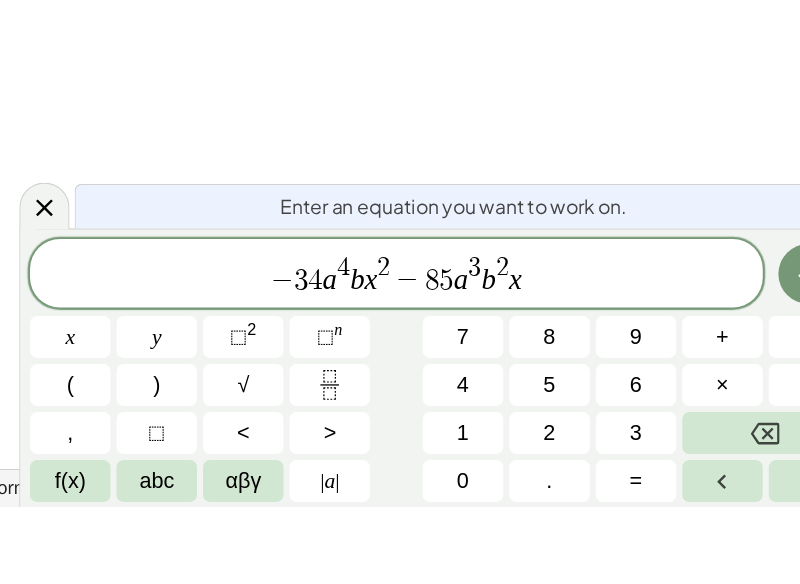 click on "2" at bounding box center (244, 436) 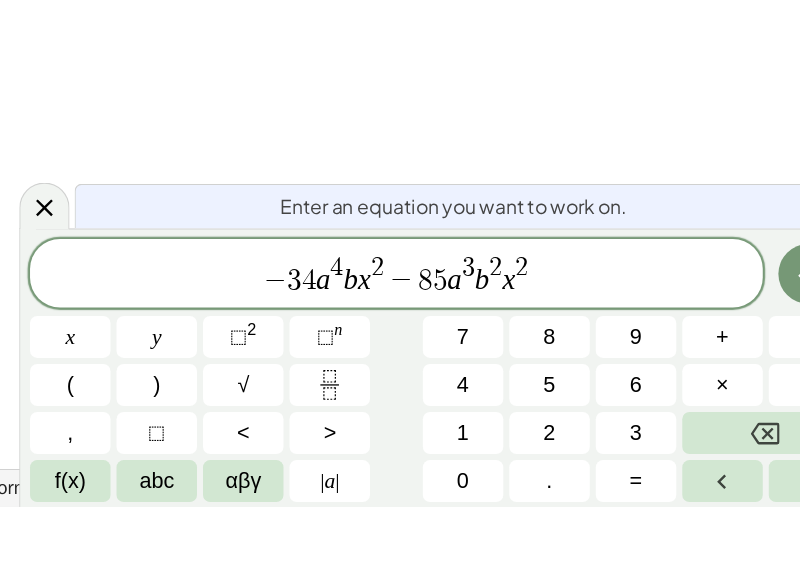 click on "− 3 4 a 4 b x 2 − 8 5 a 3 b 2 x 2 ​" at bounding box center (364, 391) 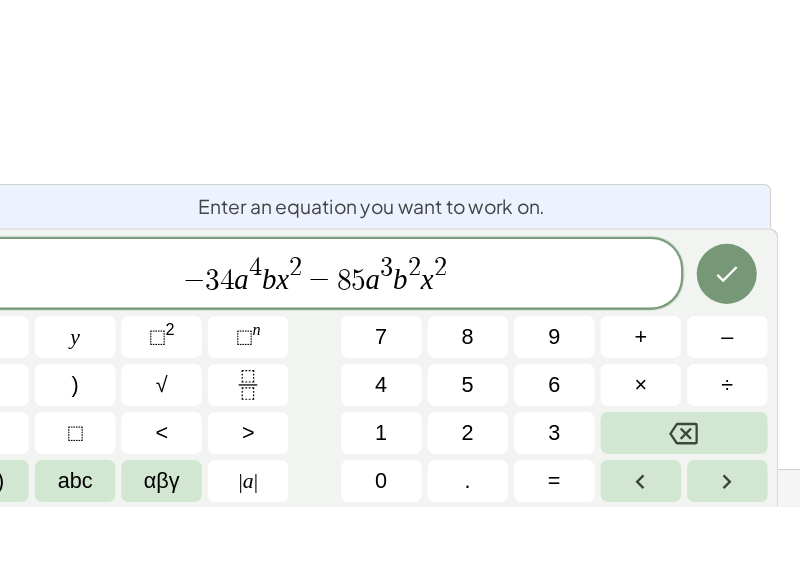click on "–" at bounding box center (707, 442) 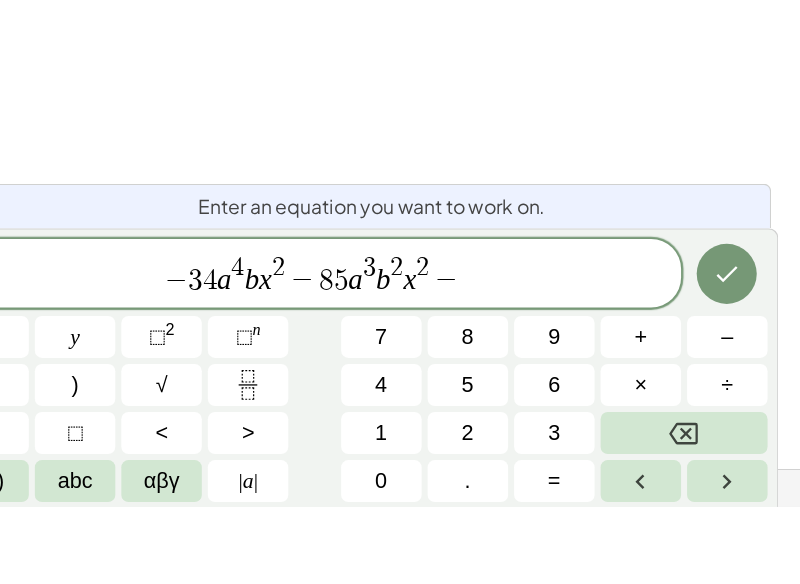 click on "6" at bounding box center [563, 482] 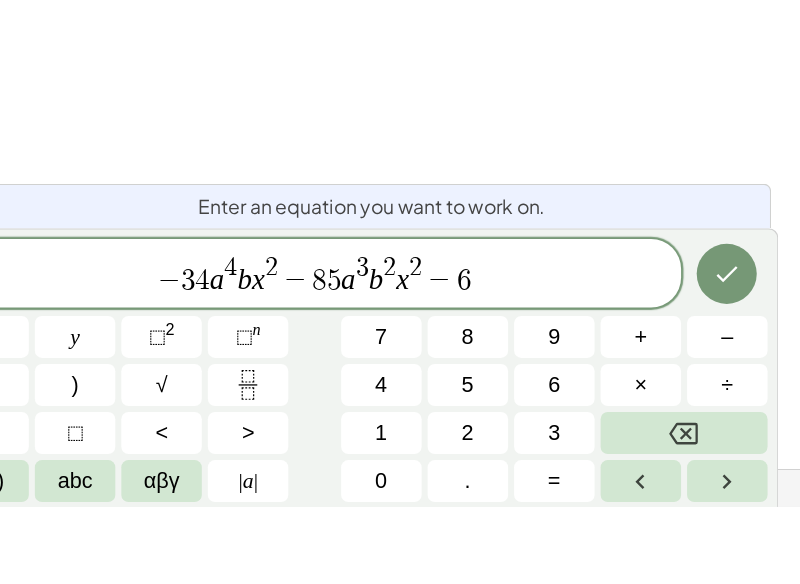 click on "8" at bounding box center (491, 442) 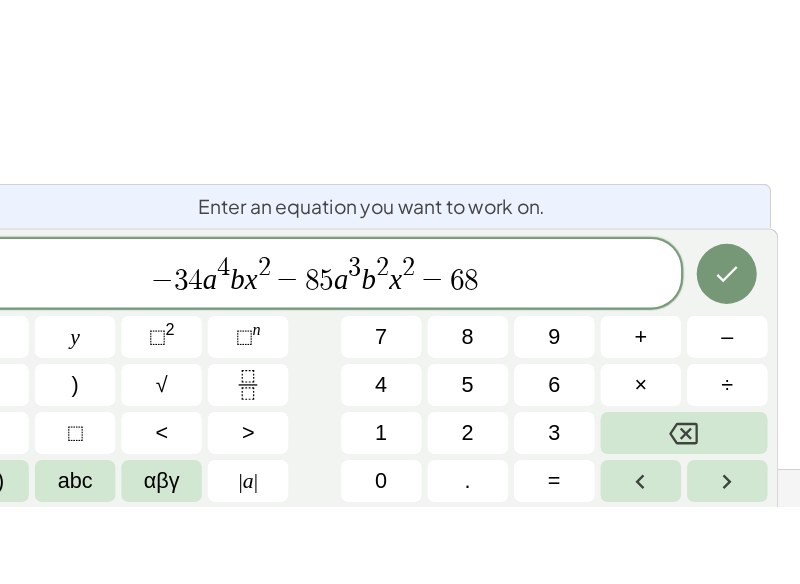click on "abc" at bounding box center [164, 562] 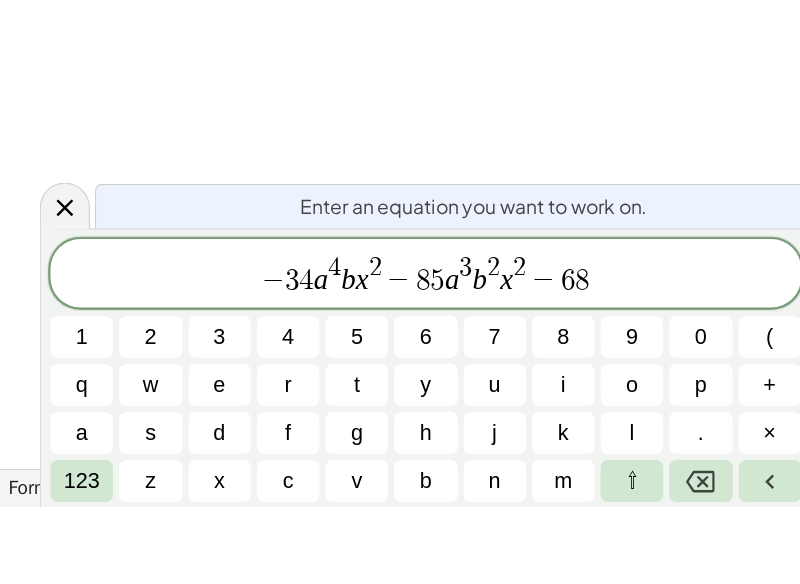 click on "a" at bounding box center [85, 522] 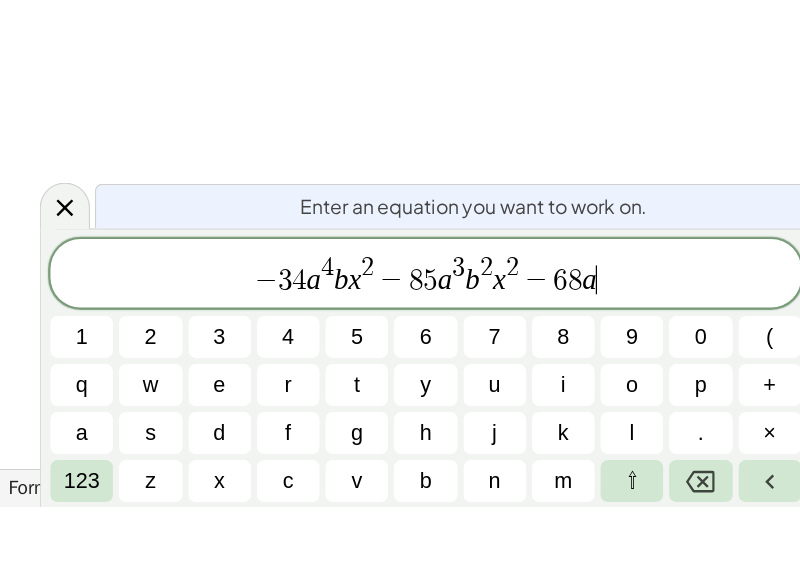 click on "123" at bounding box center (85, 562) 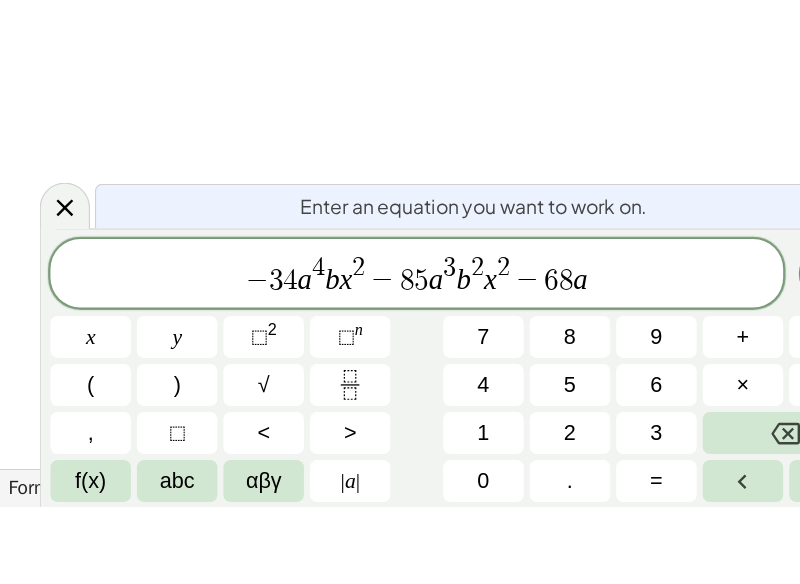 click on "⬚" at bounding box center (305, 442) 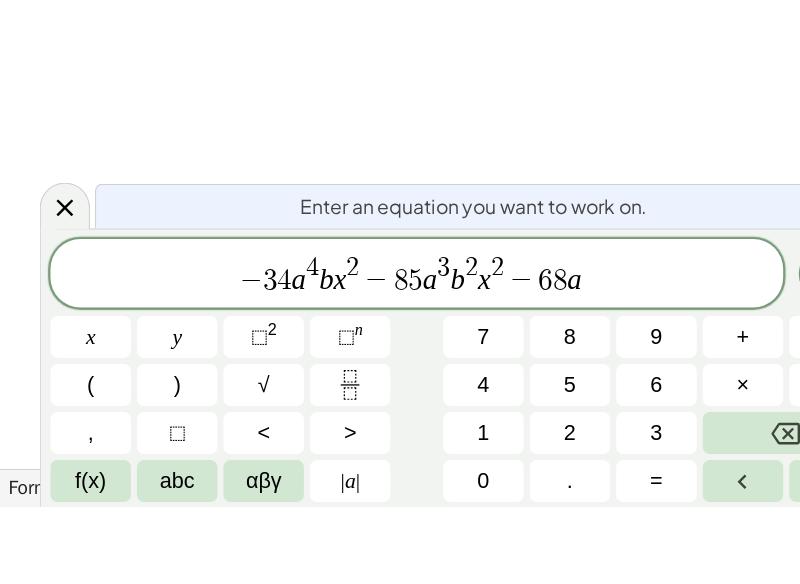 click on "3" at bounding box center [563, 522] 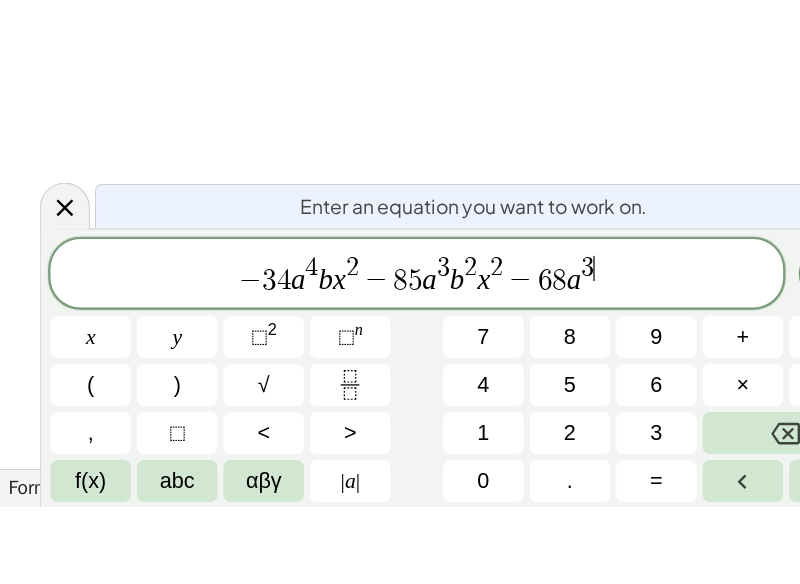 click on "abc" at bounding box center [164, 562] 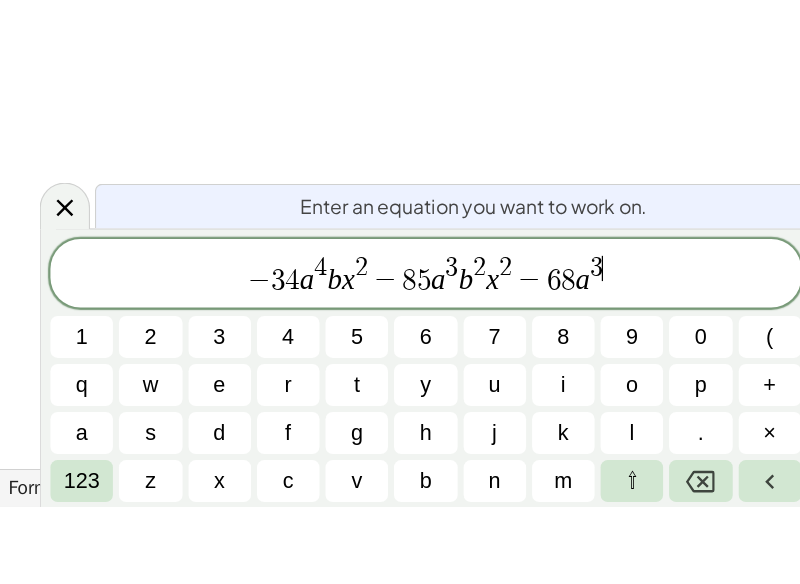 click on "b" at bounding box center (371, 562) 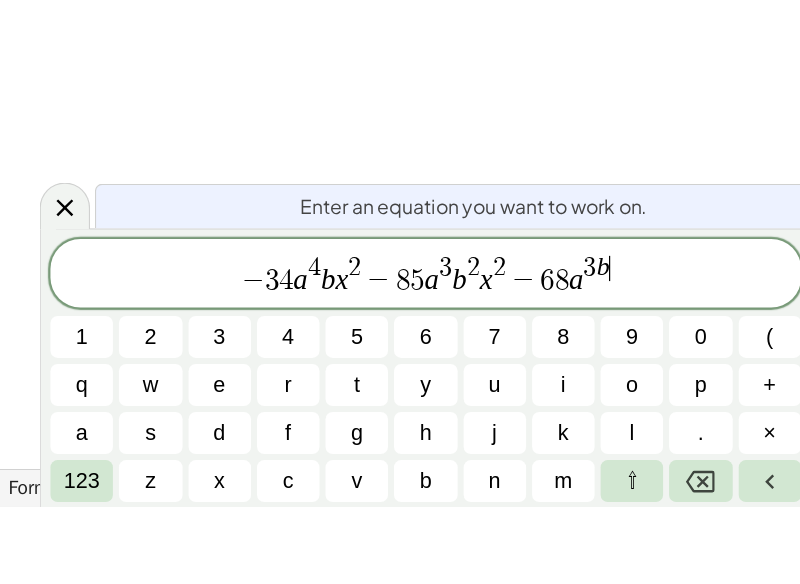 click on "c" at bounding box center [257, 562] 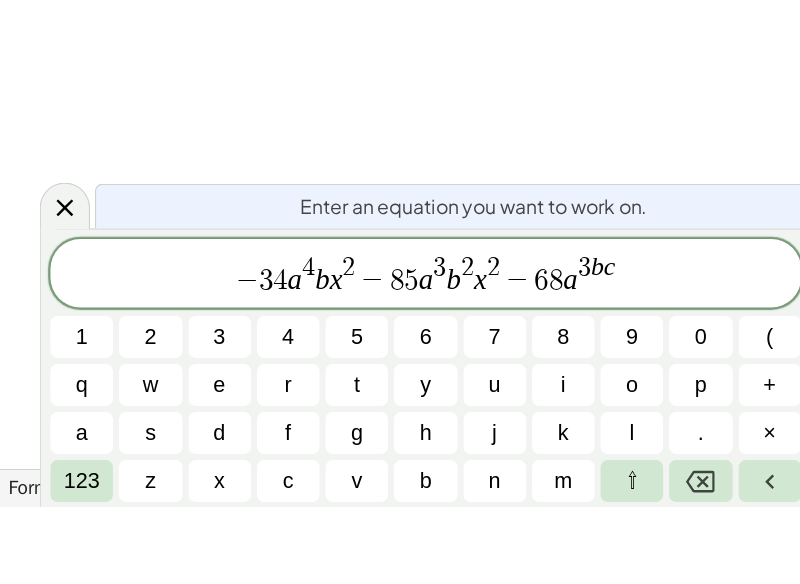 click 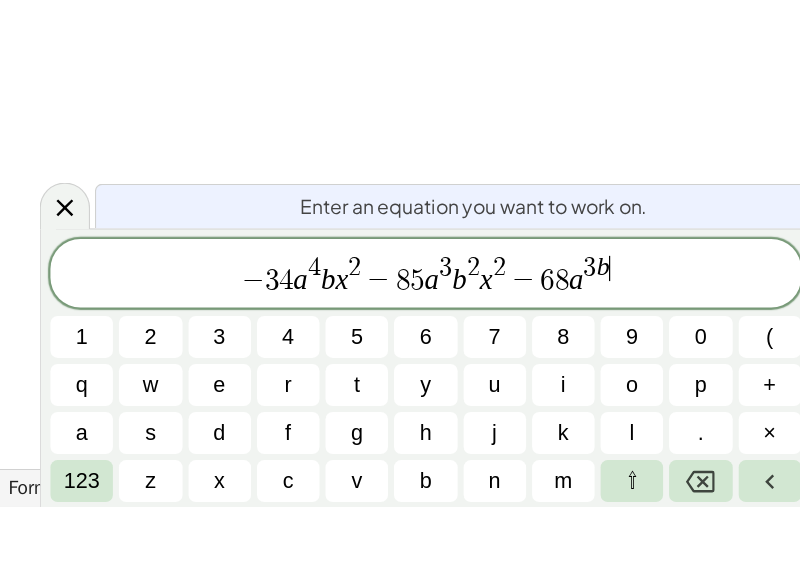 click at bounding box center [600, 562] 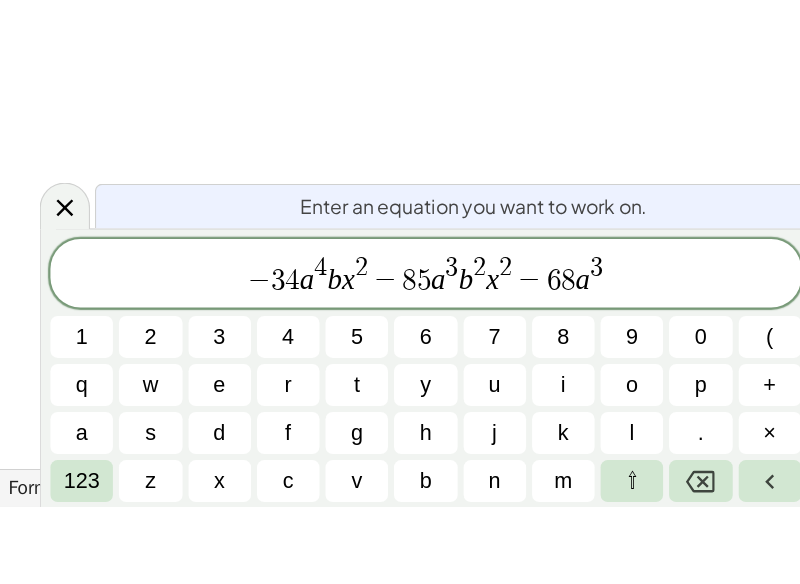 click on "− 3 4 a 4 b x 2 − 8 5 a 3 b 2 x 2 − 6 8 a 3 ​" at bounding box center (371, 391) 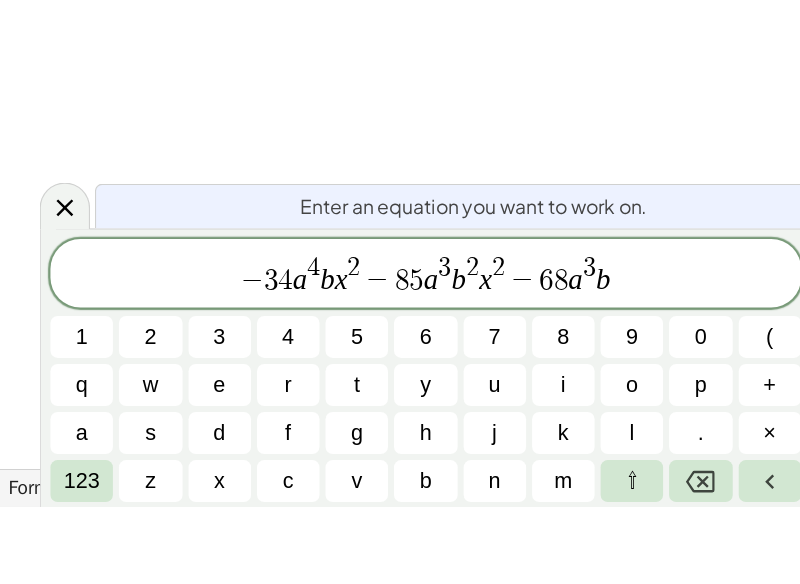 click on "c" at bounding box center [256, 562] 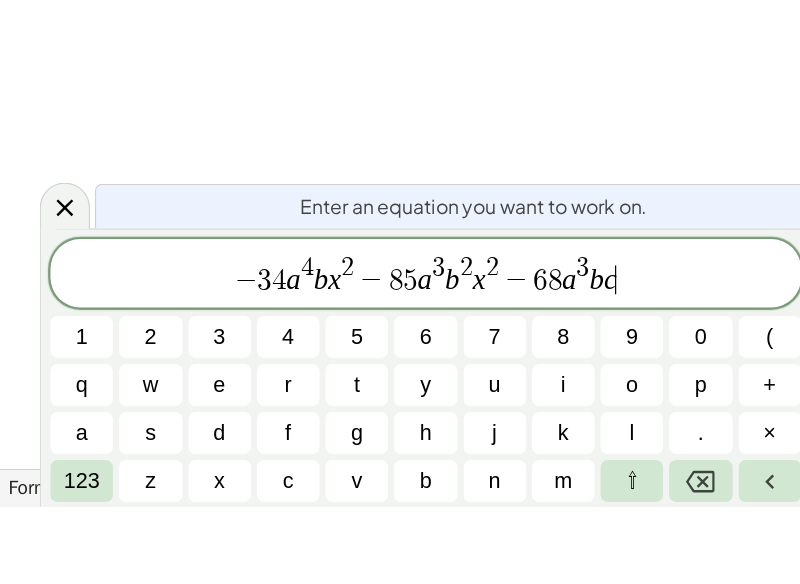 click on "123" at bounding box center [85, 562] 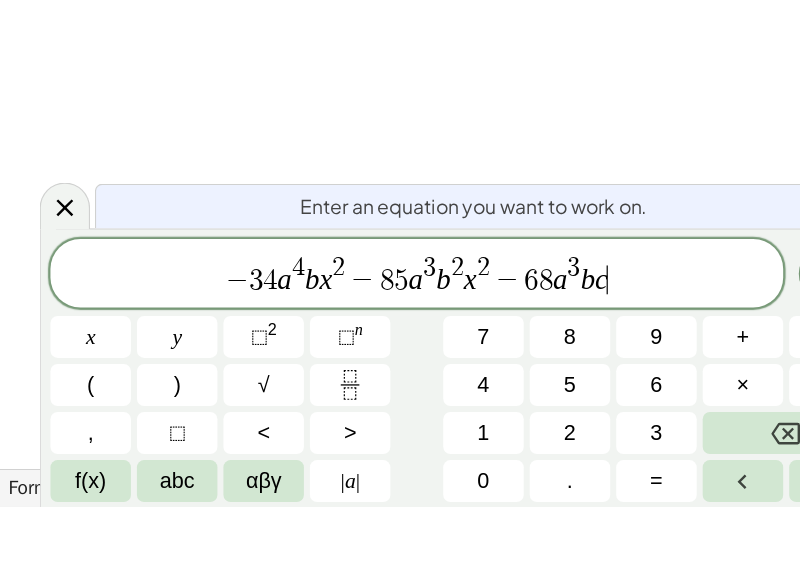 click on "2" at bounding box center [244, 436] 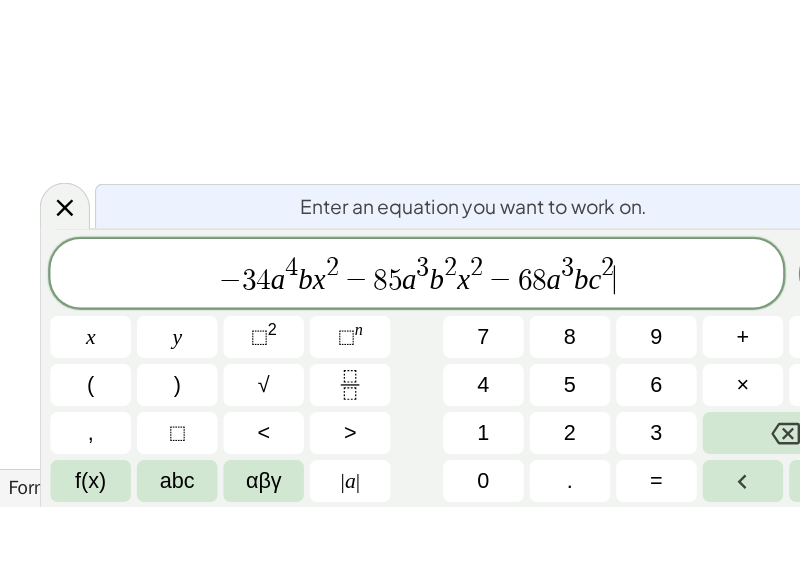 click on "x" at bounding box center (93, 442) 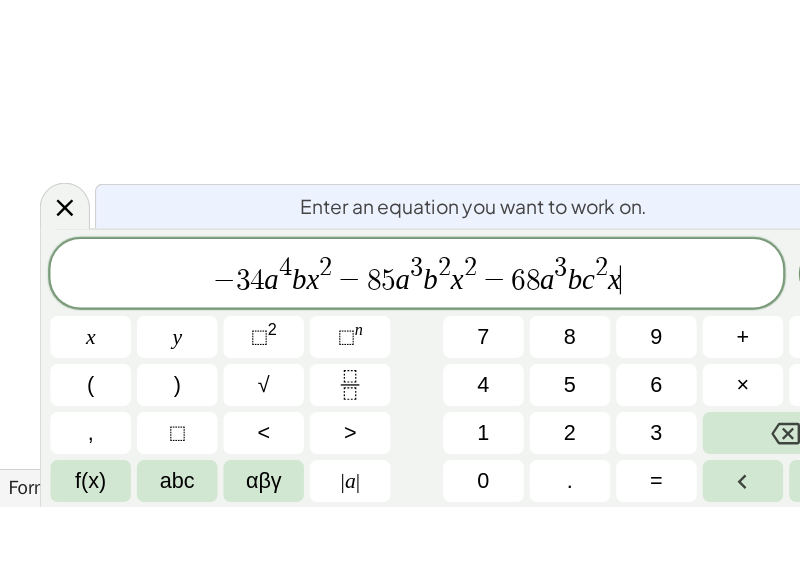 click on "2" at bounding box center (491, 522) 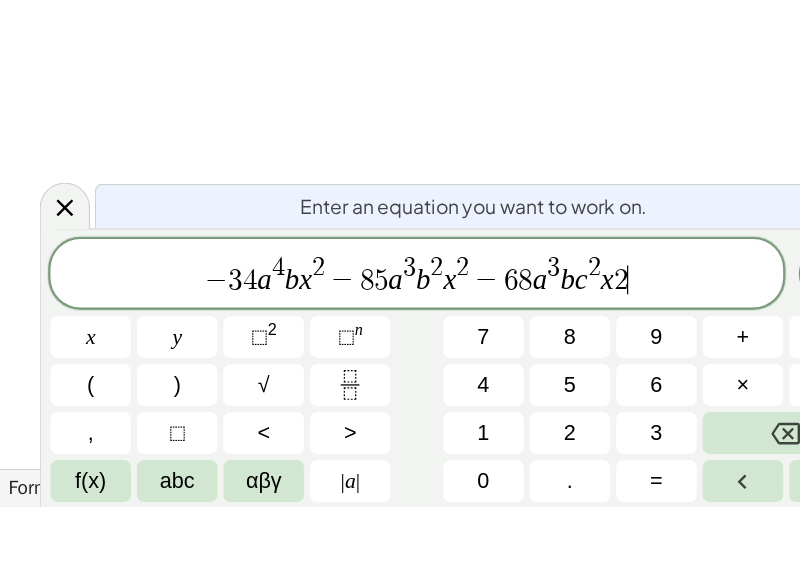 click at bounding box center (671, 522) 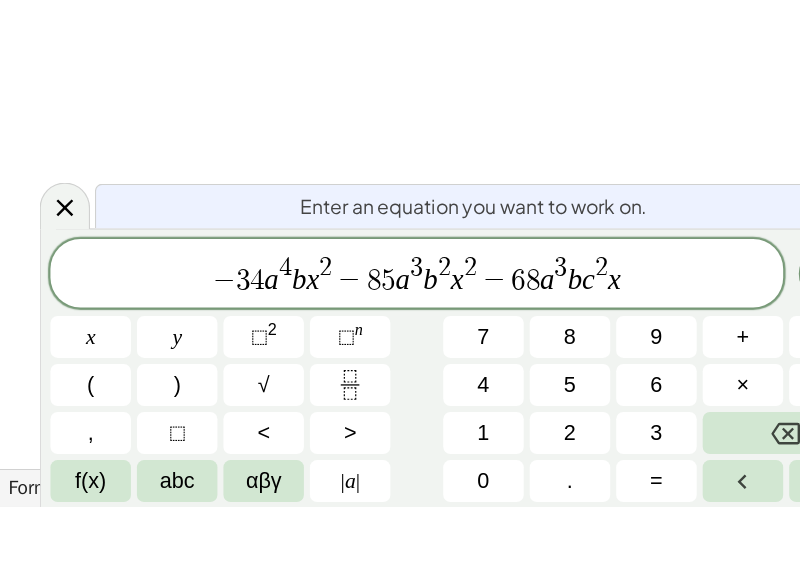 click on "⬚ 2" at bounding box center (236, 442) 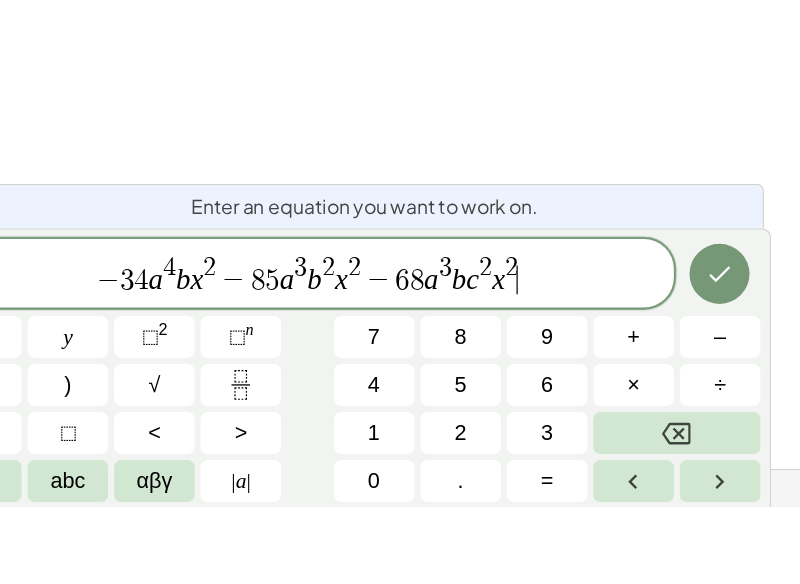 click 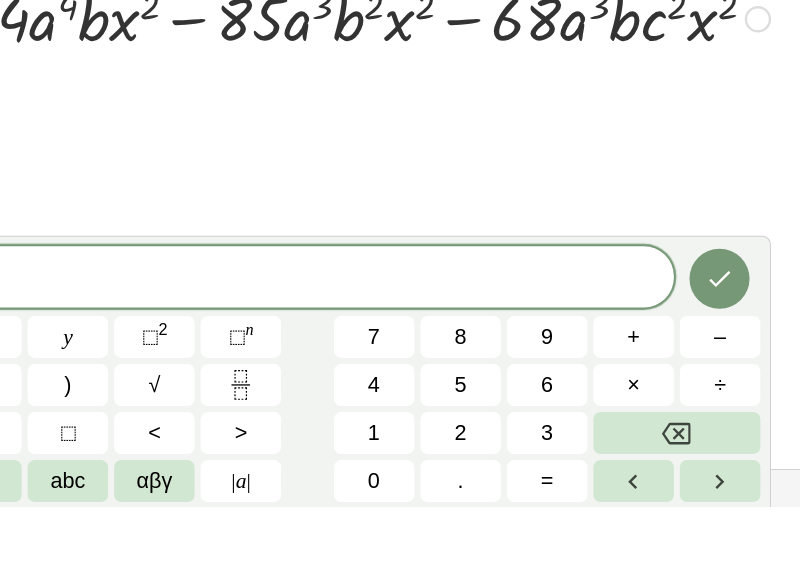 click 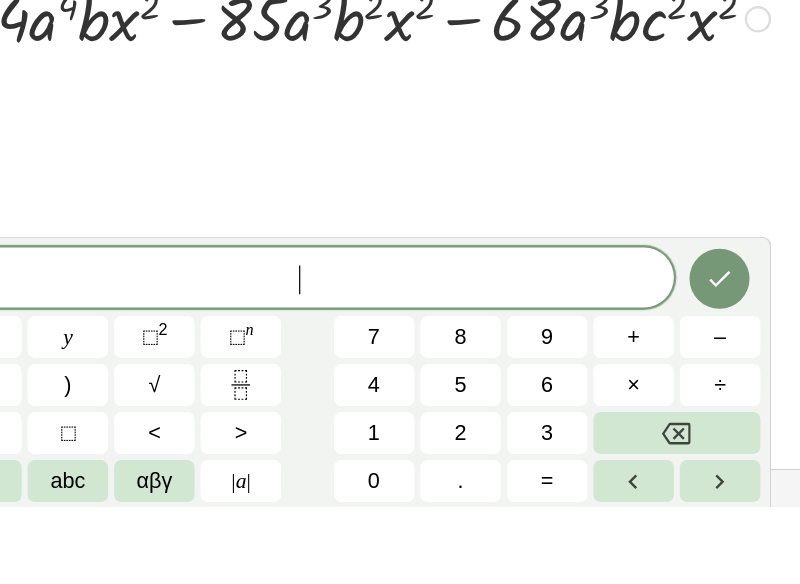 click on "​" 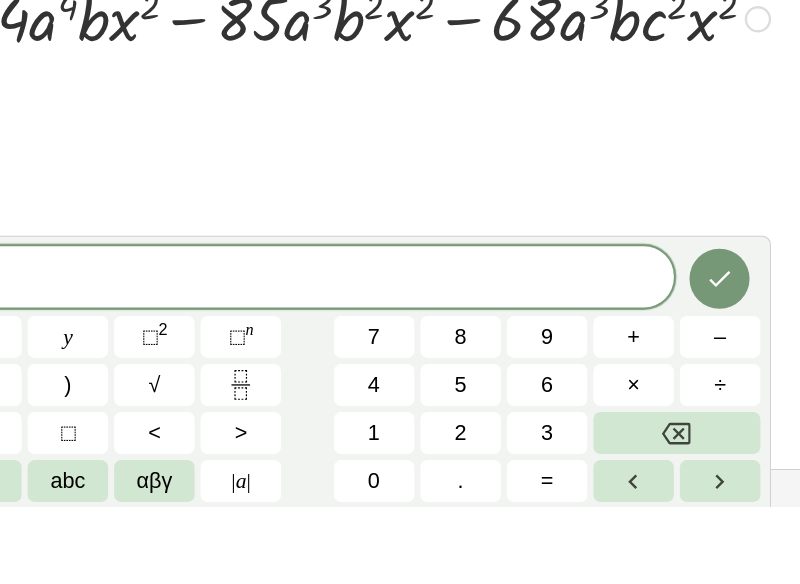 scroll, scrollTop: 4, scrollLeft: 0, axis: vertical 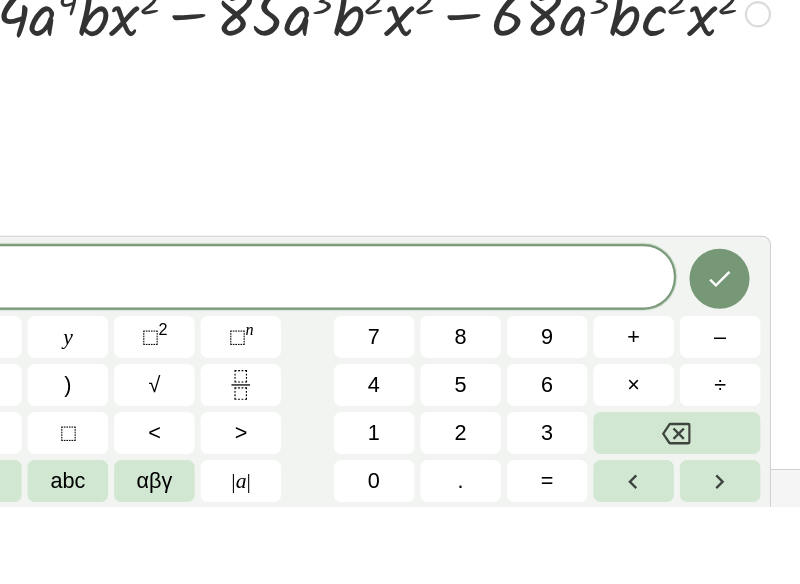 click at bounding box center [364, 394] 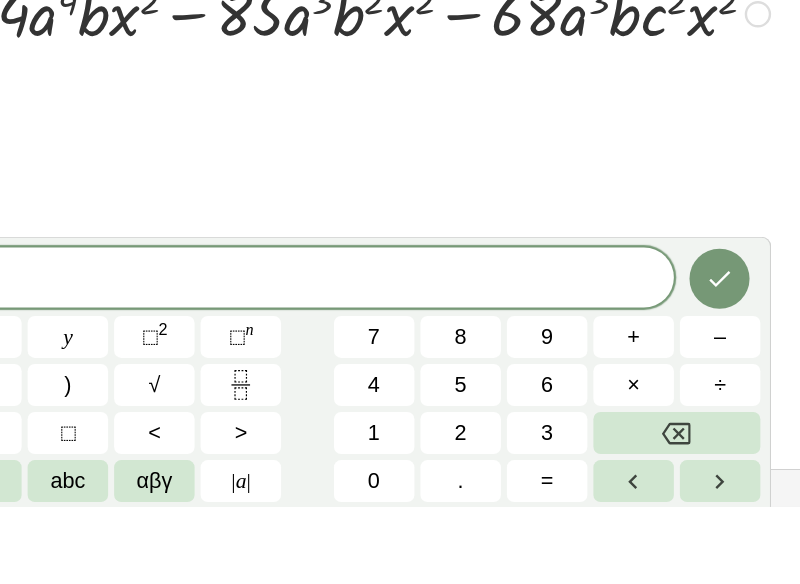 click on "​ x y ⬚ 2 ⬚ n 7 8 9 + – ( ) √ 4 5 6 × ÷ , ⬚ < > 1 2 3 f(x) abc αβγ | a | 0 . =" at bounding box center [400, 474] 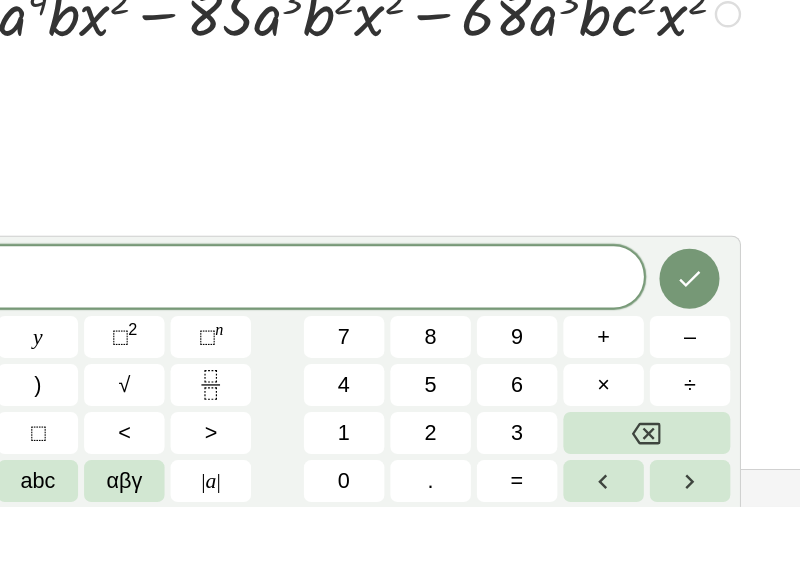 scroll, scrollTop: 7, scrollLeft: 0, axis: vertical 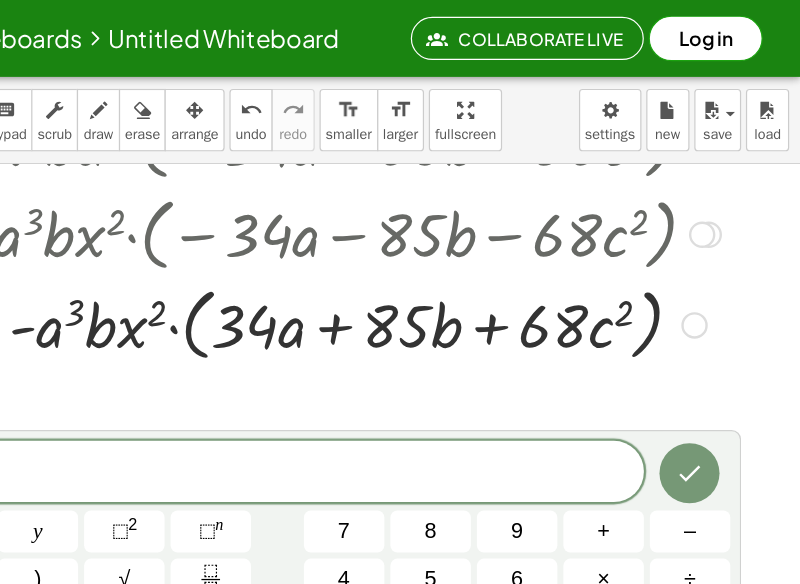 click at bounding box center [429, 194] 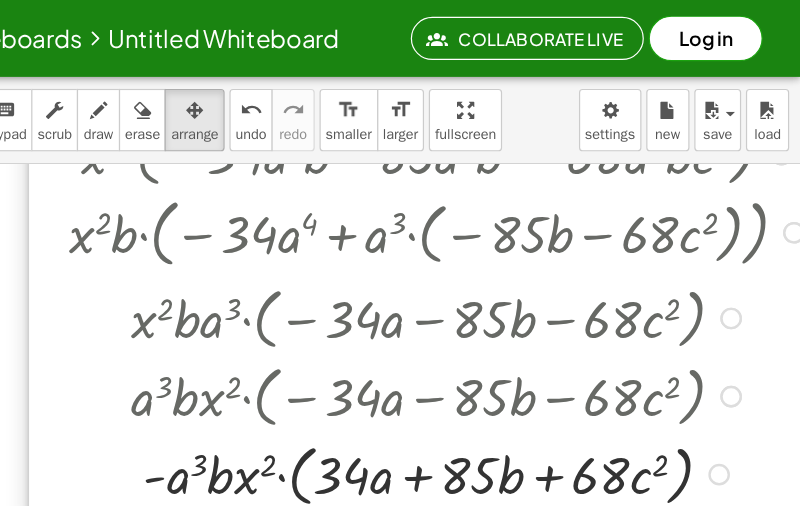 scroll, scrollTop: 270, scrollLeft: 479, axis: both 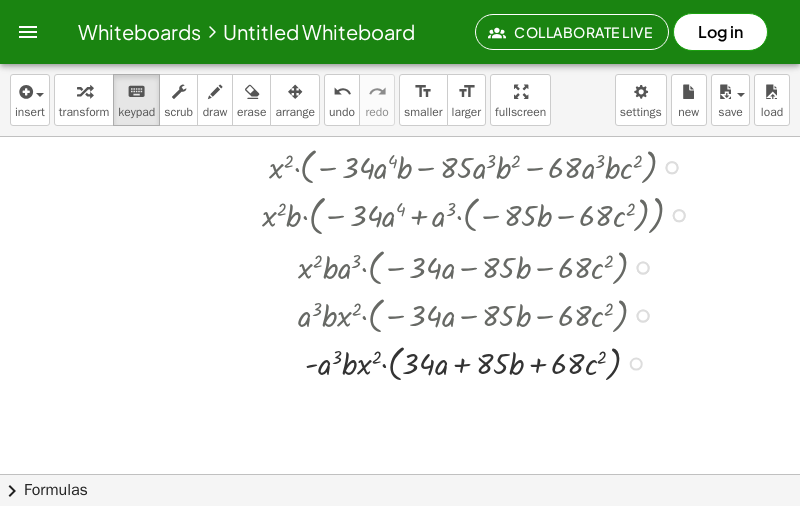 click on "insert" at bounding box center (30, 100) 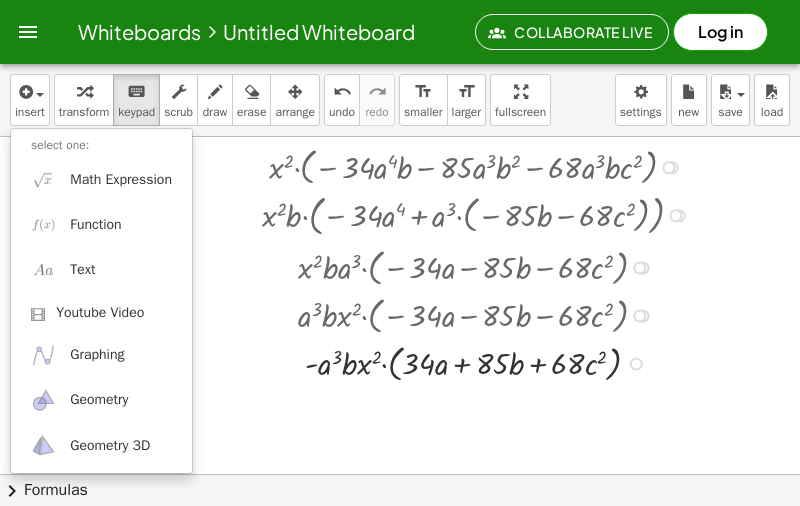 click at bounding box center [400, 253] 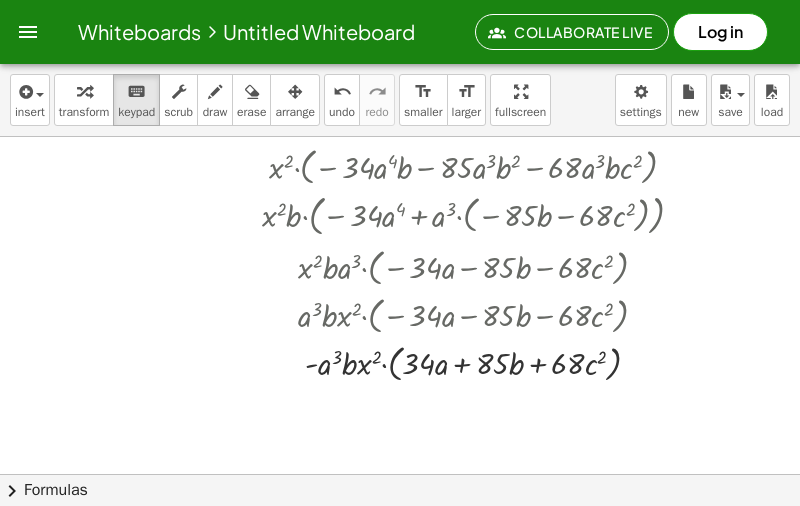 click on "keyboard" at bounding box center (136, 91) 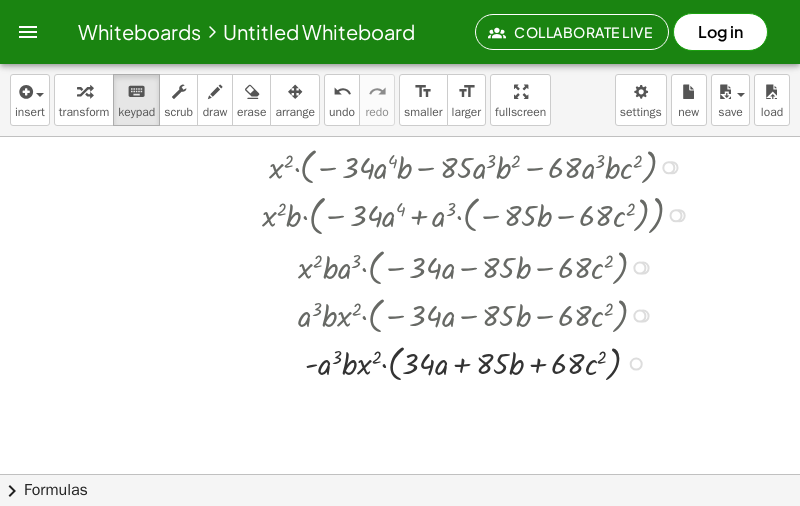 click at bounding box center [480, 166] 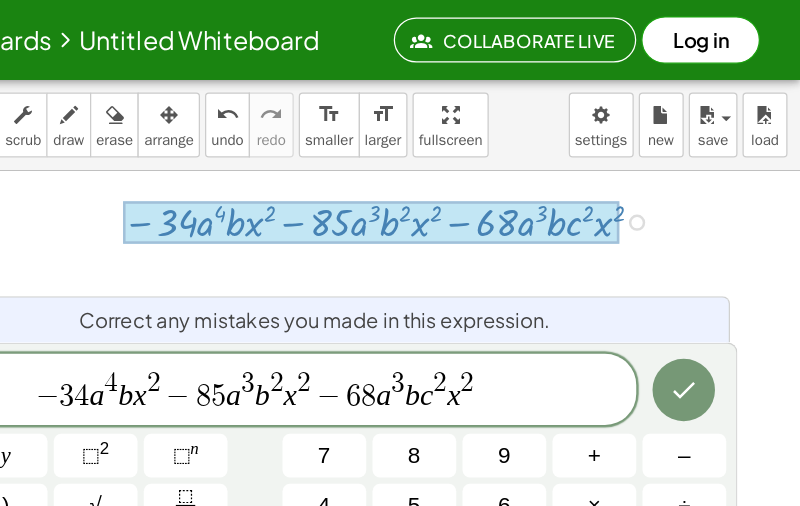 scroll, scrollTop: 215, scrollLeft: 481, axis: both 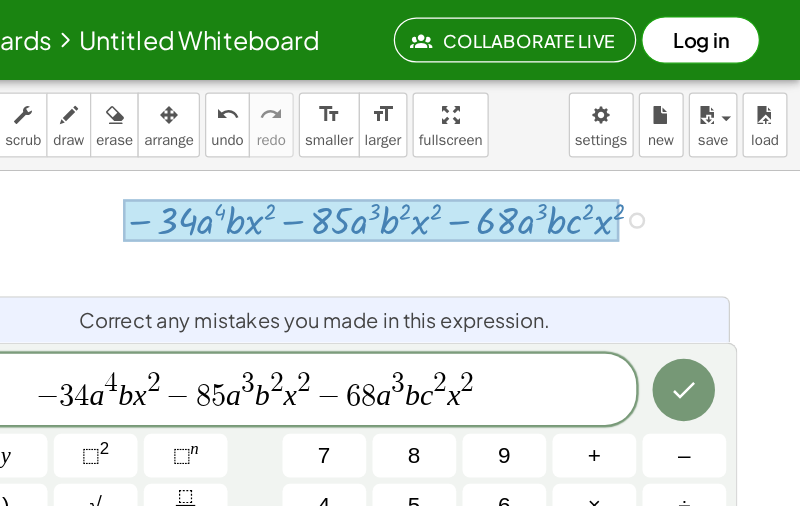 click on "− 3 4 a 4 b x 2 − 8 5 a 3 b 2 x 2 − 6 8 a 3 b c 2 x 2" at bounding box center (364, 313) 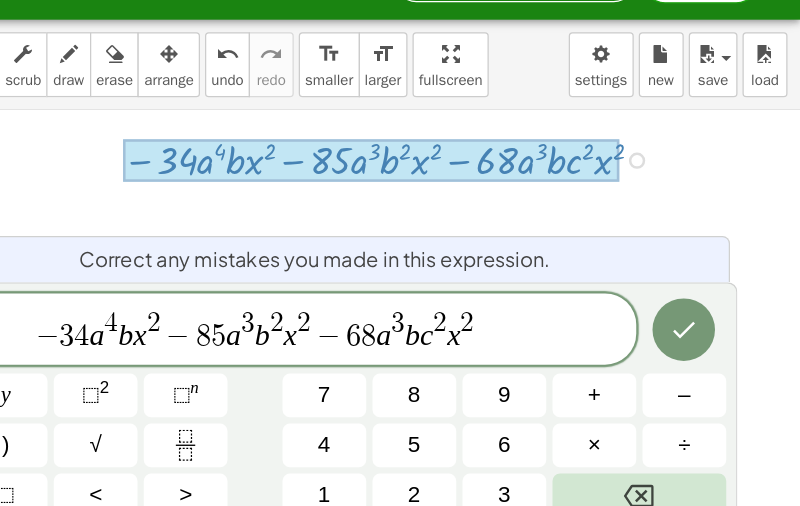 click at bounding box center (671, 444) 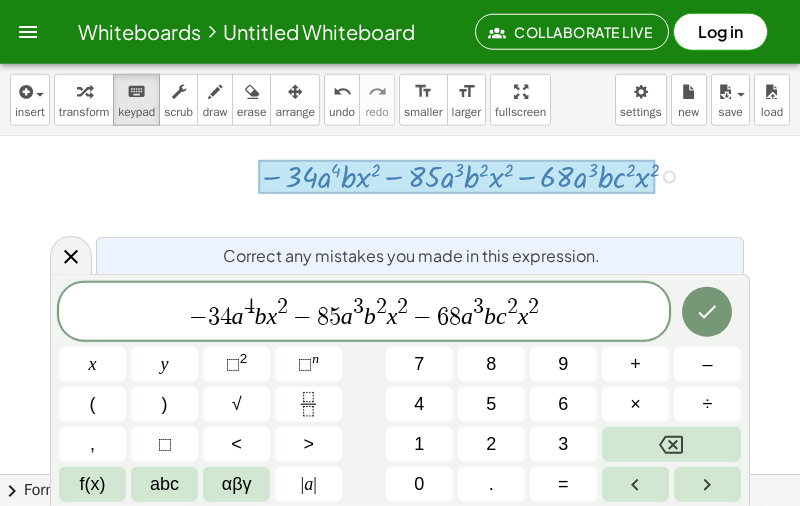 click 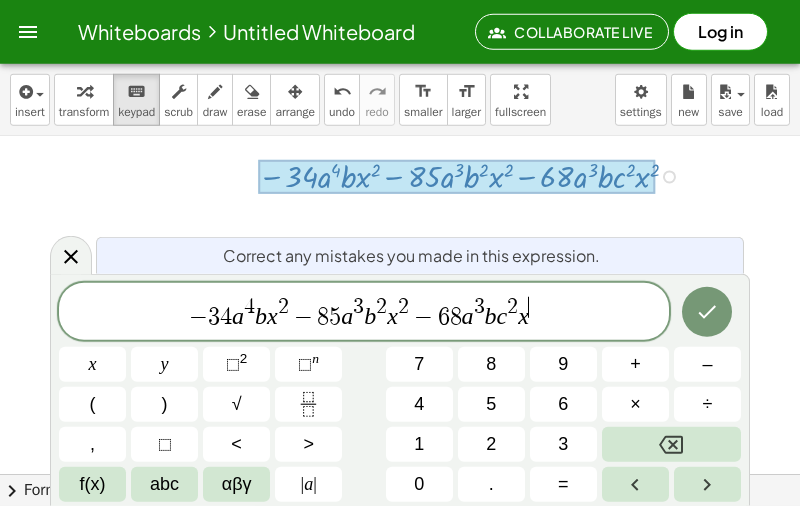 click 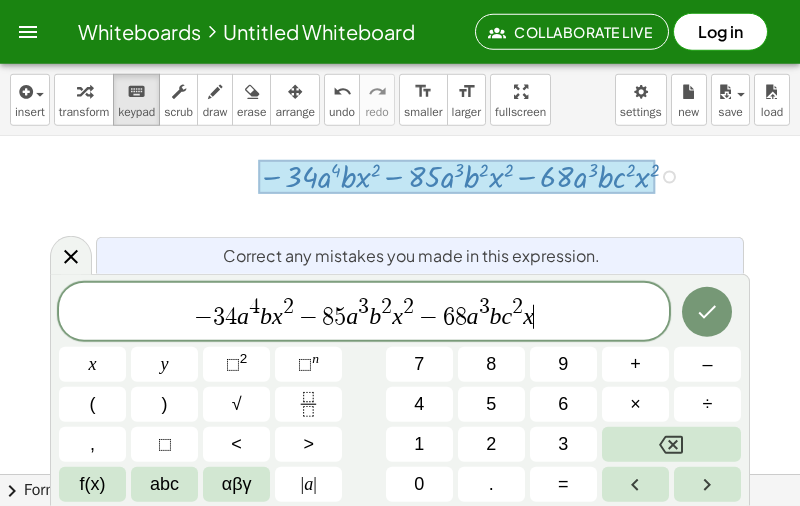 click at bounding box center (671, 444) 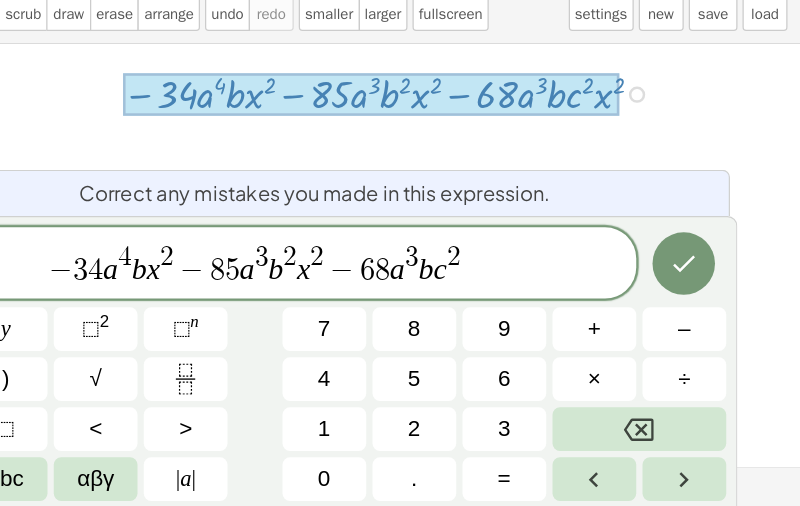 click at bounding box center (671, 444) 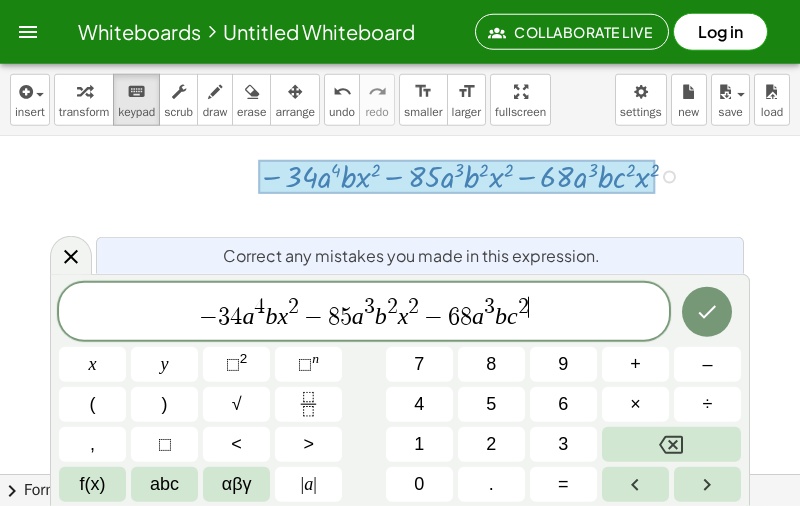 click at bounding box center (671, 444) 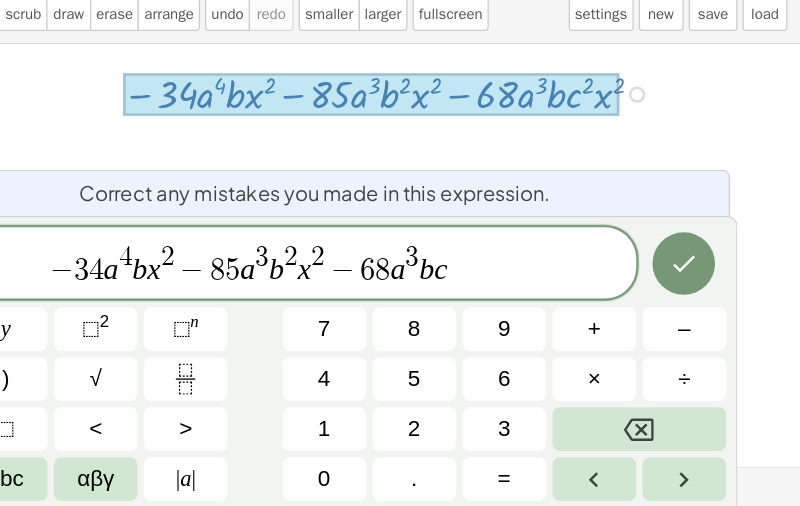 click at bounding box center [671, 444] 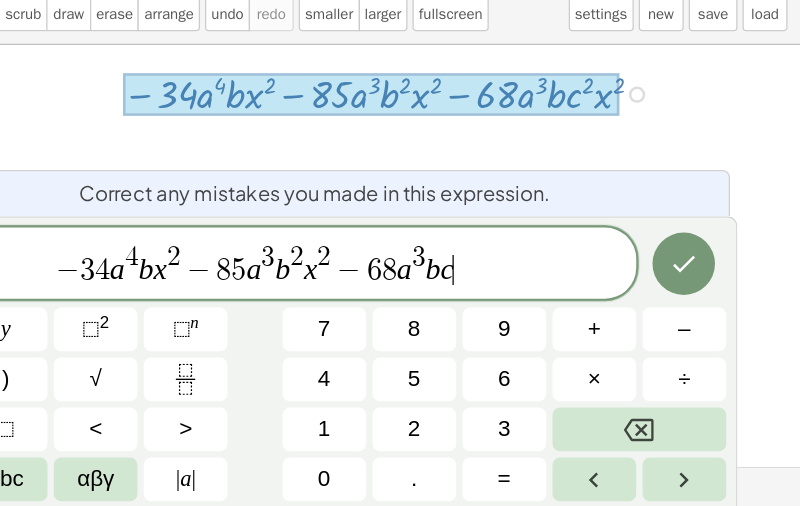 click at bounding box center (671, 444) 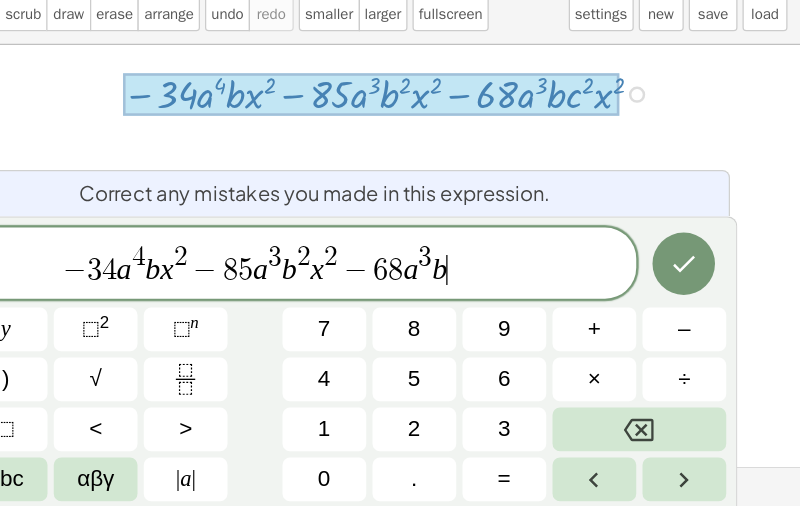 scroll, scrollTop: 61, scrollLeft: 0, axis: vertical 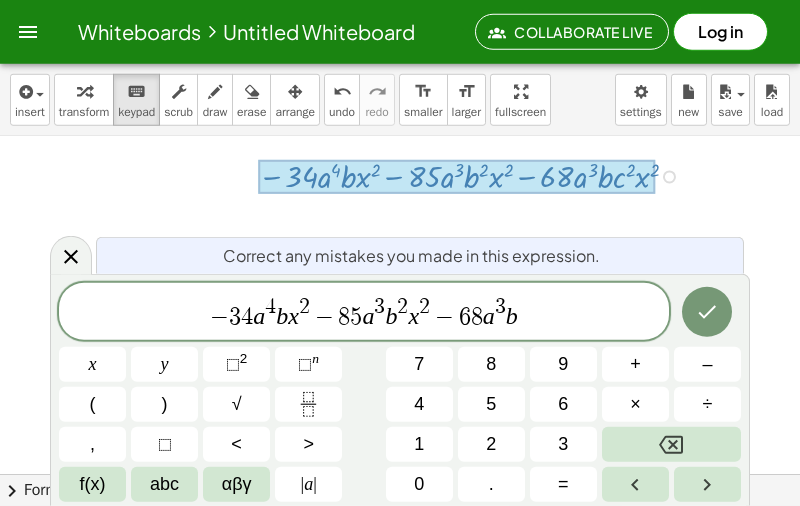 click on "×" at bounding box center (635, 404) 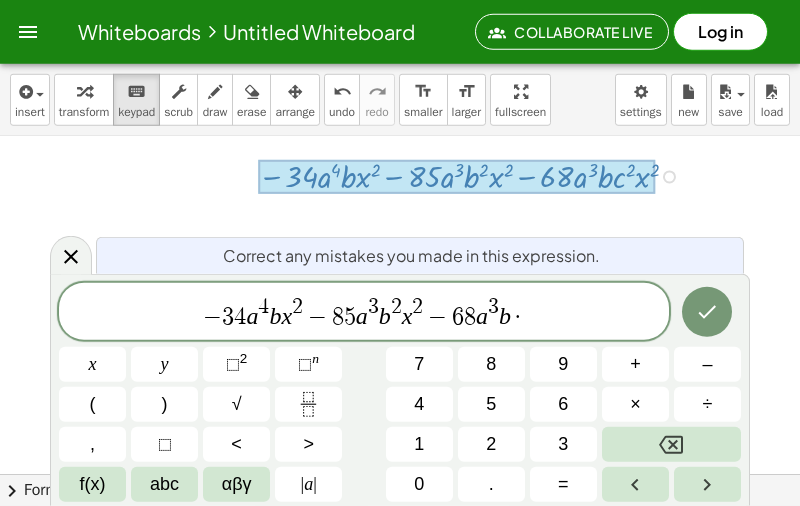 click 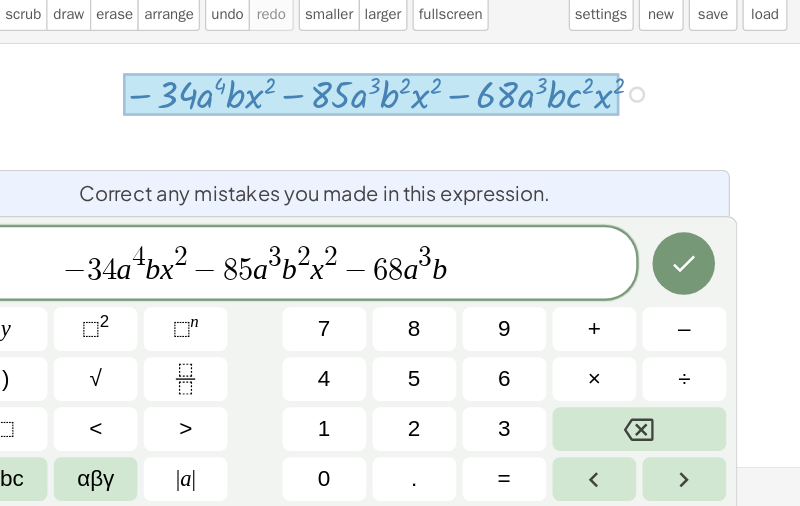 scroll, scrollTop: 62, scrollLeft: 0, axis: vertical 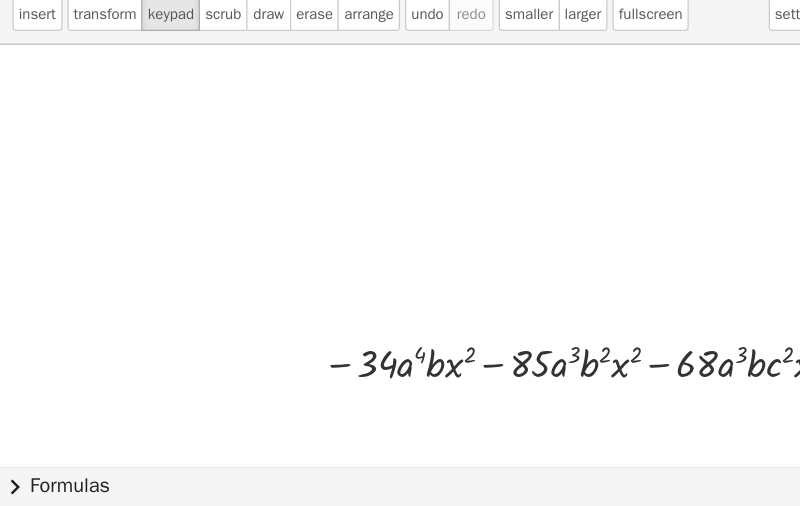 click on "chevron_right  Formulas" 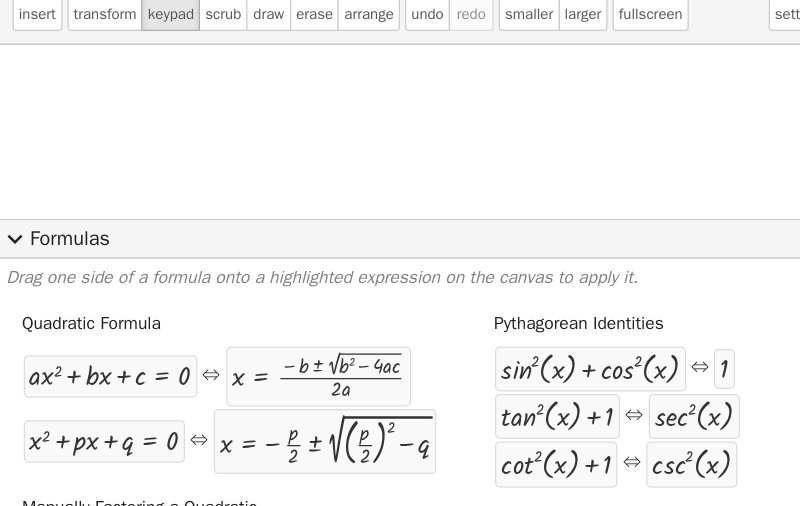 scroll, scrollTop: 62, scrollLeft: 0, axis: vertical 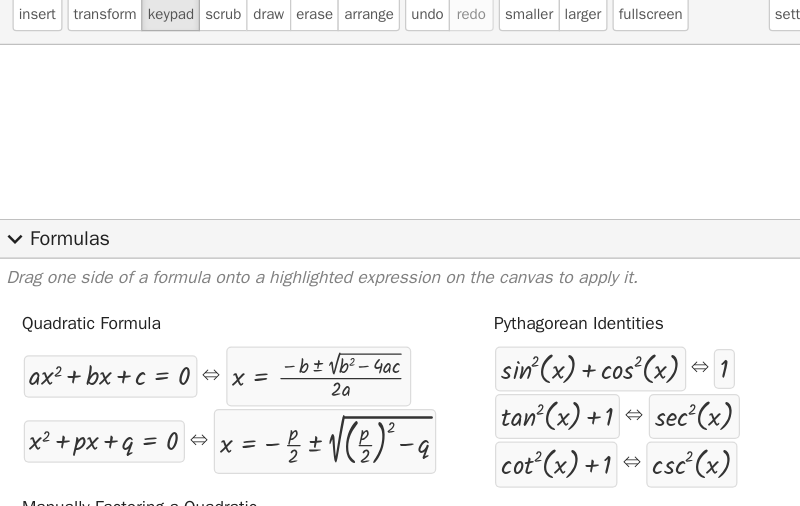 click on "expand_more  Formulas" 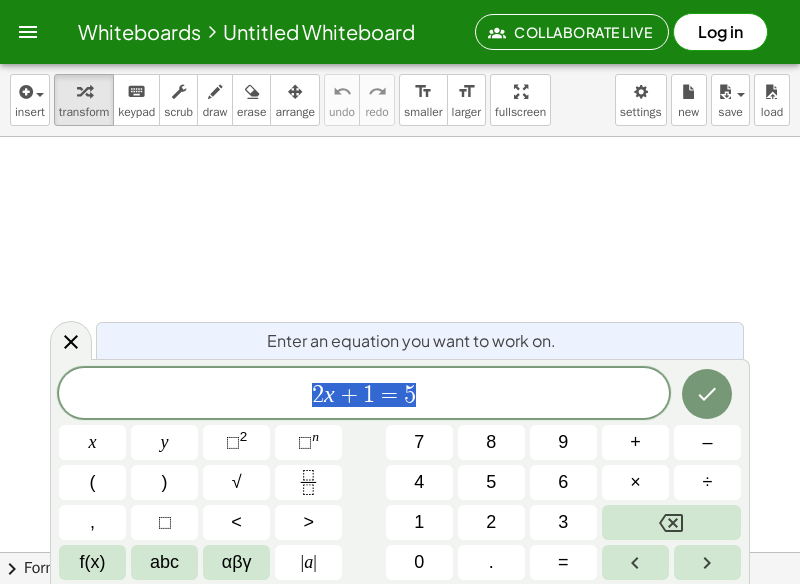 scroll, scrollTop: 0, scrollLeft: 0, axis: both 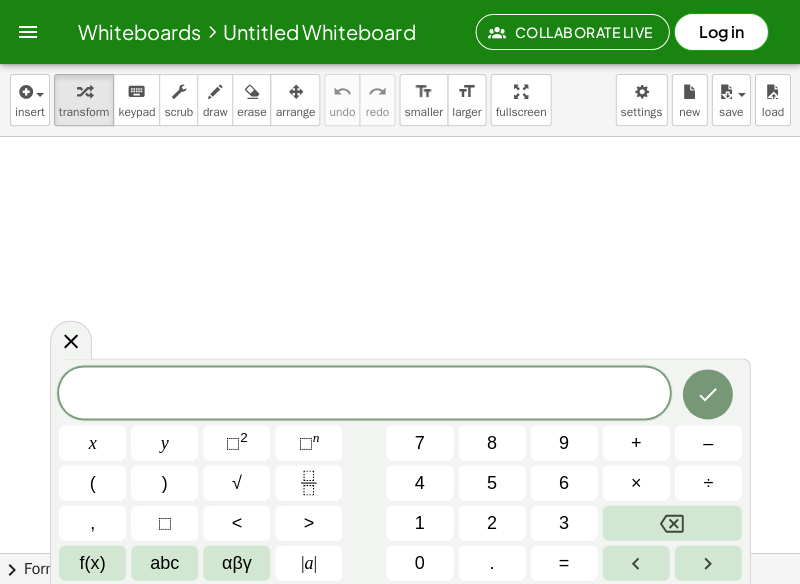 click at bounding box center (308, 482) 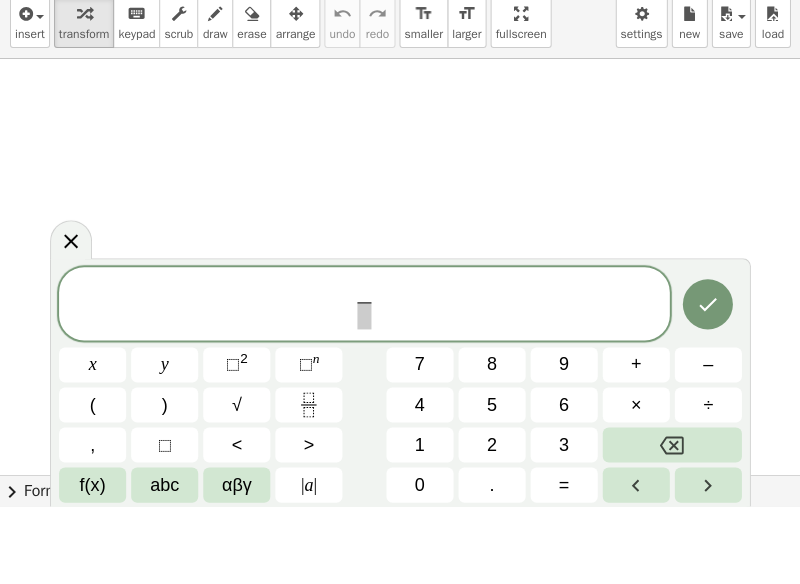 scroll, scrollTop: 2, scrollLeft: 0, axis: vertical 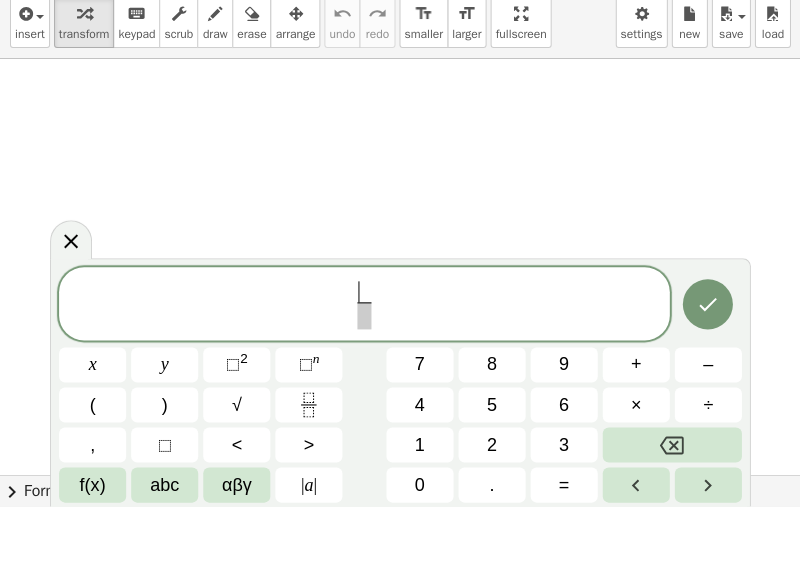 click on "1" at bounding box center [419, 522] 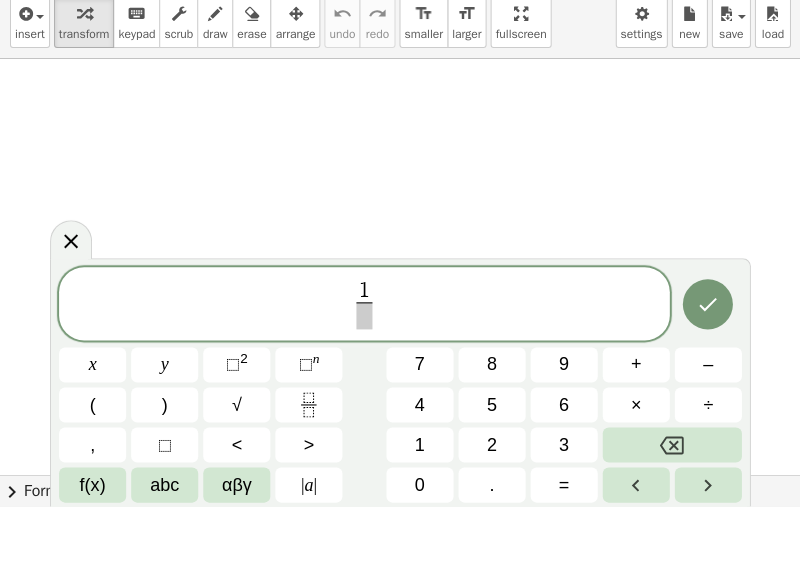 click on "5" at bounding box center (491, 482) 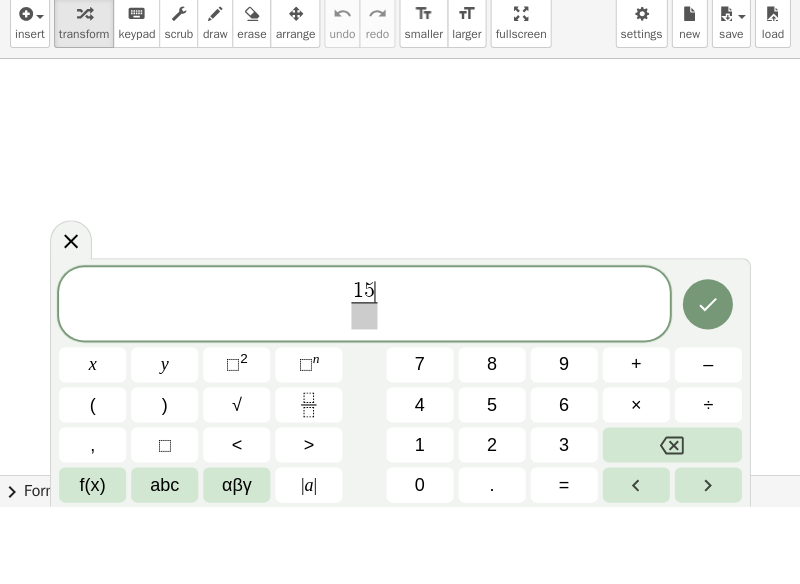 click at bounding box center [671, 522] 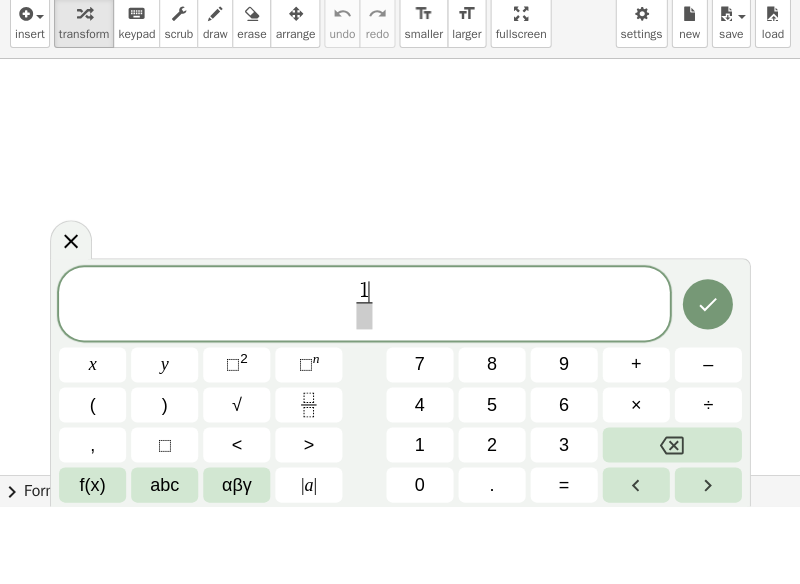 click on "5" at bounding box center [491, 482] 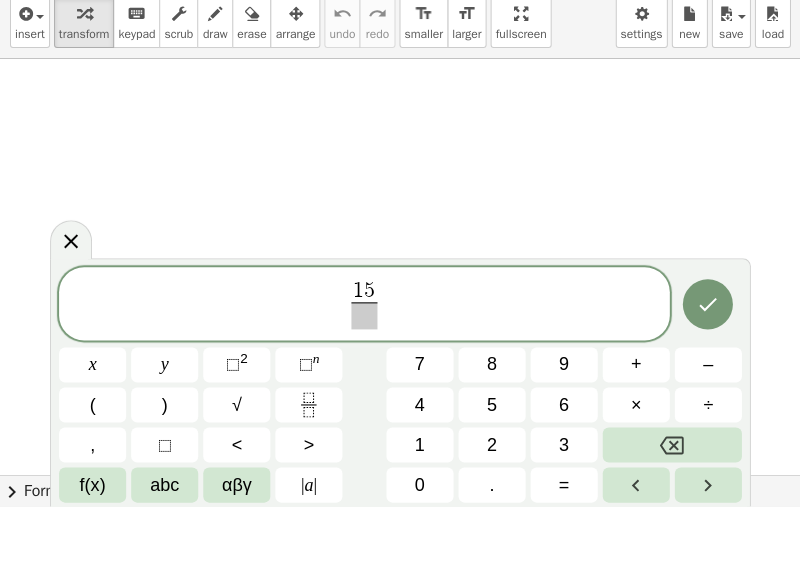 click at bounding box center [671, 522] 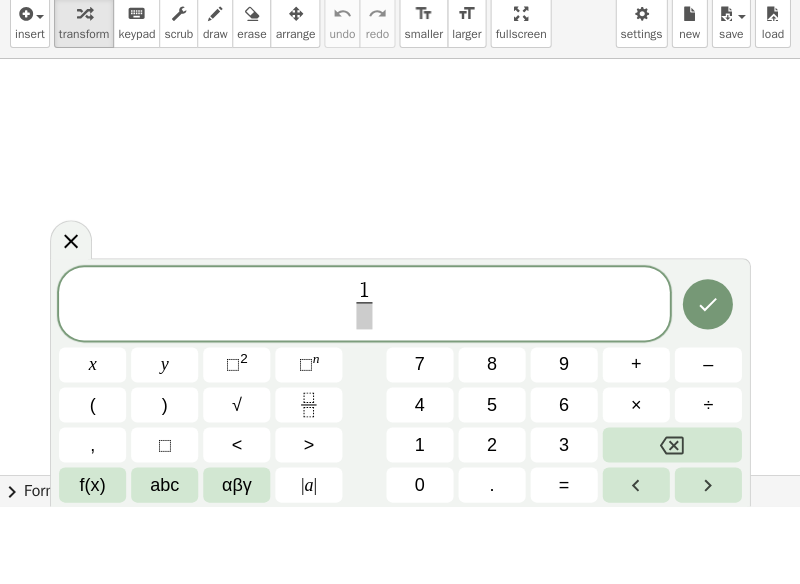 click at bounding box center (363, 393) 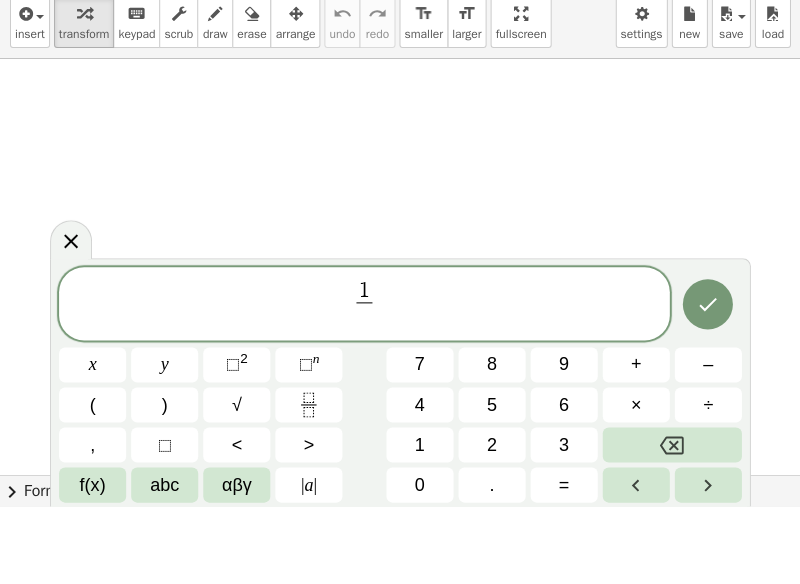 click on "5" at bounding box center (491, 482) 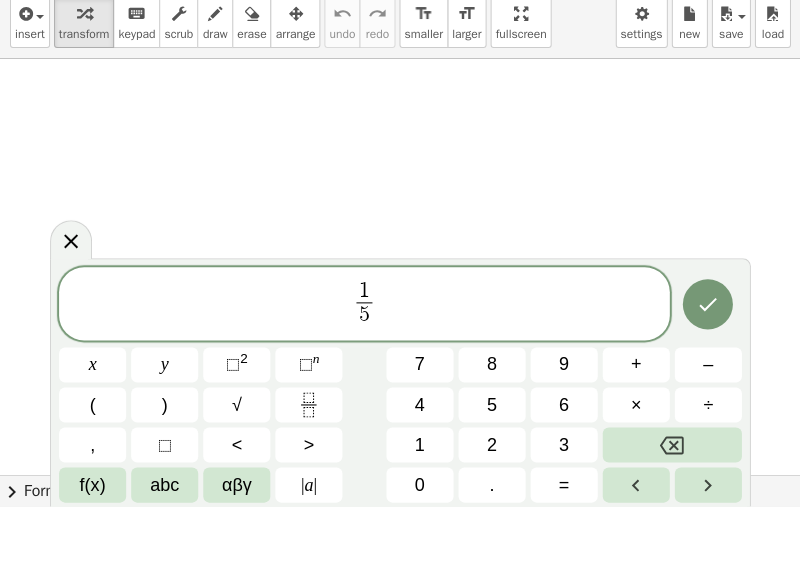 click at bounding box center [707, 562] 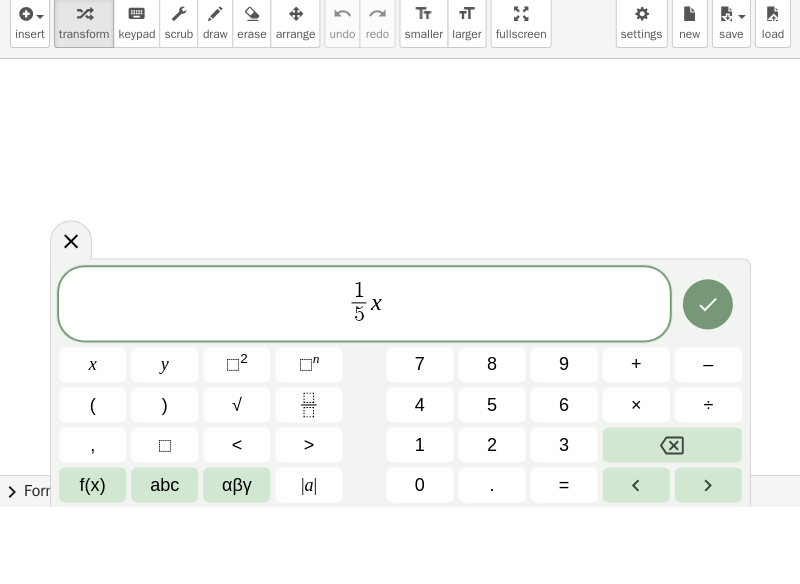 click on "+" at bounding box center (635, 442) 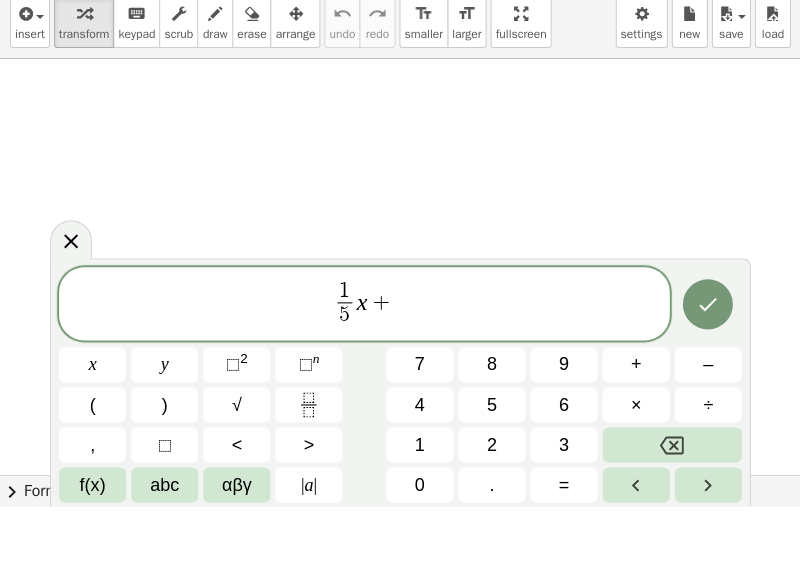 click at bounding box center (308, 482) 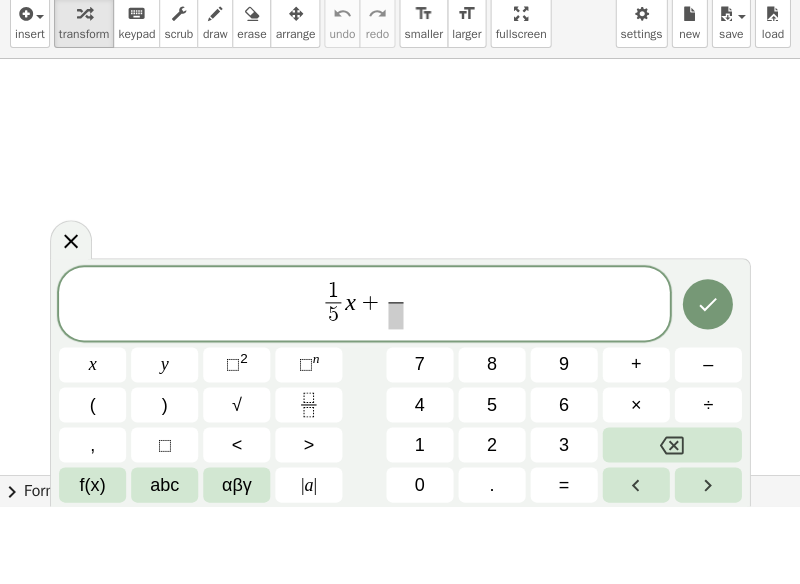 click on "1" at bounding box center [419, 522] 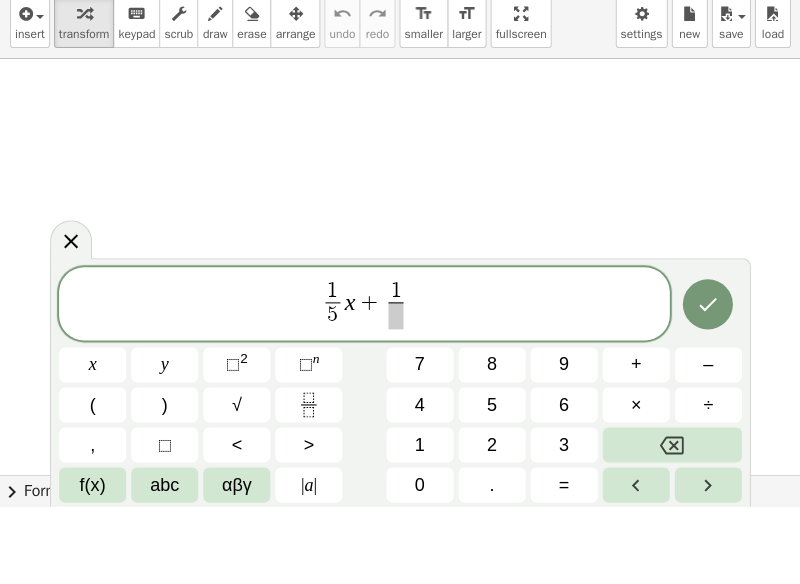click on "1 ​ ​" at bounding box center (396, 383) 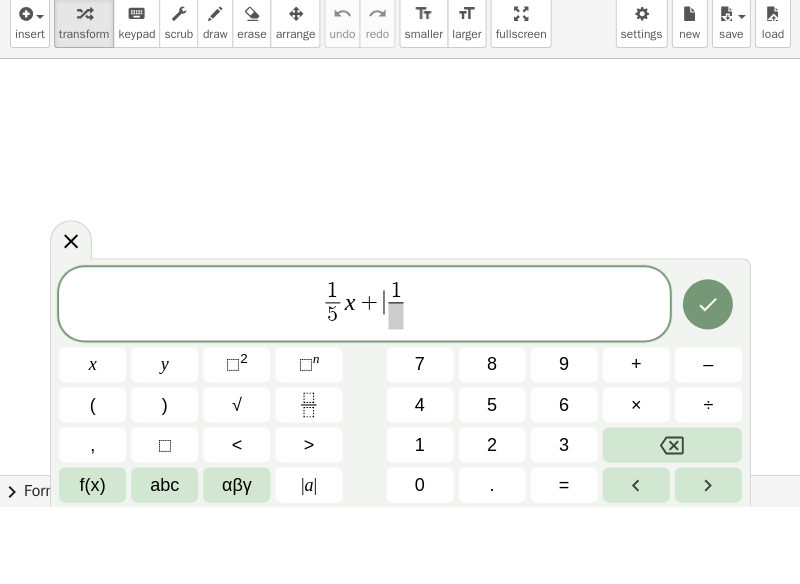 click on "1 ​" at bounding box center [396, 383] 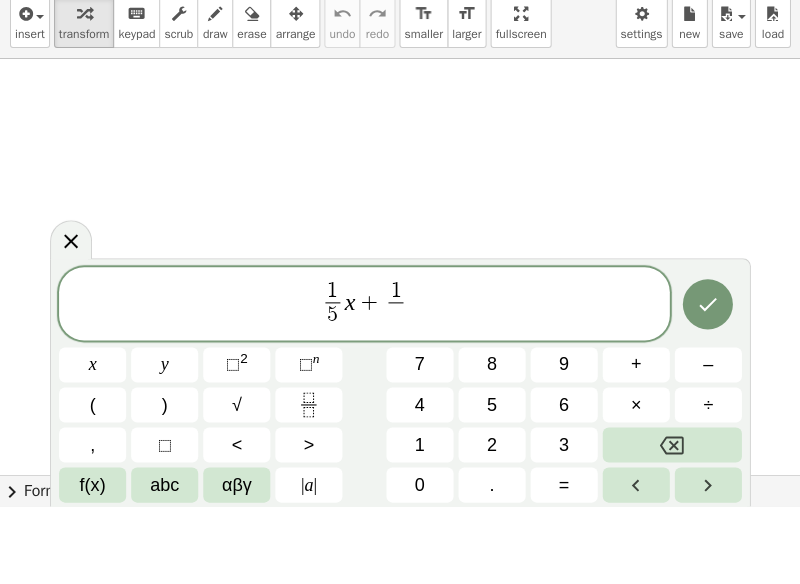 click on "4" at bounding box center (419, 482) 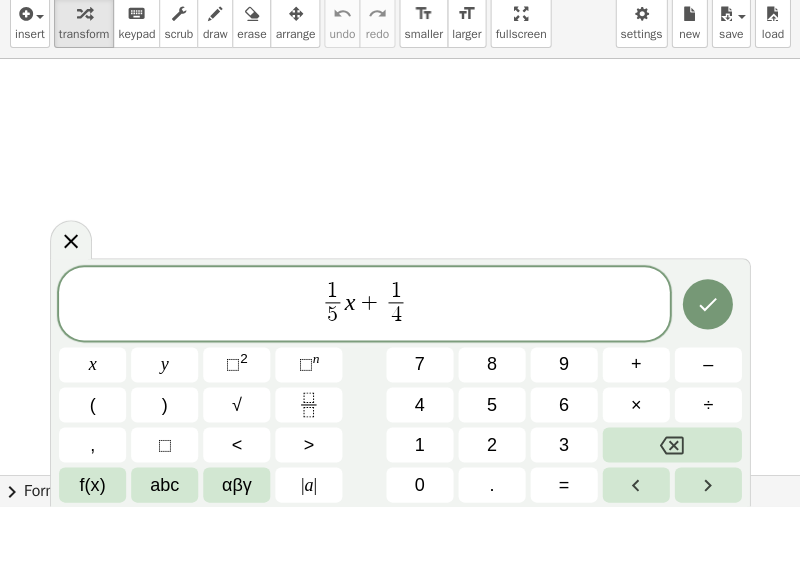 click 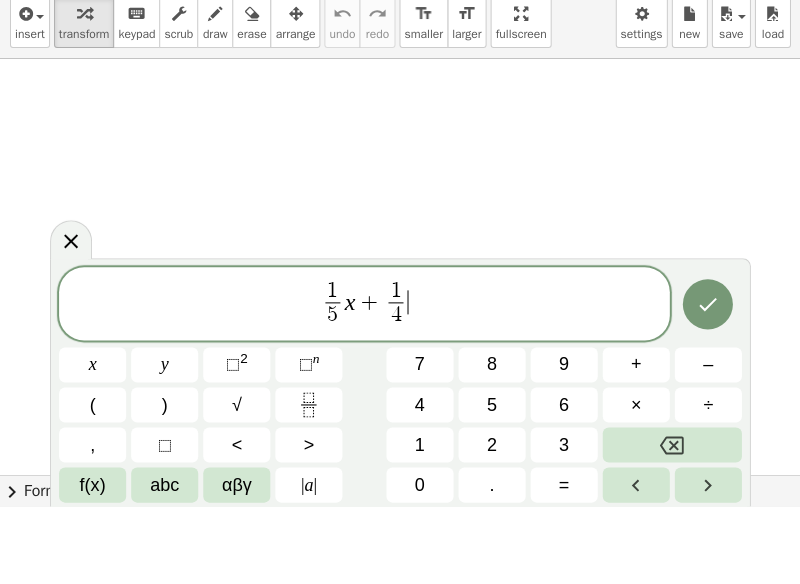 click on "x" at bounding box center (92, 442) 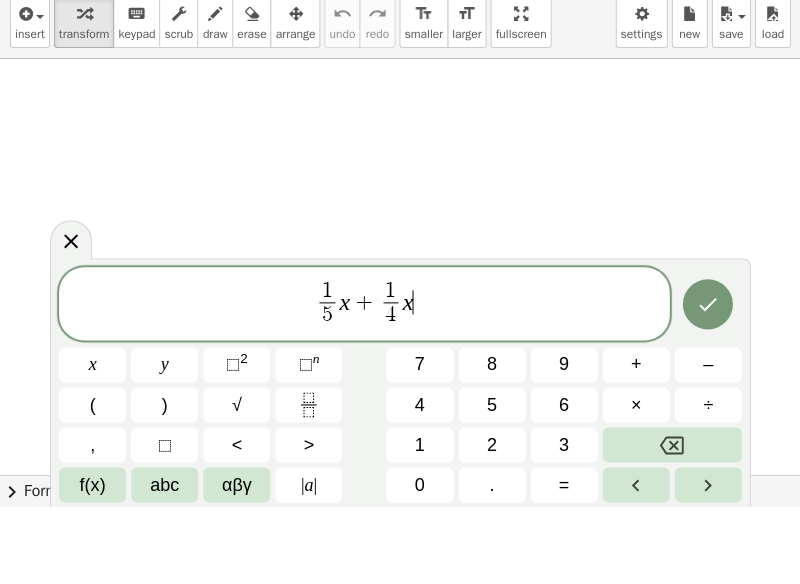 click on "+" at bounding box center [635, 442] 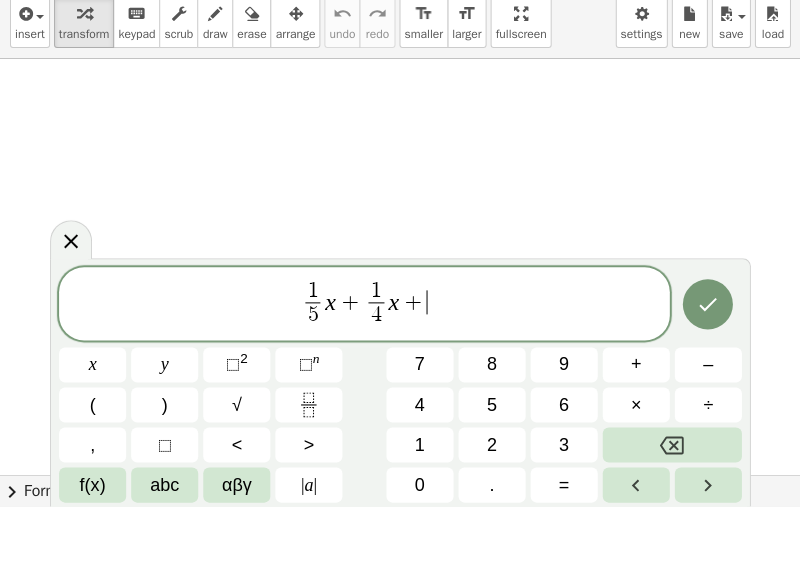 click at bounding box center (308, 482) 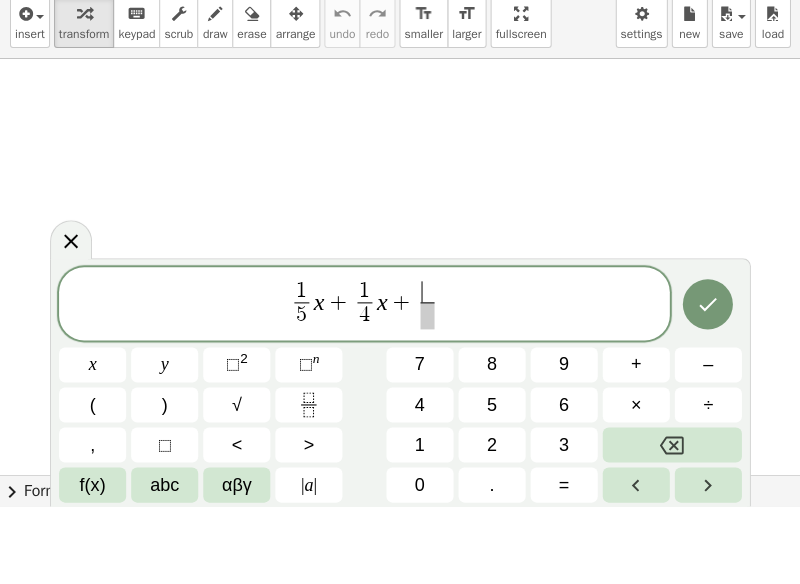 click on "1" at bounding box center [419, 522] 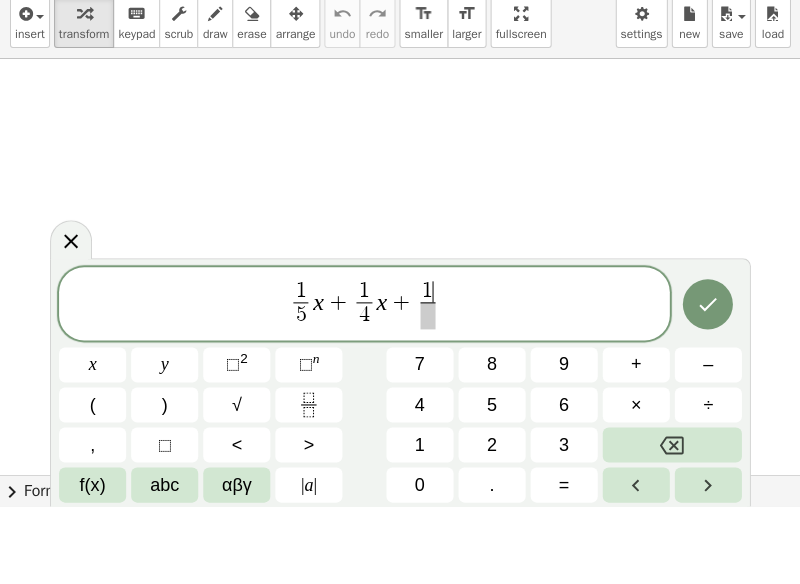 click at bounding box center (427, 393) 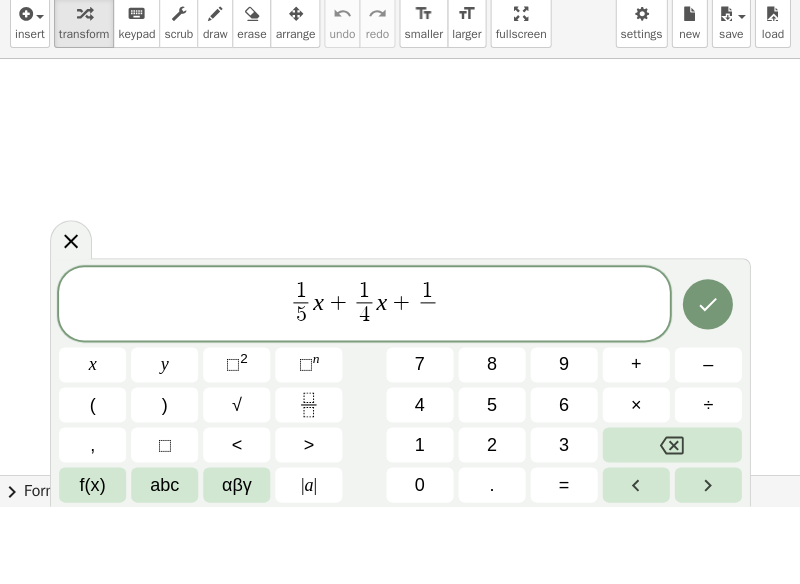 click on "7" at bounding box center (419, 442) 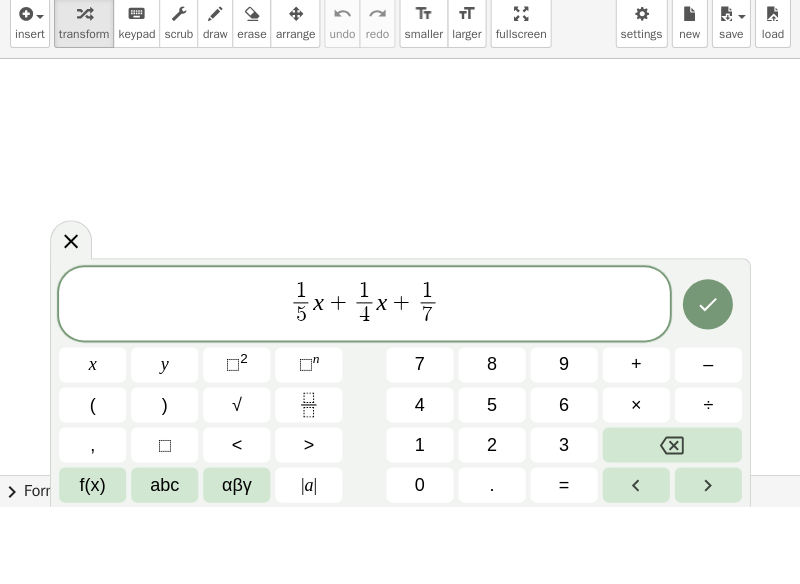 click on "1 5 ​ x + 1 4 ​ x + 1 7 ​ ​" at bounding box center [364, 383] 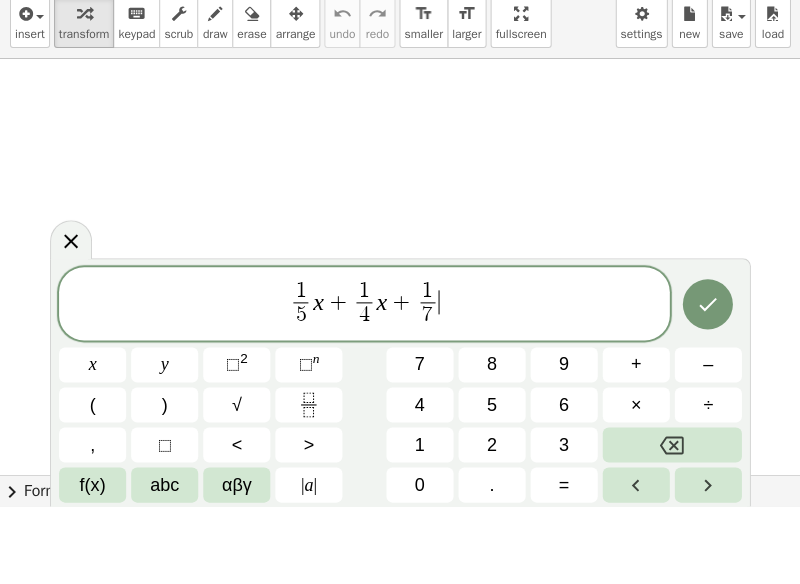 click on "x" at bounding box center [92, 442] 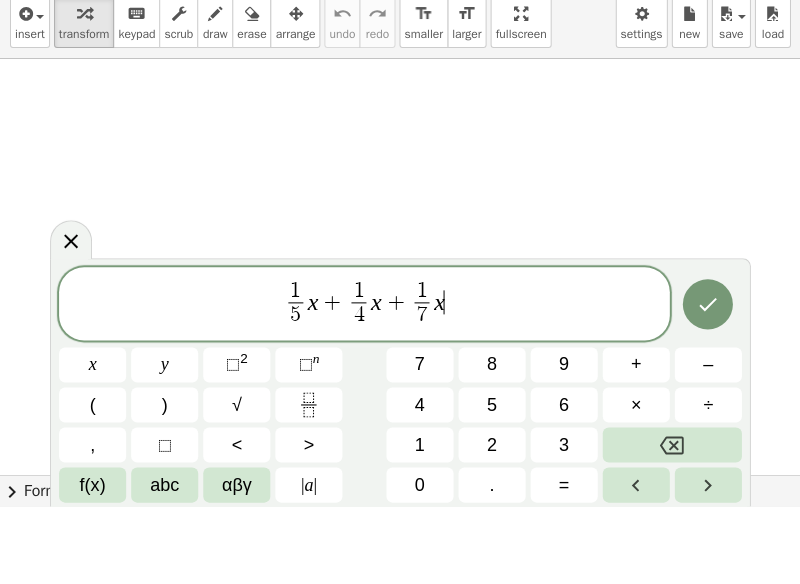 click on "+" at bounding box center [635, 442] 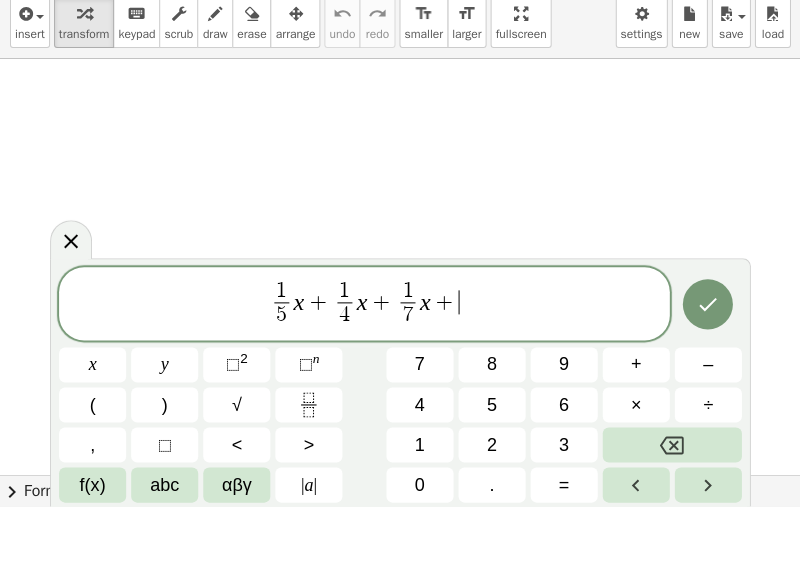 click at bounding box center [308, 482] 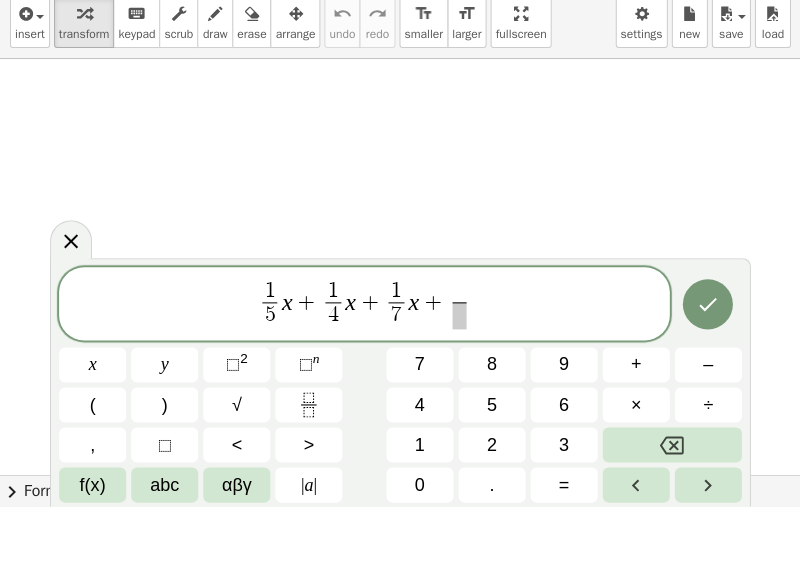click on "1" at bounding box center [419, 522] 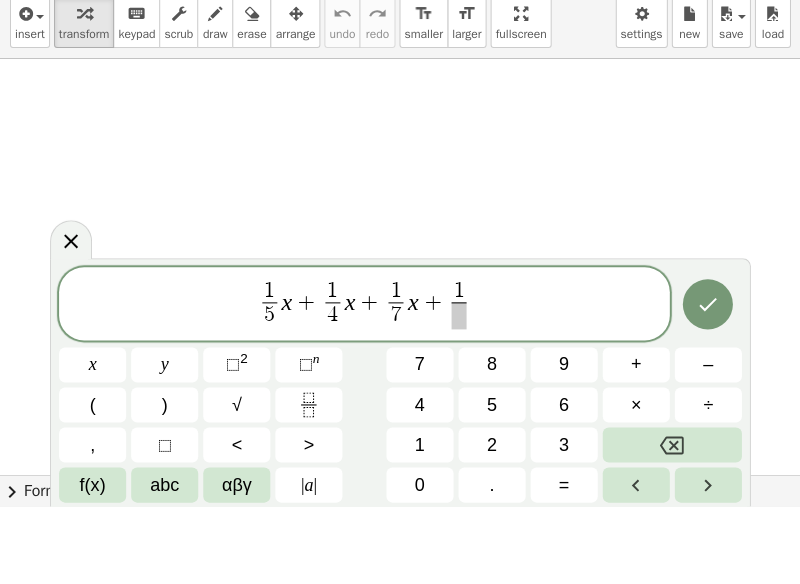 click on "1 ​" at bounding box center [458, 370] 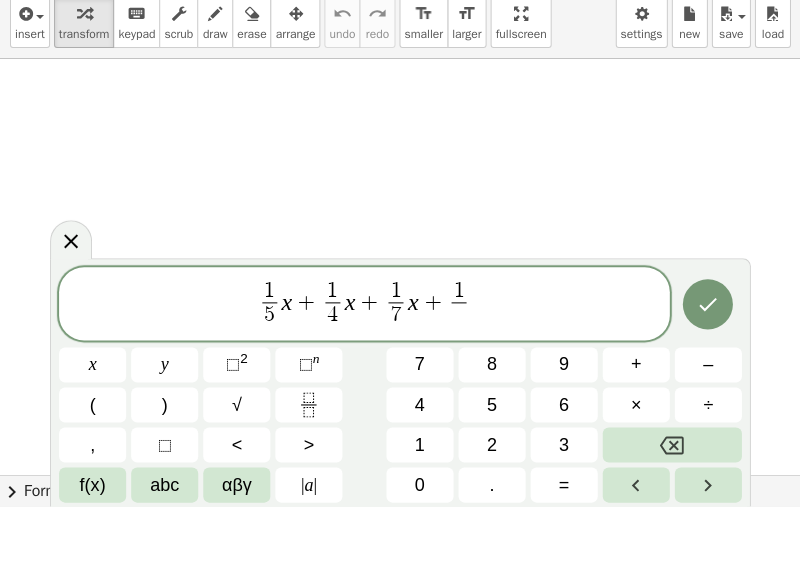 click on "8" at bounding box center (491, 442) 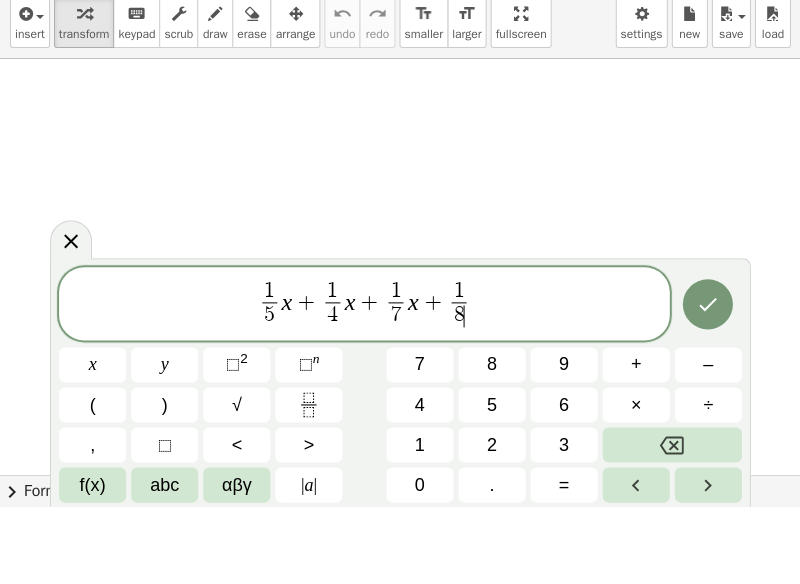click on "1 5 ​ x + 1 4 ​ x + 1 7 ​ x + 1 8 ​ ​" at bounding box center [364, 383] 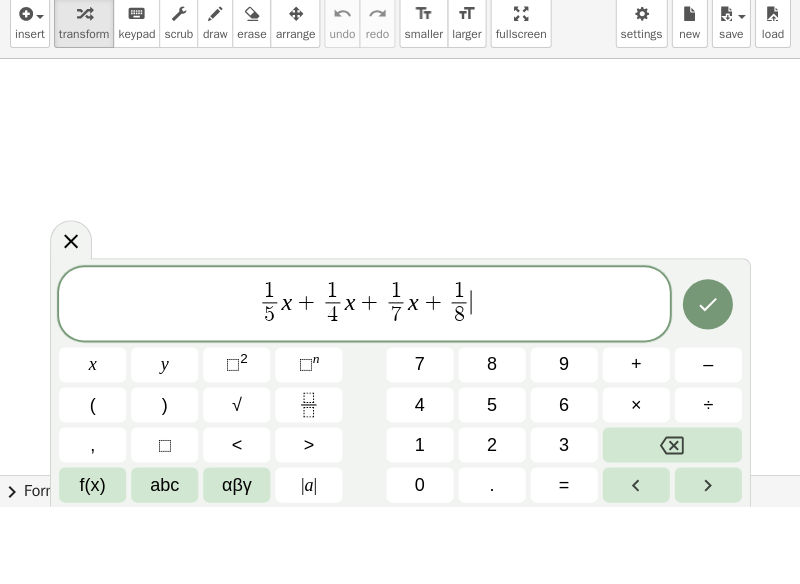 click on "x" at bounding box center [92, 442] 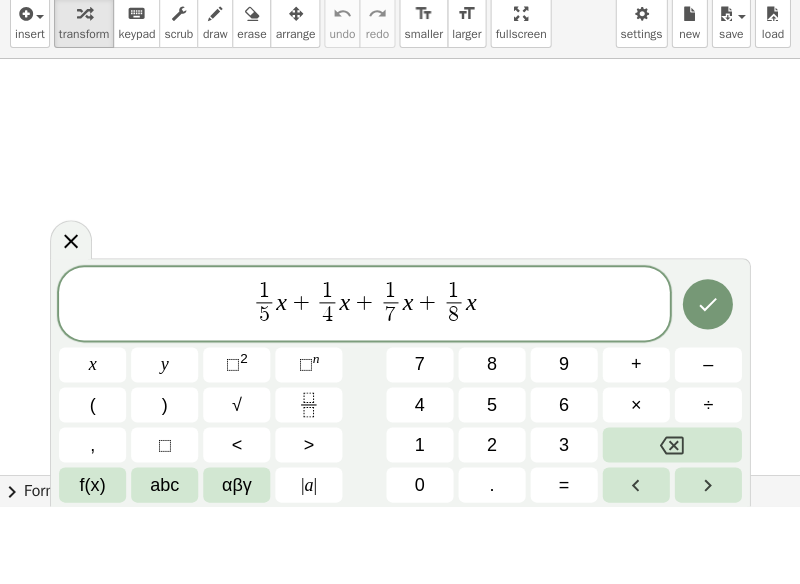 click at bounding box center (671, 522) 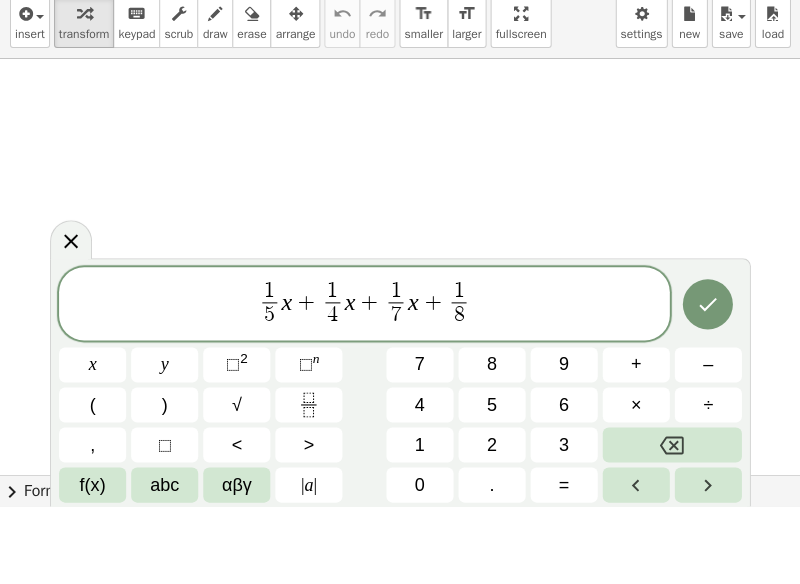 click on "y" at bounding box center [164, 442] 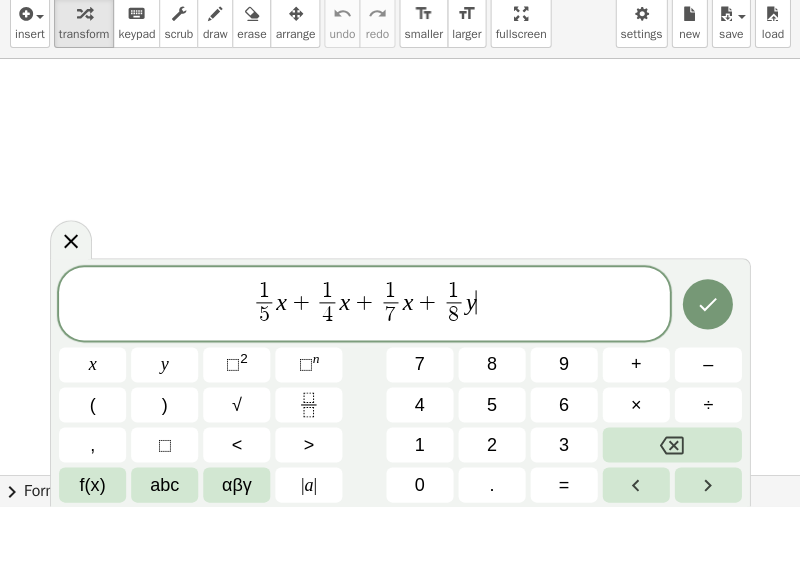 click 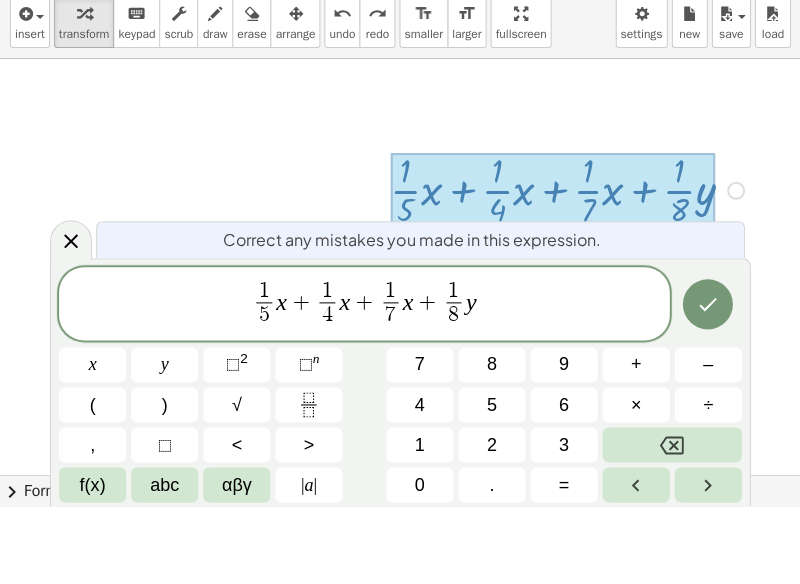scroll, scrollTop: 68, scrollLeft: 64, axis: both 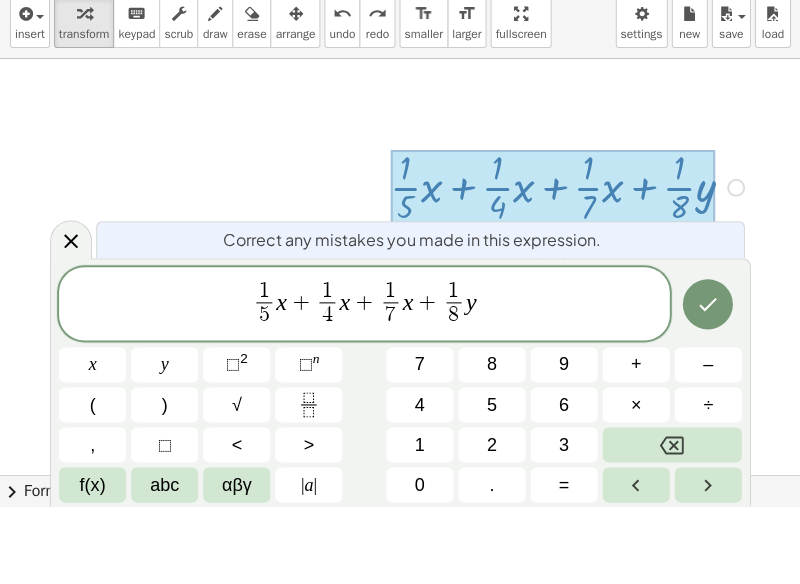 click on "x" at bounding box center (344, 379) 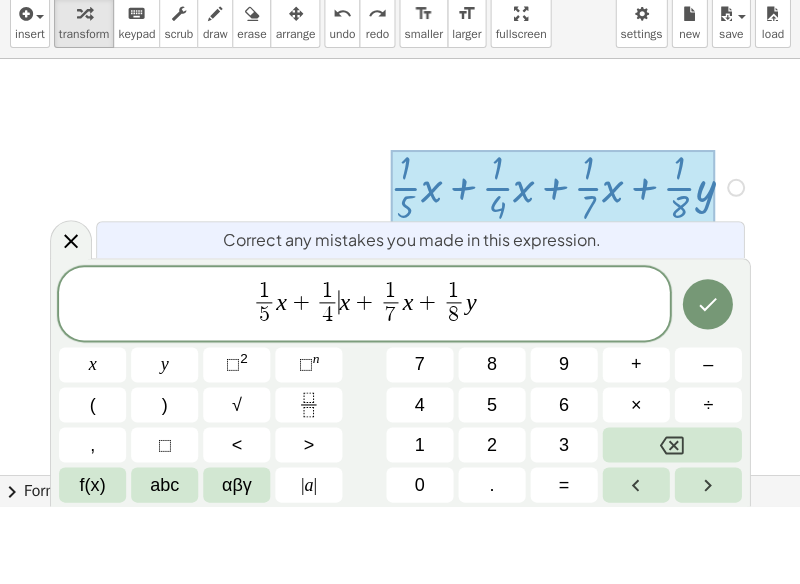 click on "x" at bounding box center [344, 379] 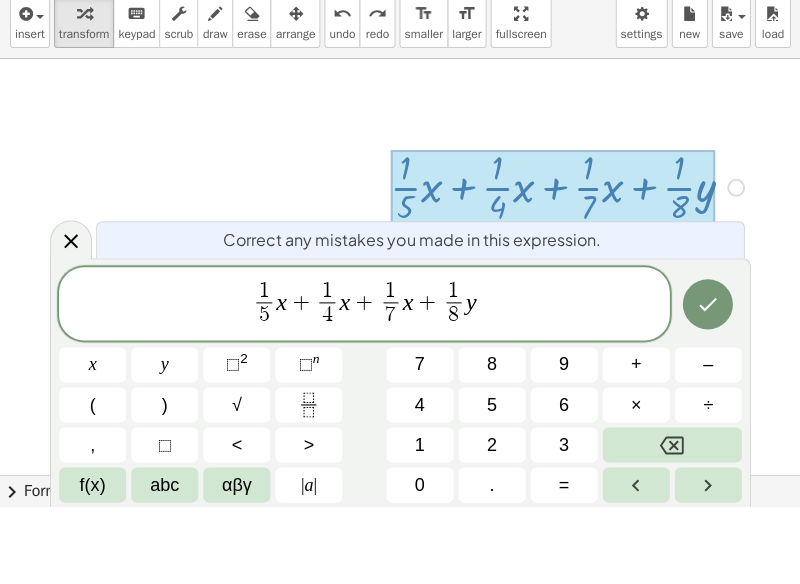 click at bounding box center [671, 522] 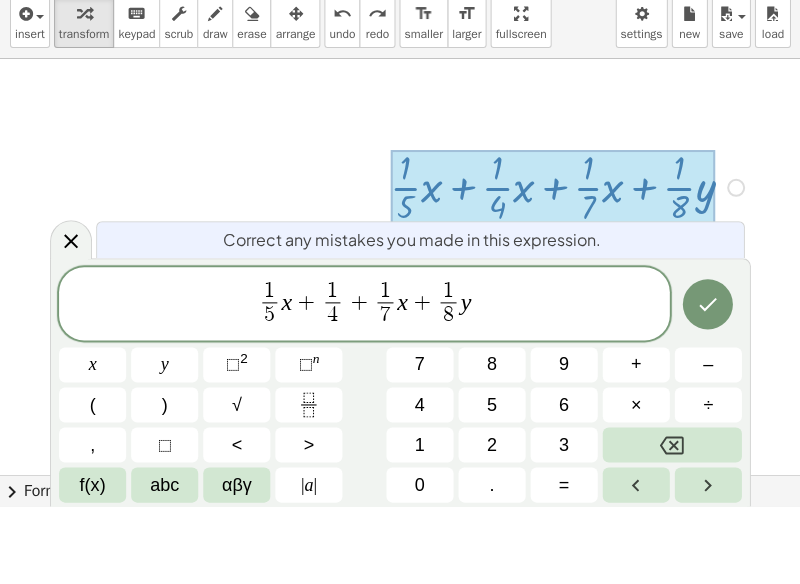 click on "y" at bounding box center [164, 442] 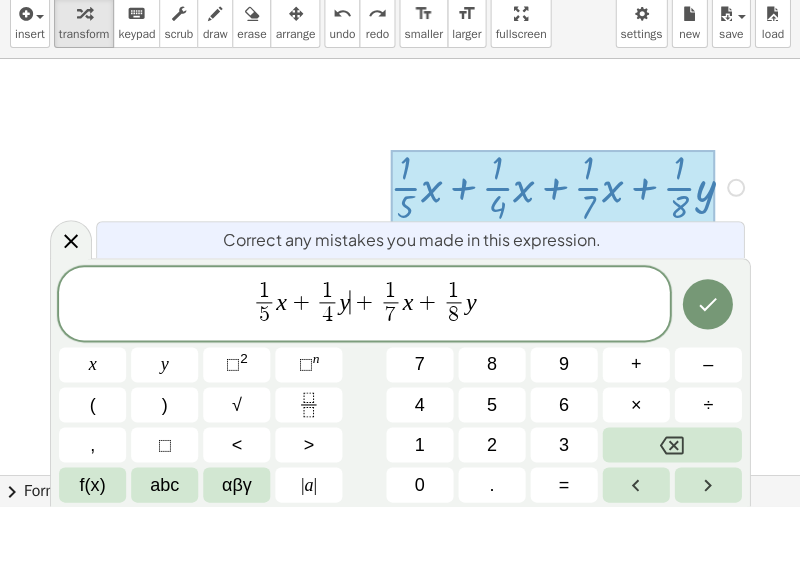 click 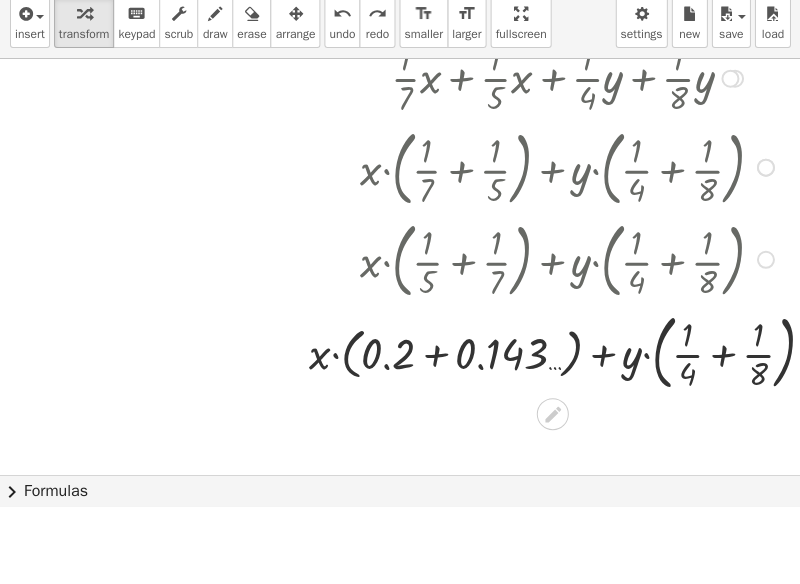scroll, scrollTop: 264, scrollLeft: 64, axis: both 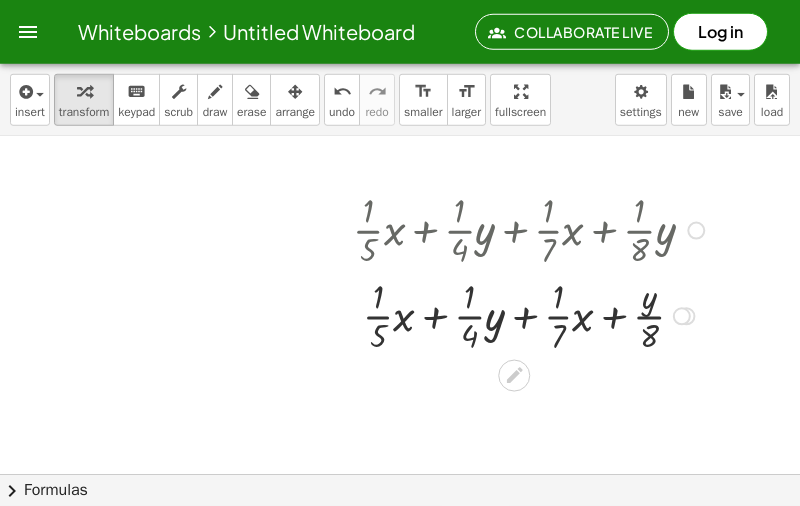 click at bounding box center [532, 229] 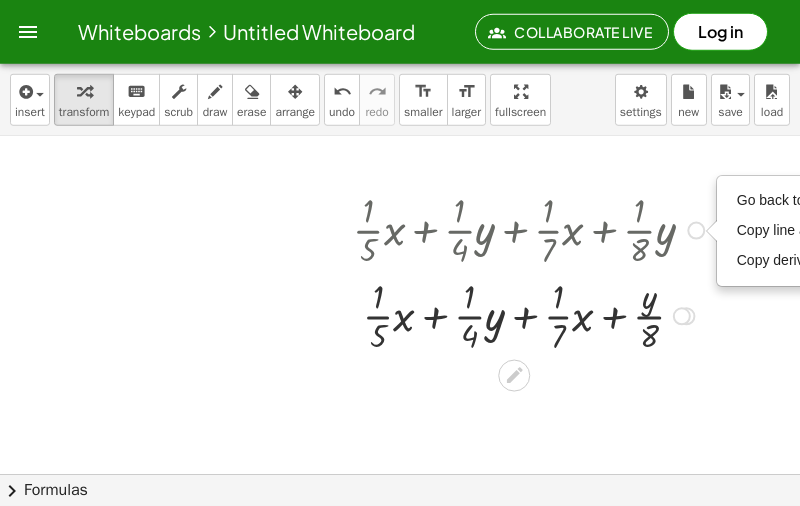 click at bounding box center (349, 472) 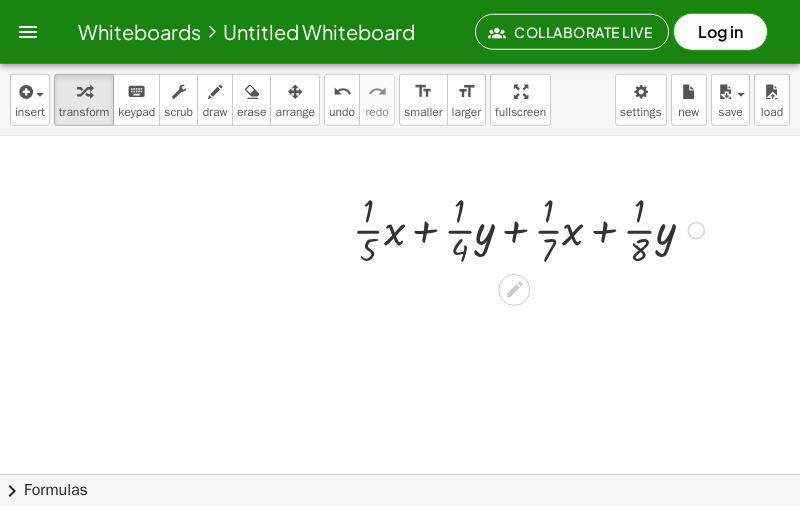 click 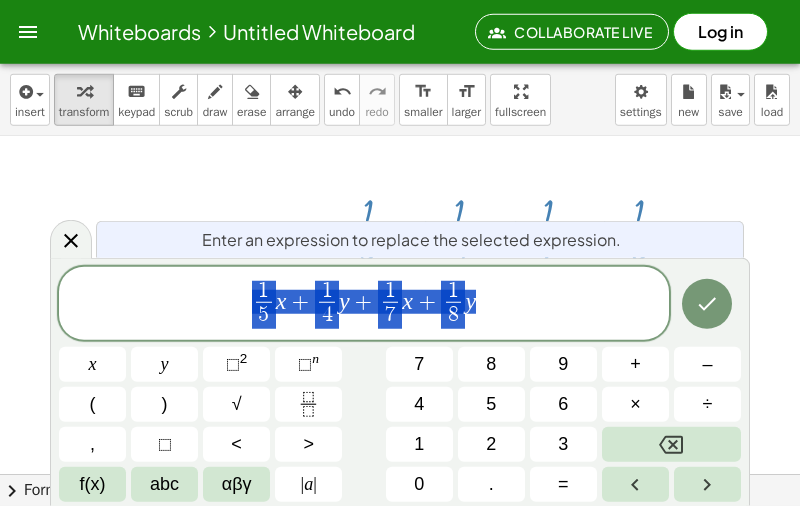 click at bounding box center [671, 444] 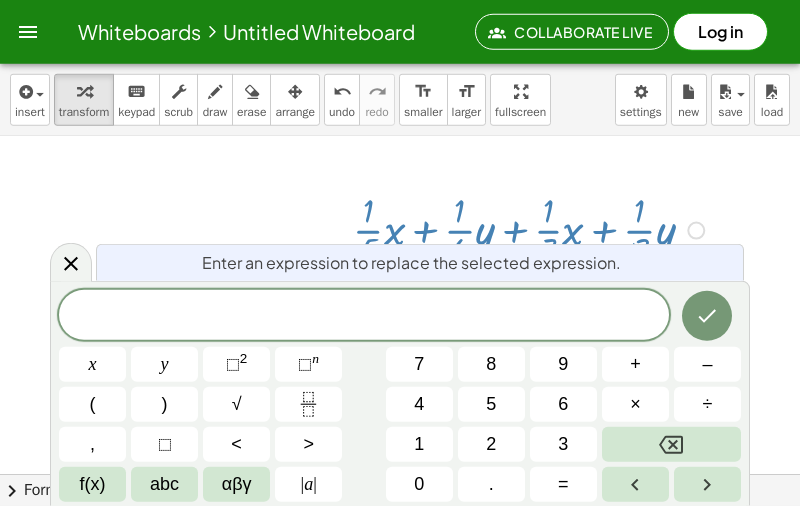 click at bounding box center [671, 444] 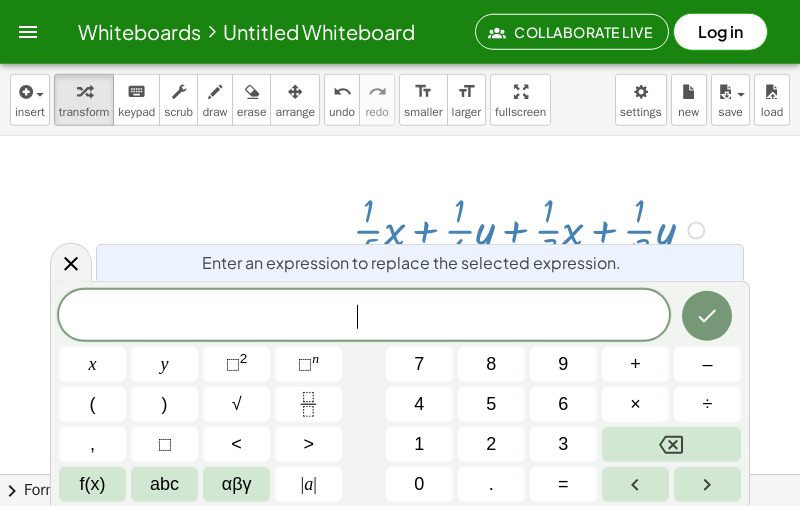 click on "3" at bounding box center [563, 444] 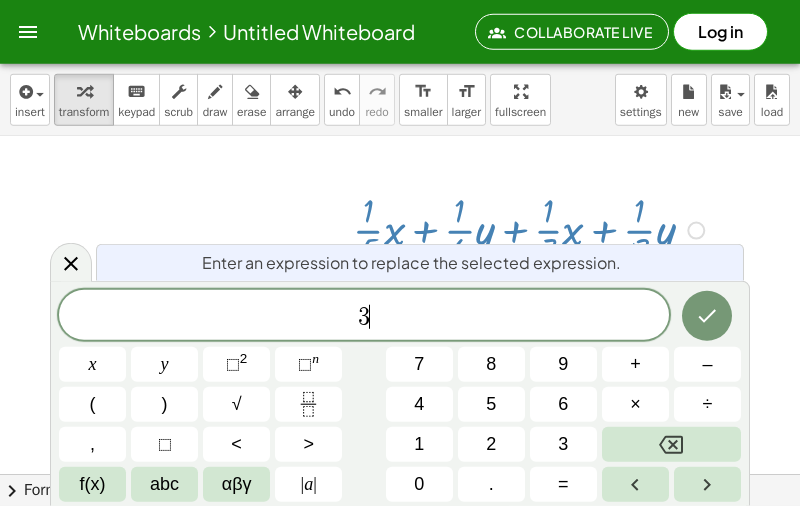 click on "x" at bounding box center (92, 364) 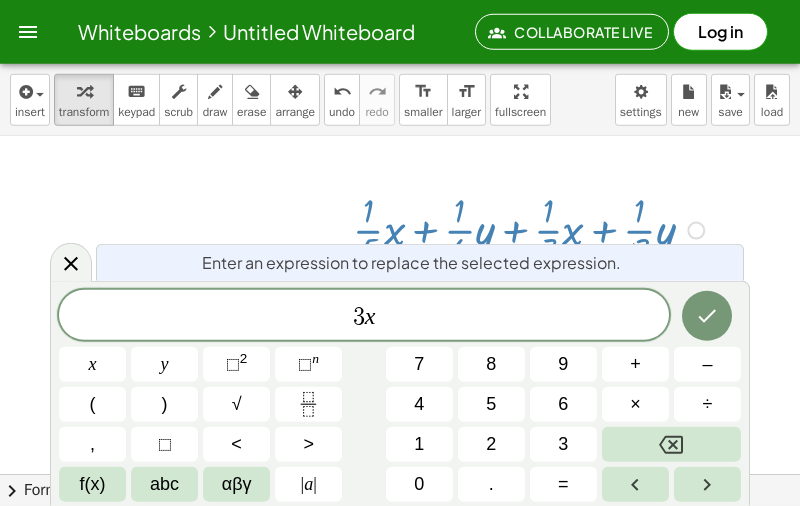 click on "–" at bounding box center (707, 364) 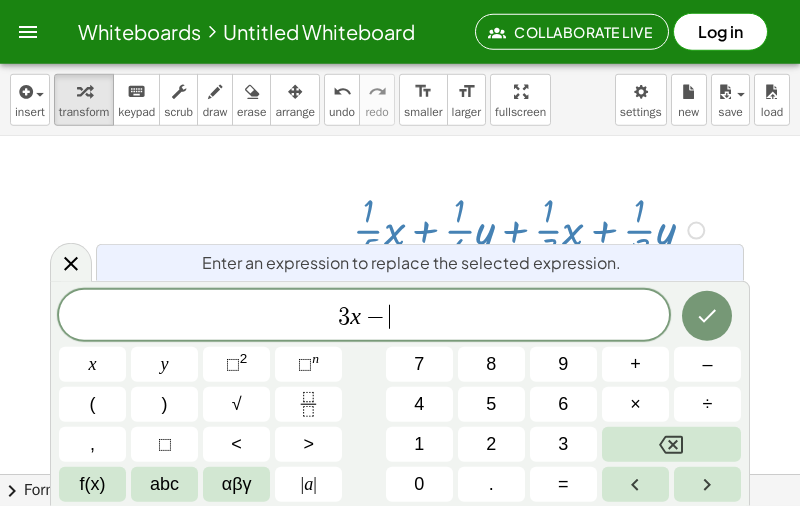 click at bounding box center (308, 404) 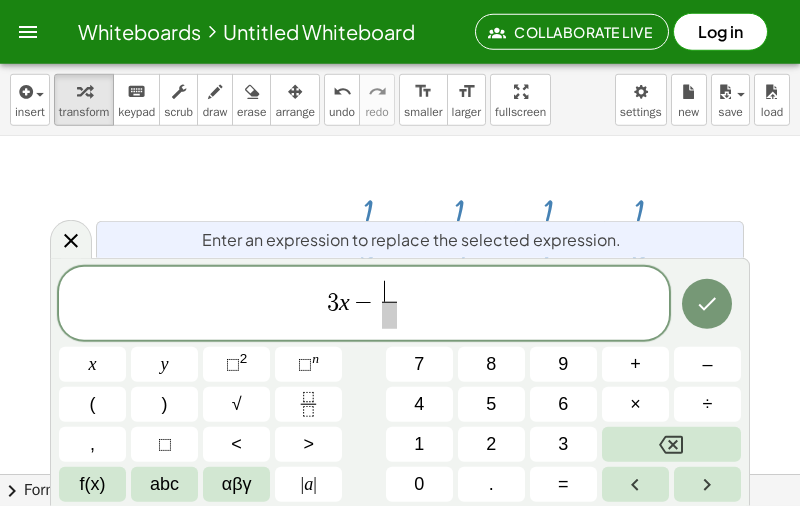 click on "6" at bounding box center [563, 404] 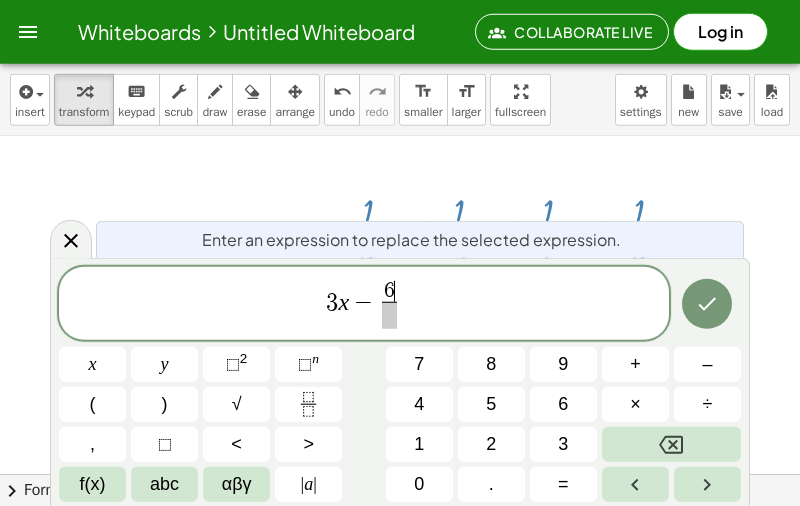 click at bounding box center [389, 315] 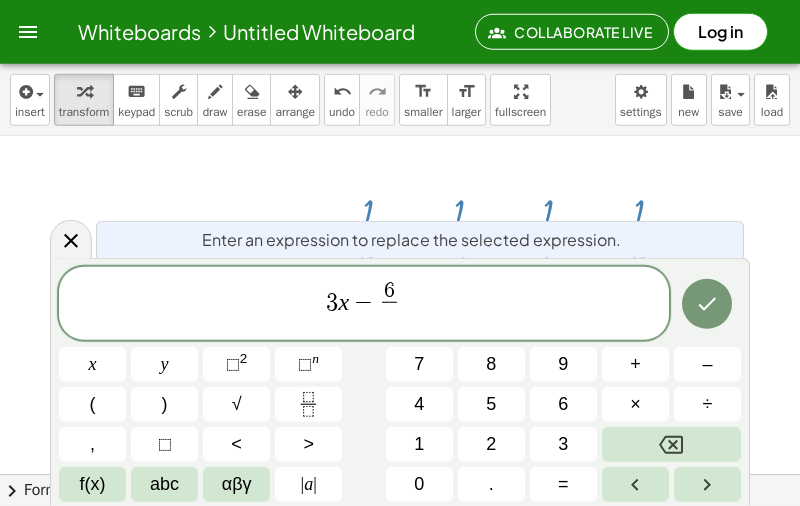 click on "7" at bounding box center (419, 364) 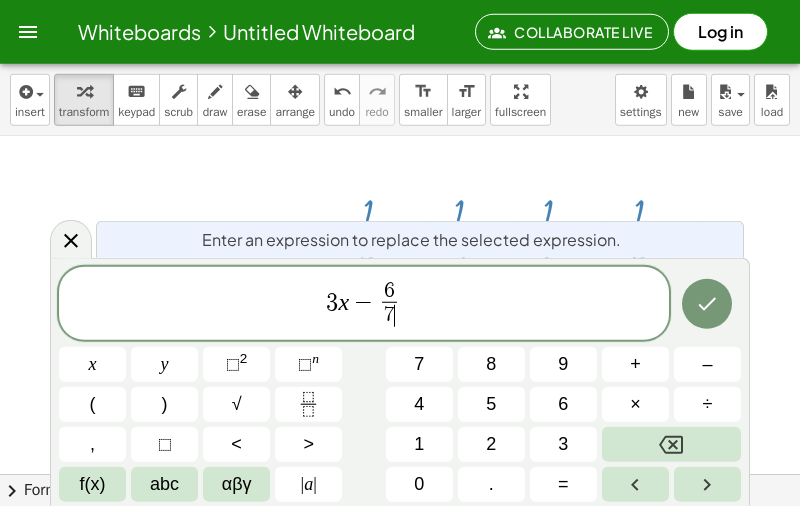 click 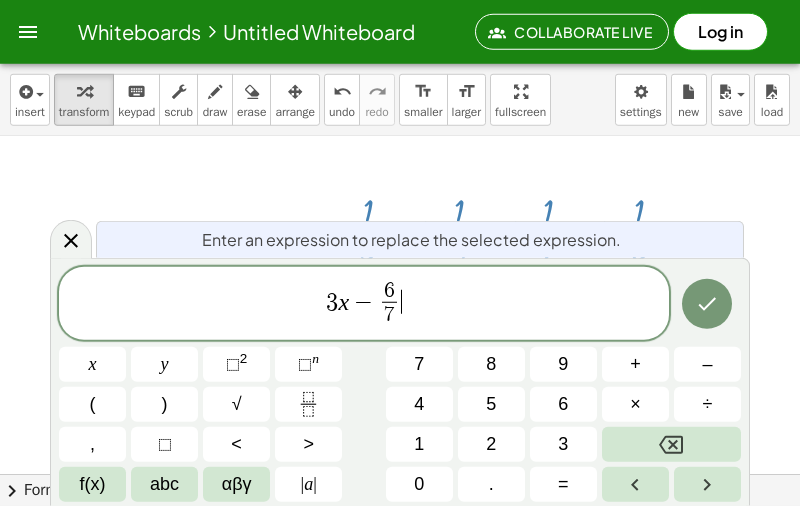 click on "y" at bounding box center (164, 364) 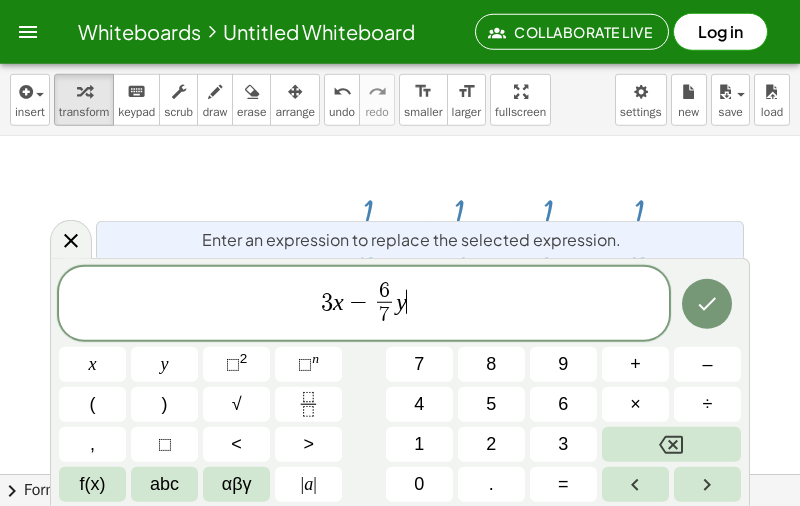 click on "+" at bounding box center (635, 364) 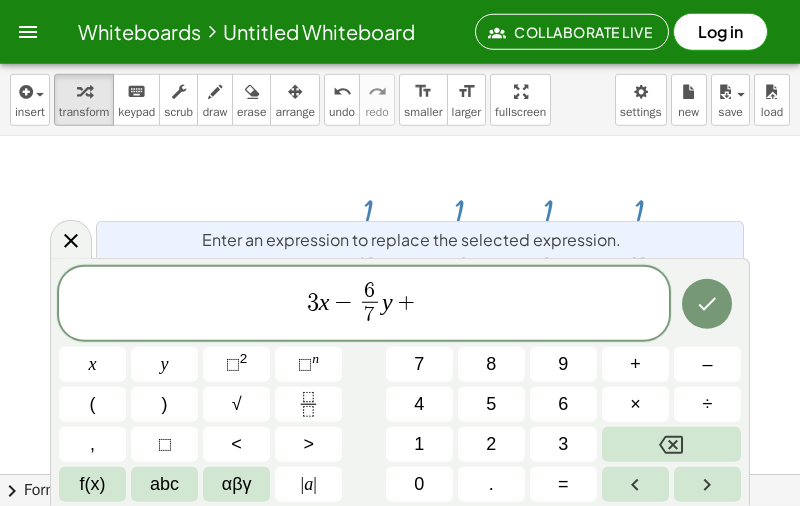click 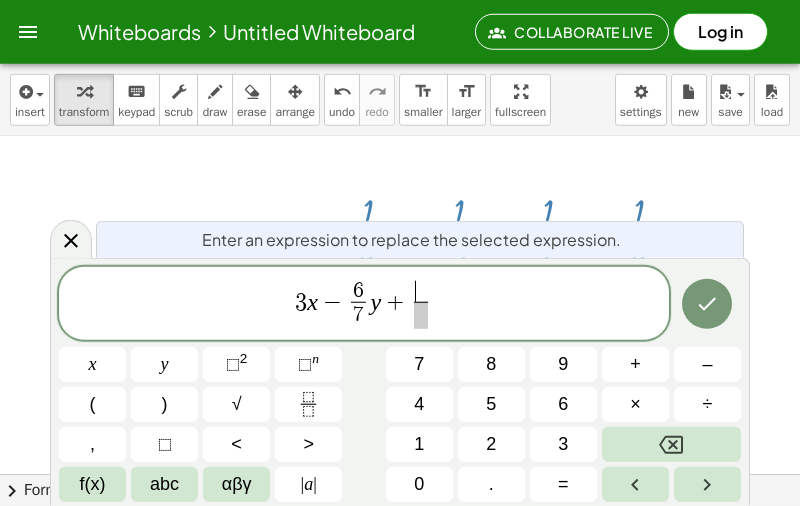 click on "4" at bounding box center (419, 404) 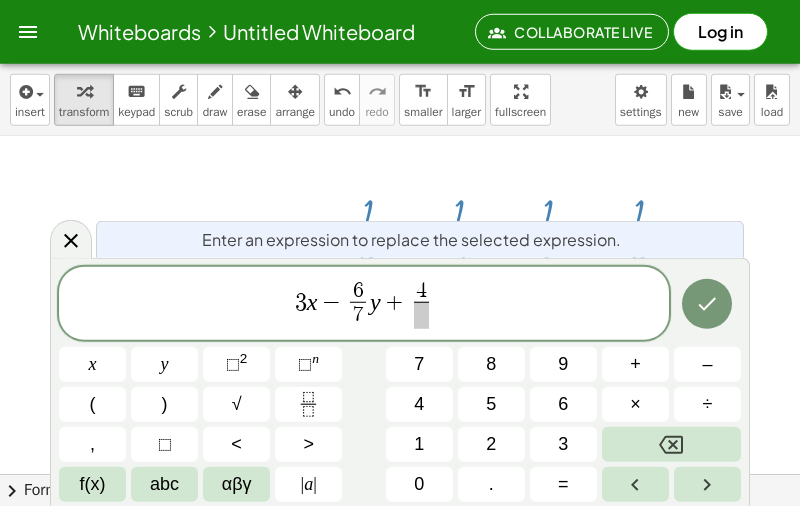 click on "4" at bounding box center (421, 291) 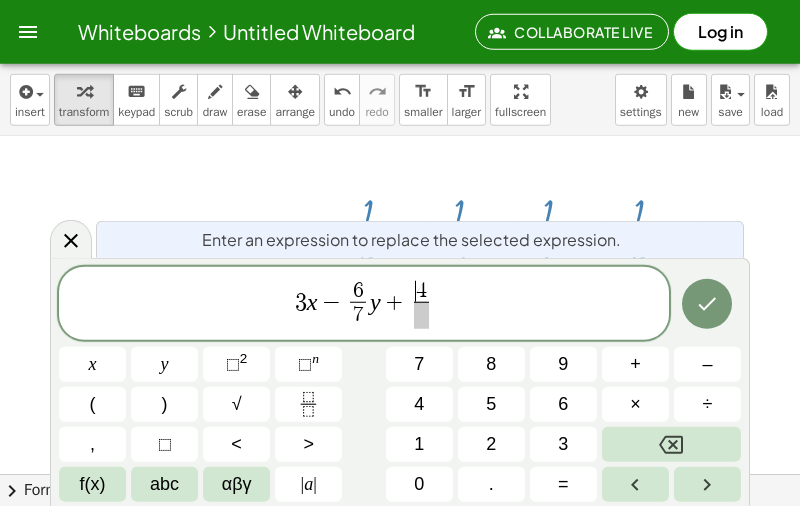 click on "​ 4 ​" at bounding box center [421, 305] 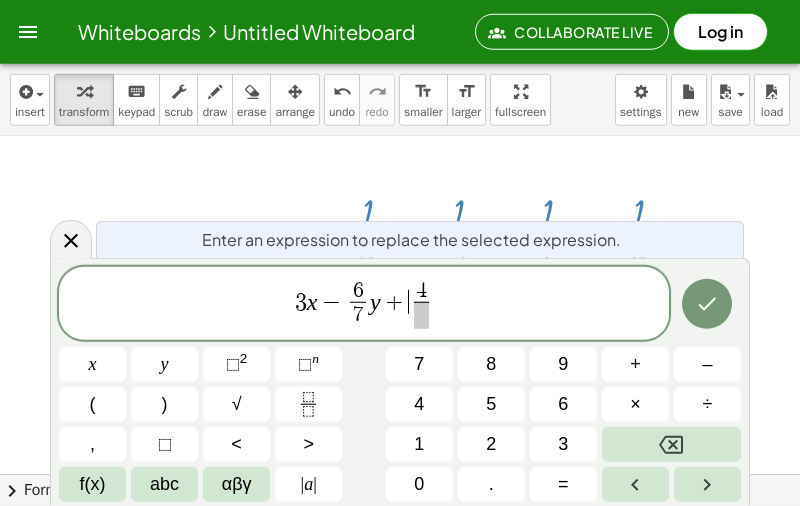 click at bounding box center (421, 315) 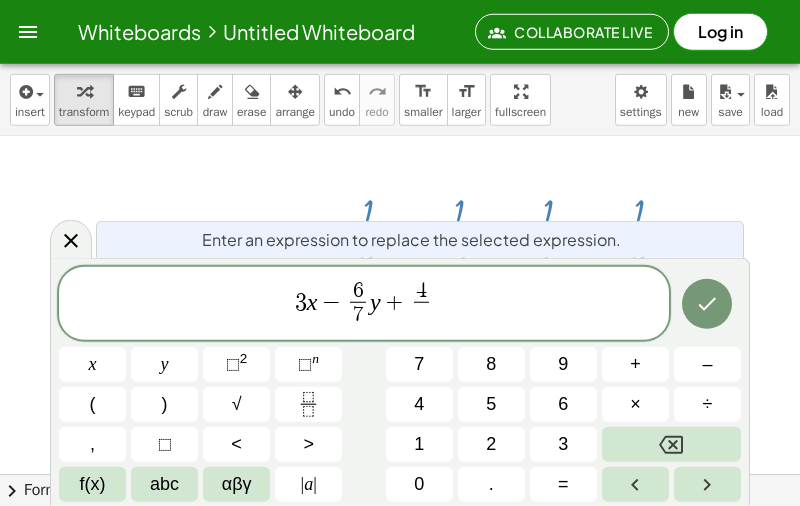 click on "5" at bounding box center (491, 404) 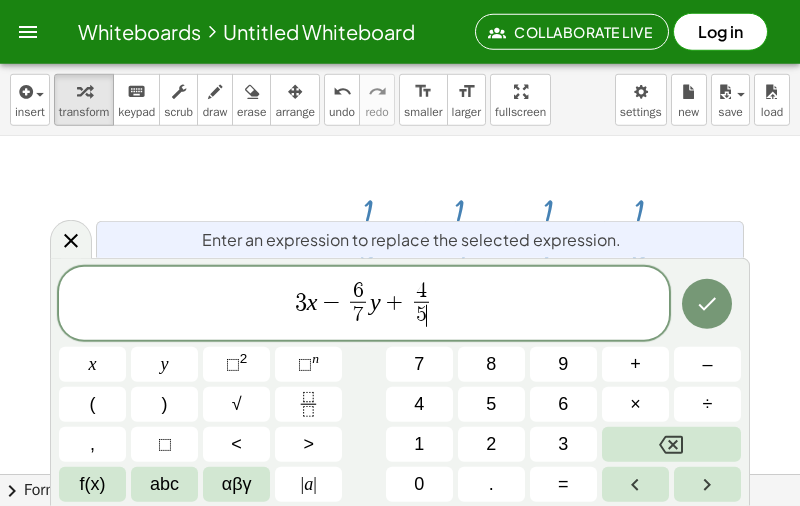 click 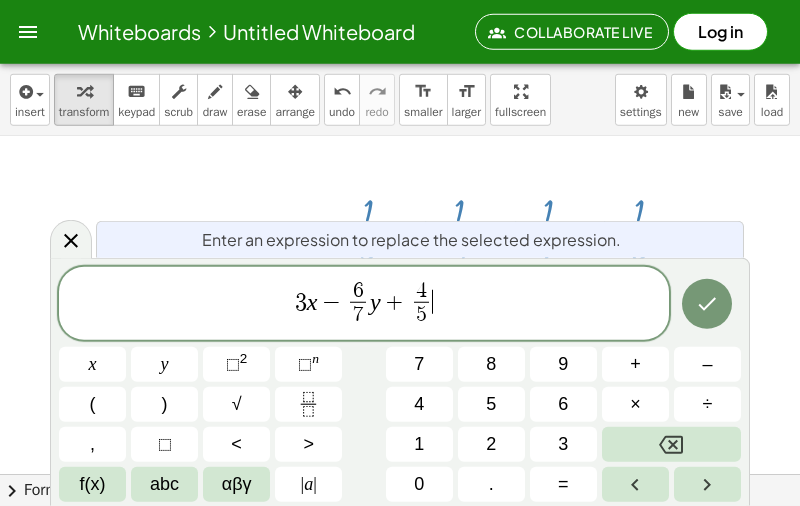 click on "x" at bounding box center (92, 364) 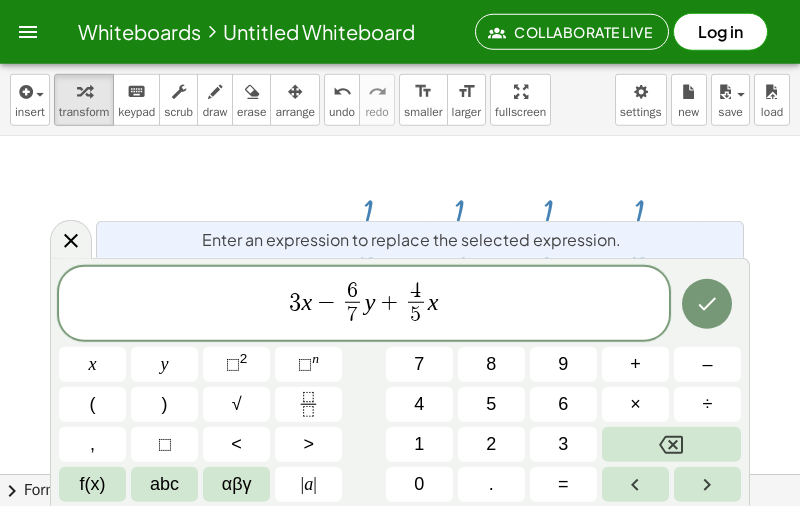 click on "–" at bounding box center [707, 364] 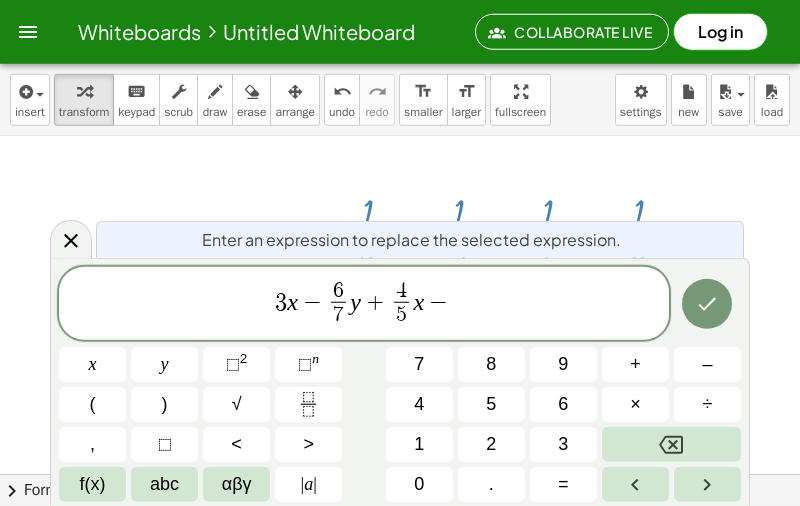 click 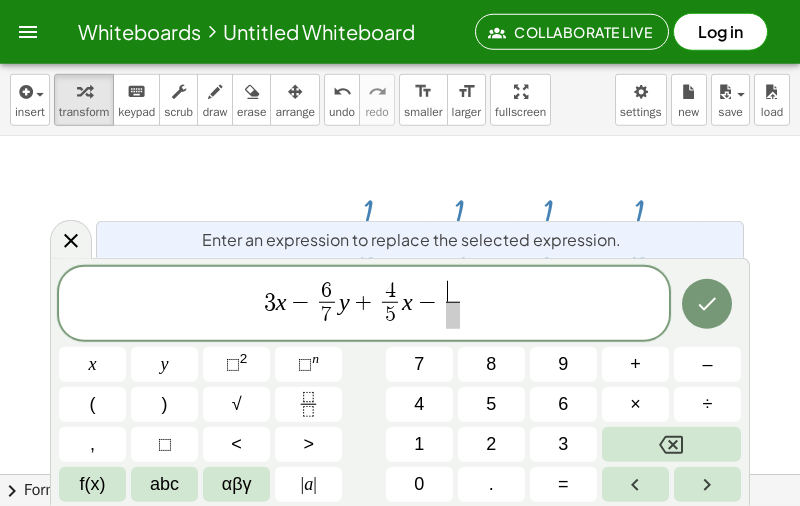 click on "9" at bounding box center [563, 364] 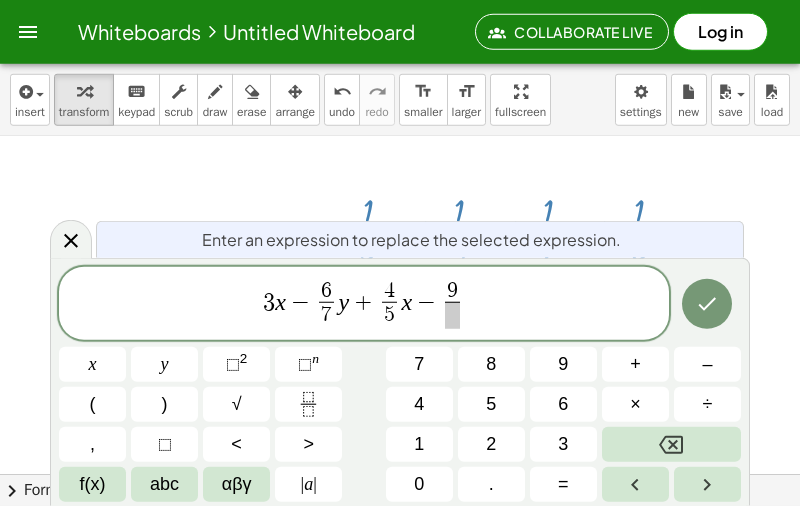 click at bounding box center [452, 315] 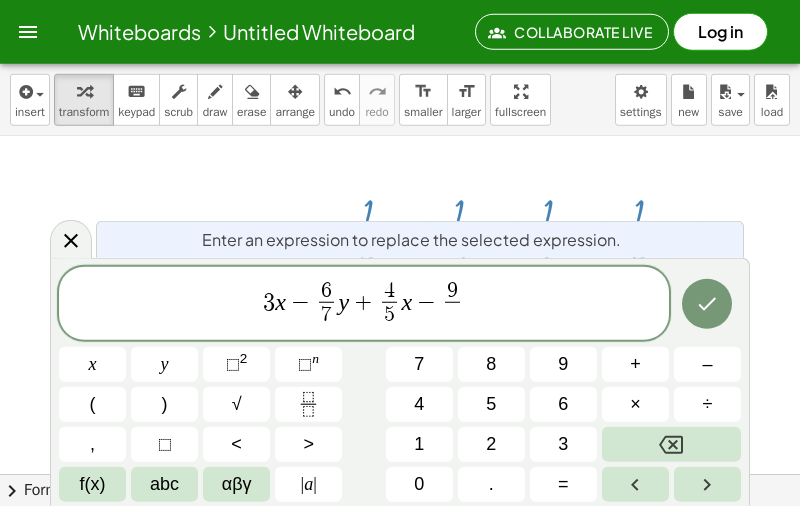 click on "1" at bounding box center (419, 444) 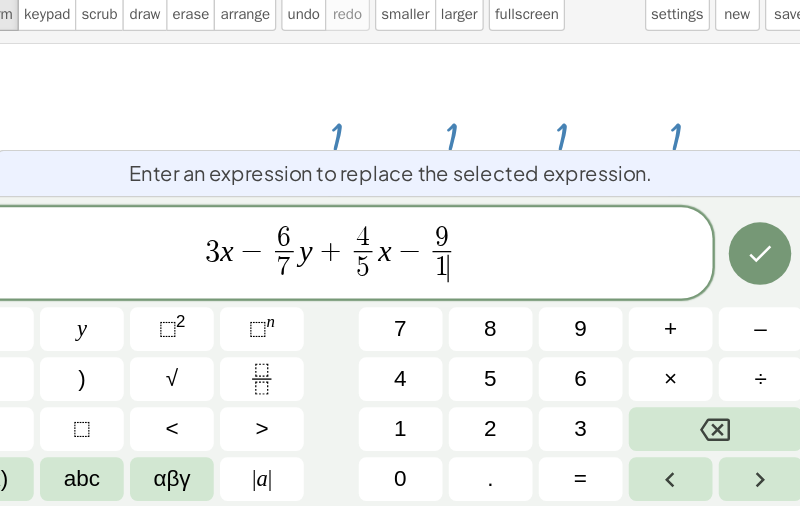 scroll, scrollTop: 62, scrollLeft: 0, axis: vertical 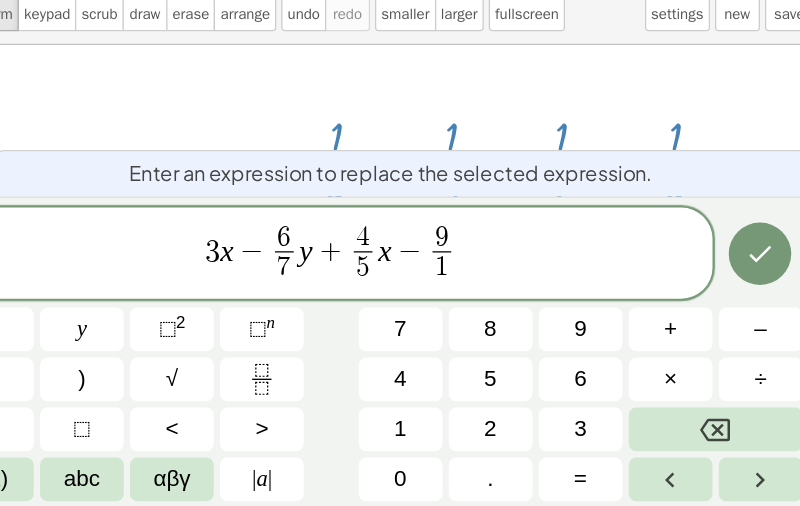 click on "4" at bounding box center [419, 404] 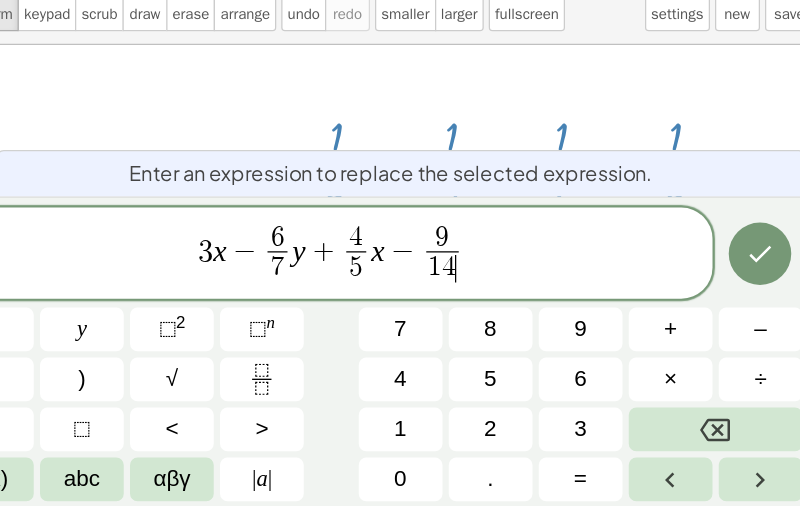 click 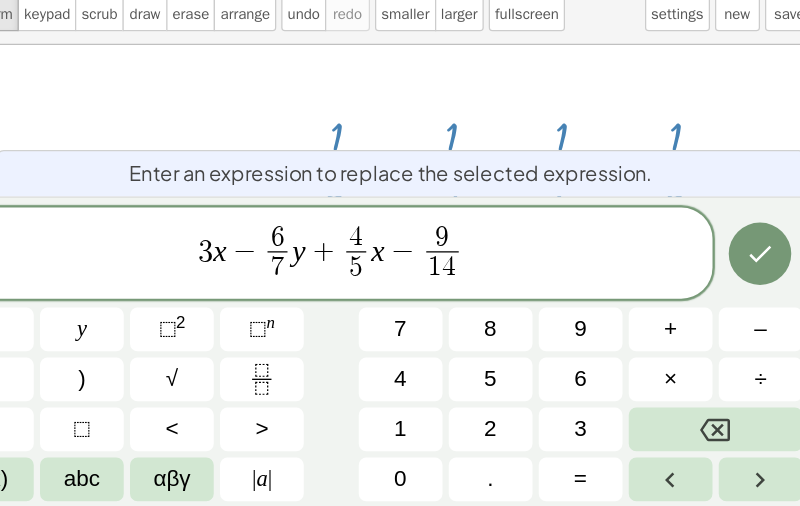 click on "y" at bounding box center [165, 364] 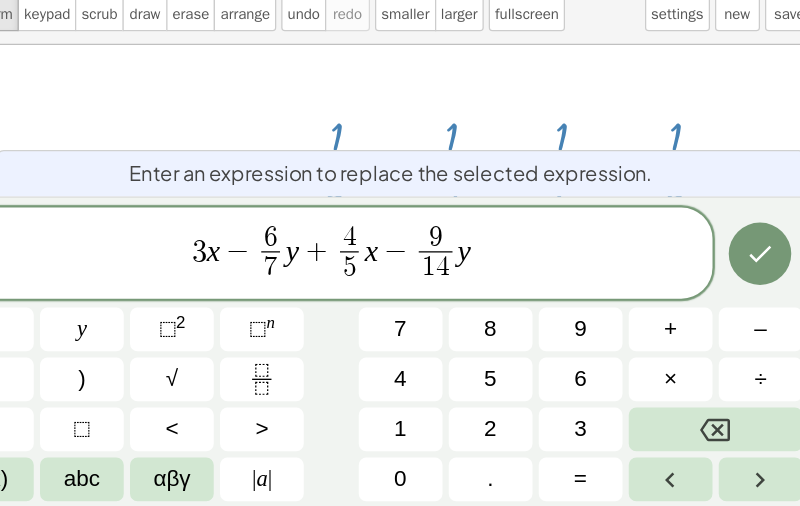 click 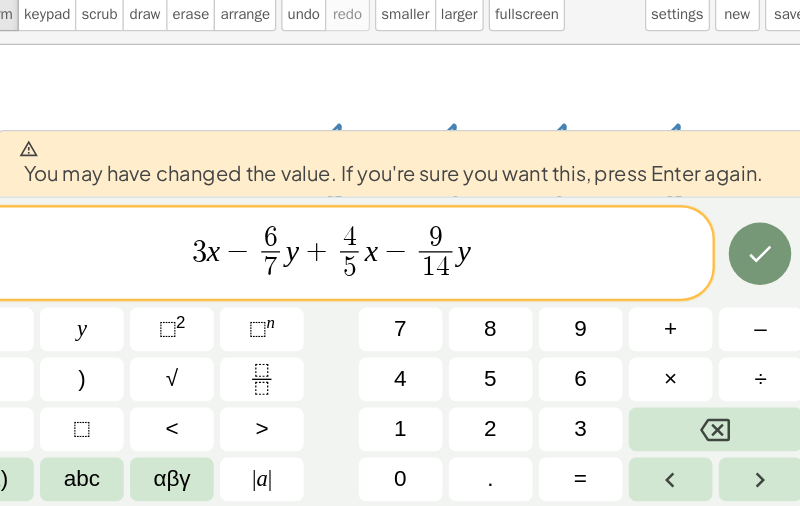 click at bounding box center (707, 304) 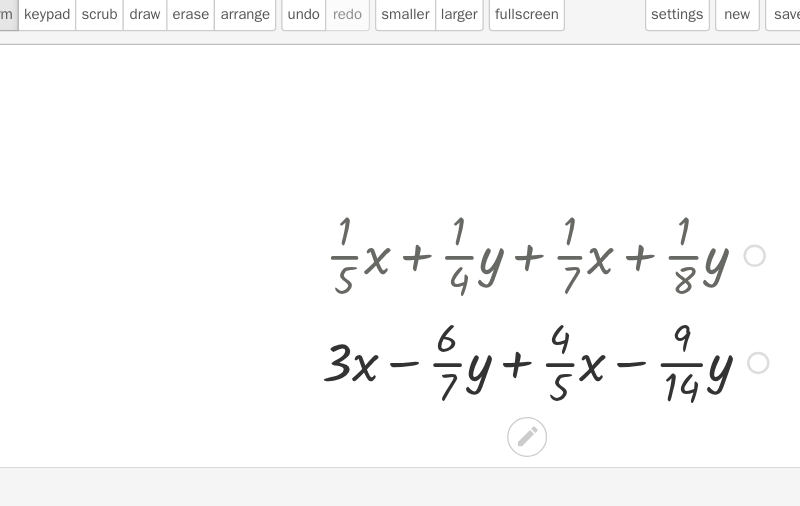 scroll, scrollTop: 0, scrollLeft: 79, axis: horizontal 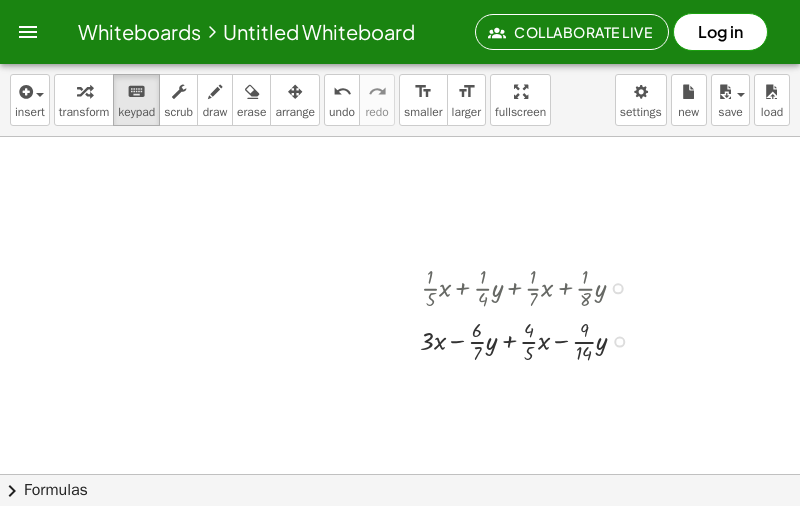 click at bounding box center [531, 339] 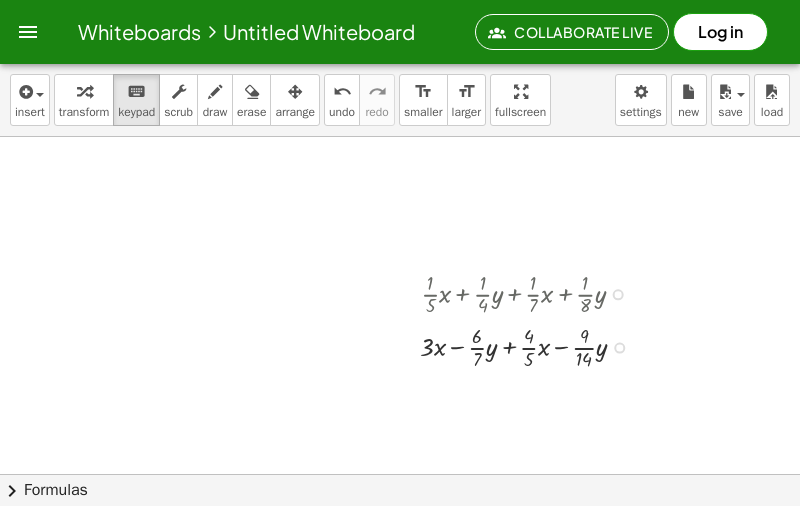 scroll, scrollTop: 39, scrollLeft: 102, axis: both 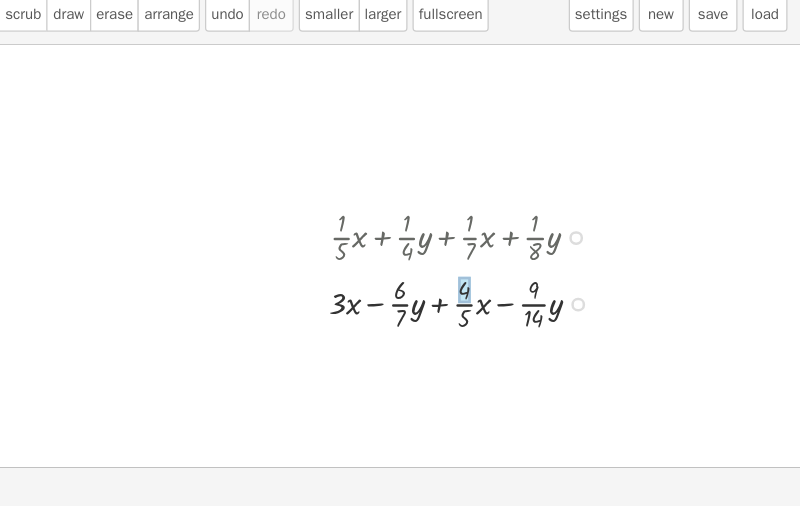 click at bounding box center (534, 341) 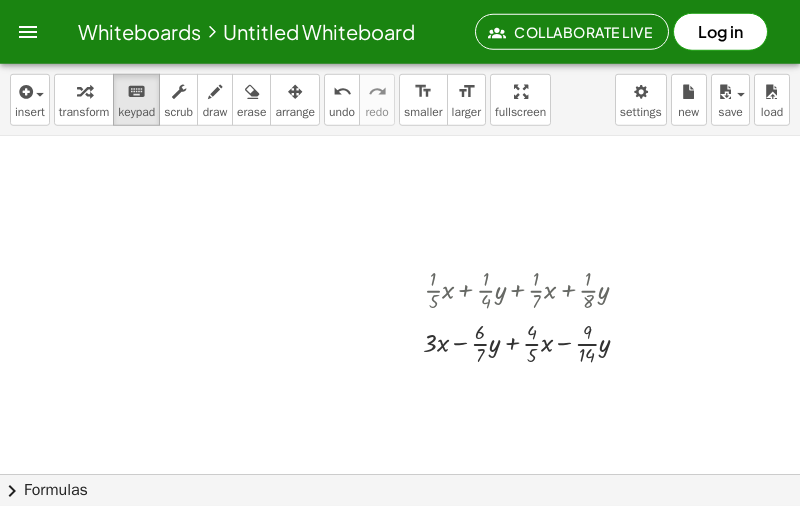scroll, scrollTop: 61, scrollLeft: 0, axis: vertical 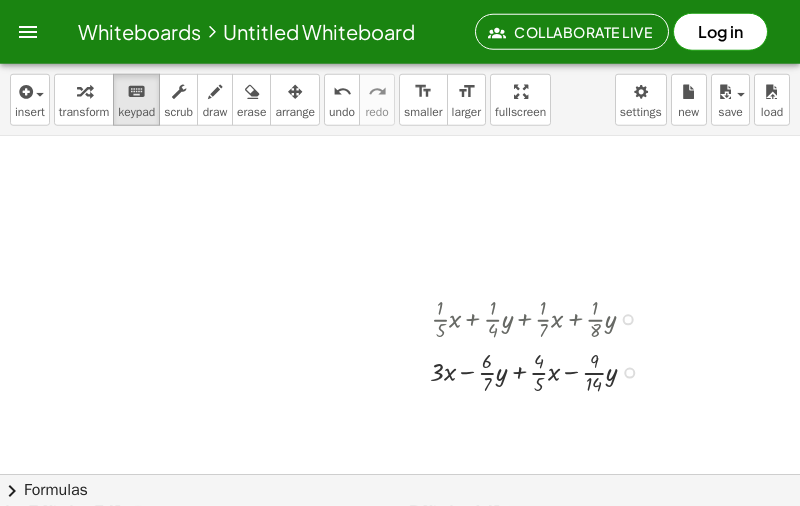 click at bounding box center (541, 370) 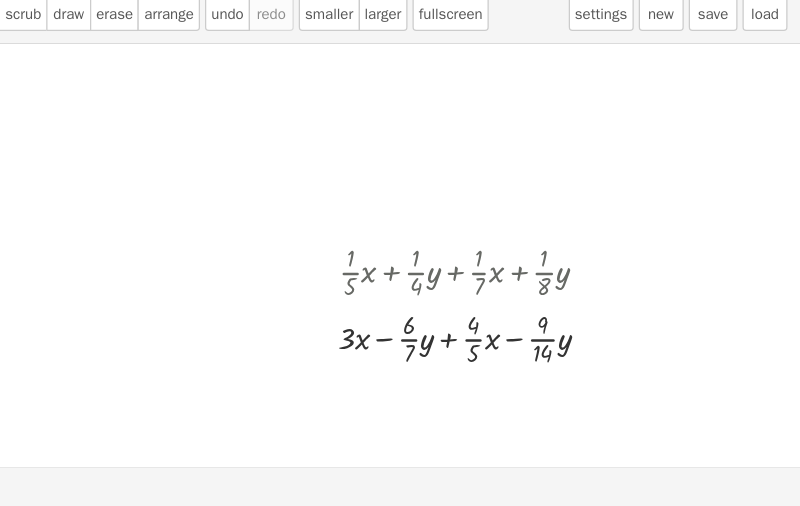 click at bounding box center (541, 370) 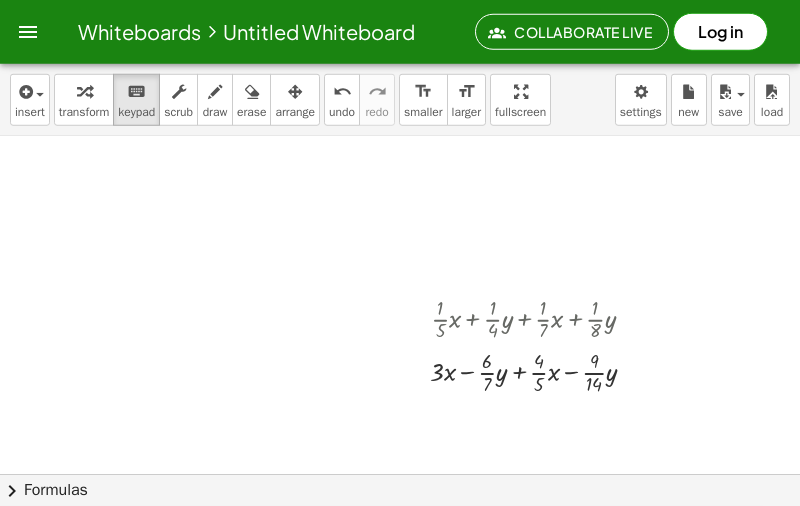 scroll, scrollTop: 61, scrollLeft: 0, axis: vertical 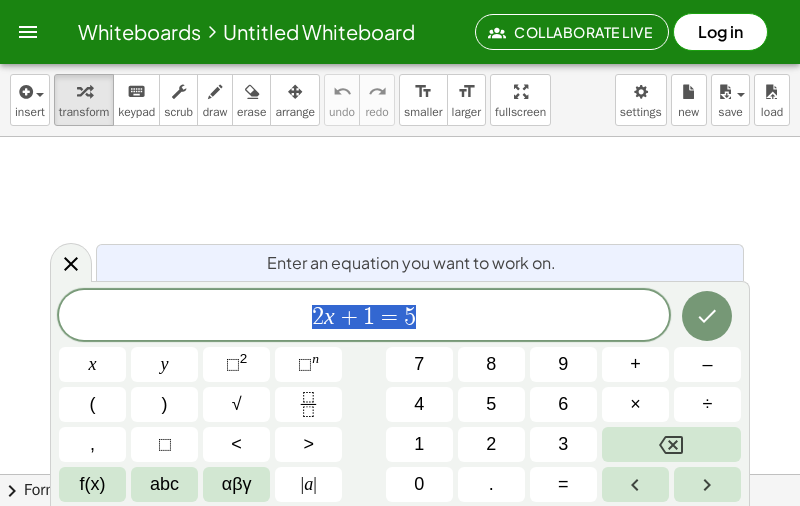 click at bounding box center [671, 444] 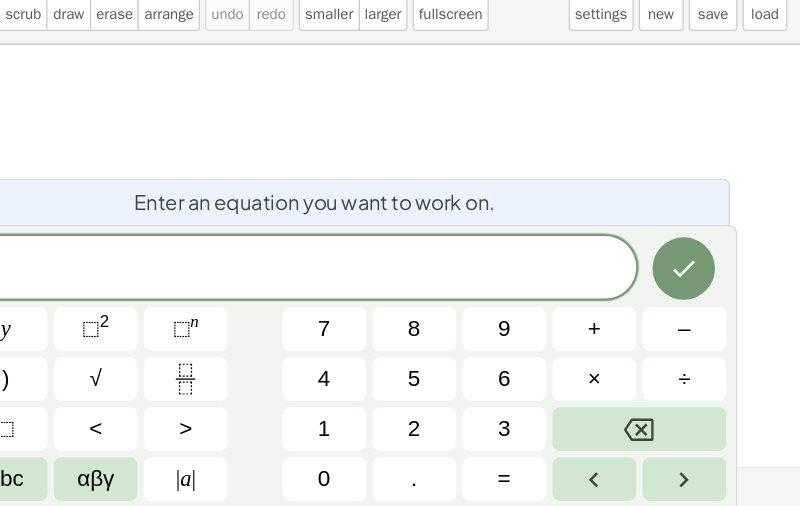click at bounding box center [671, 444] 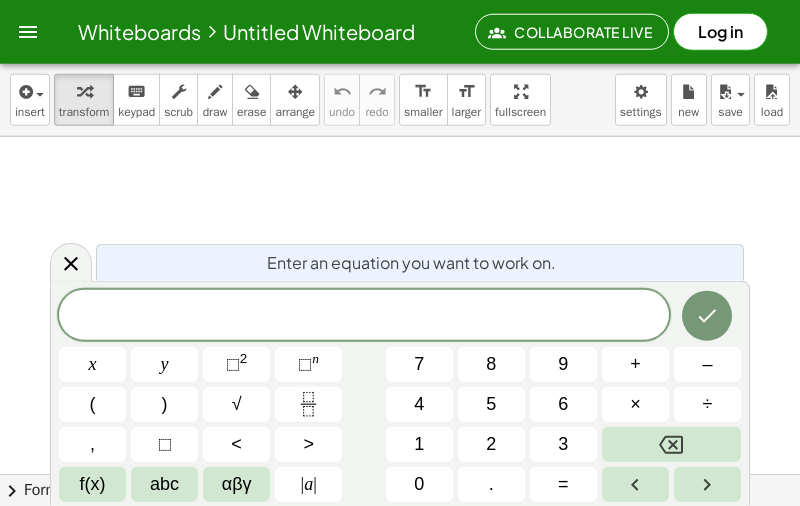 scroll, scrollTop: 61, scrollLeft: 0, axis: vertical 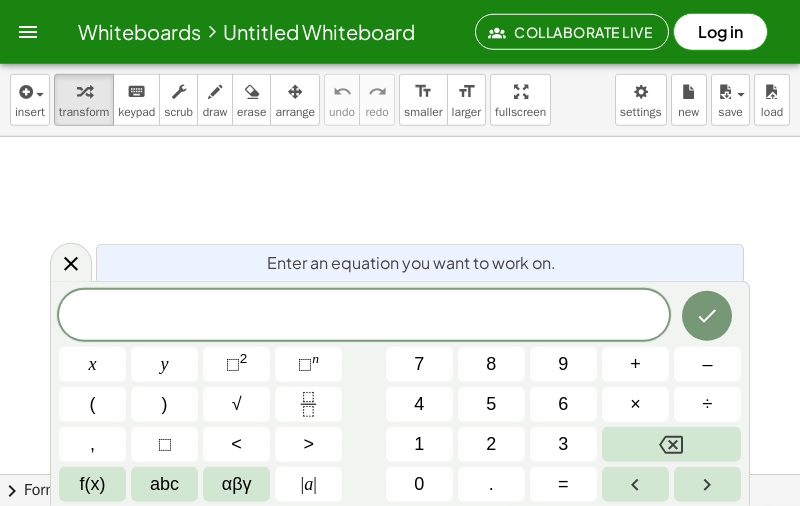 click on "3" at bounding box center [563, 444] 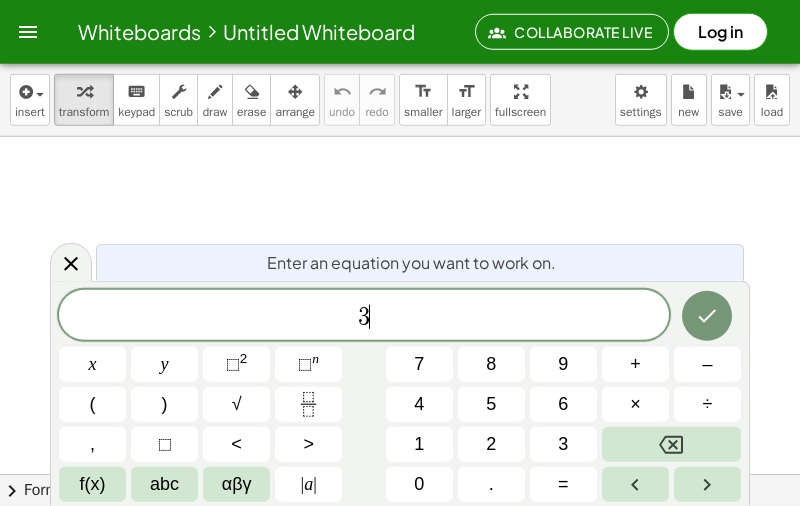 click on "x" at bounding box center (92, 364) 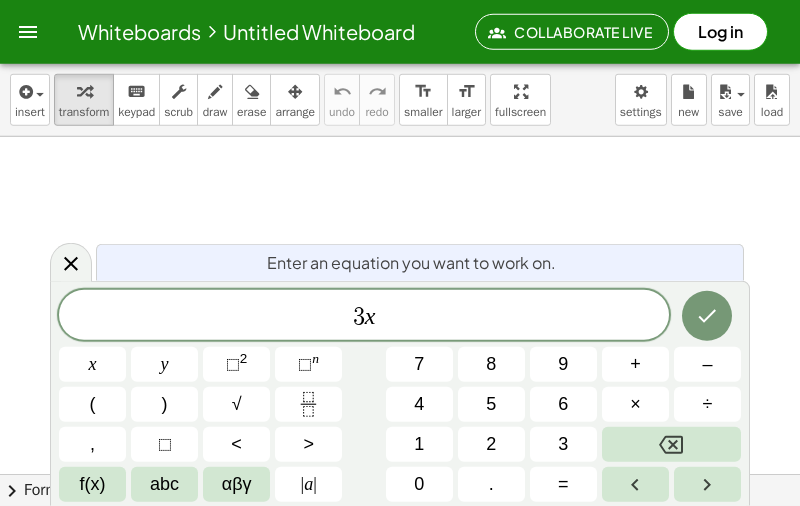 click on "–" at bounding box center [707, 364] 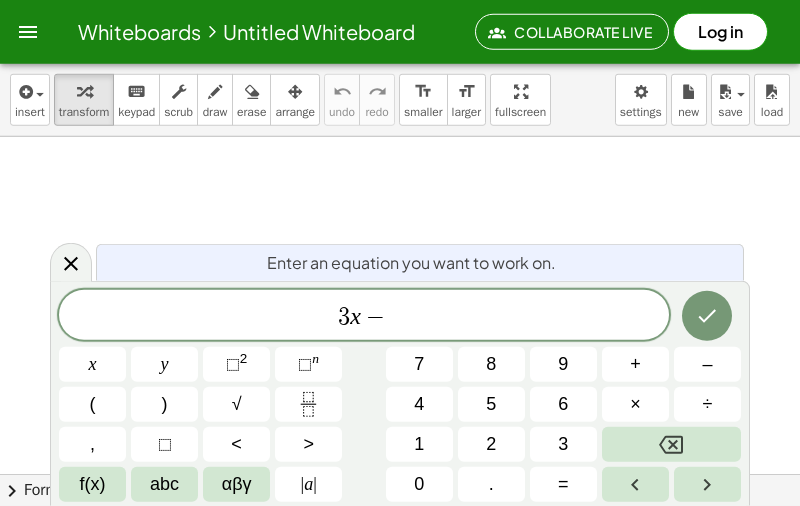 click 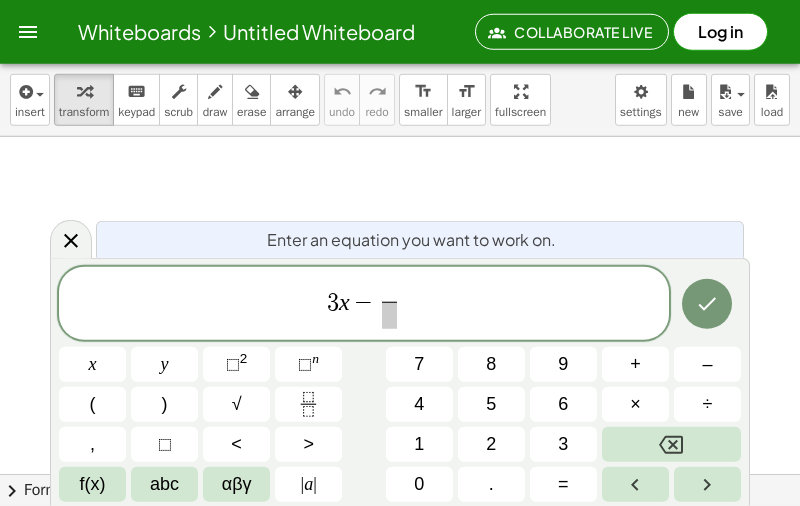 click on "6" at bounding box center [563, 404] 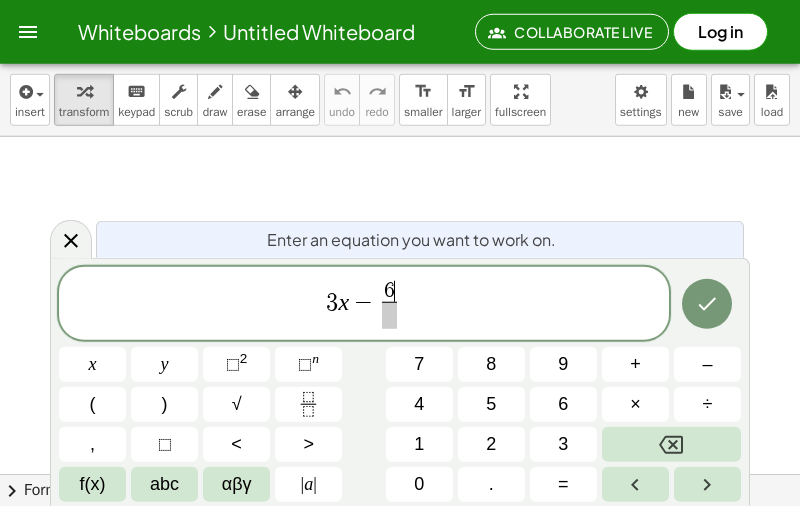click at bounding box center (389, 315) 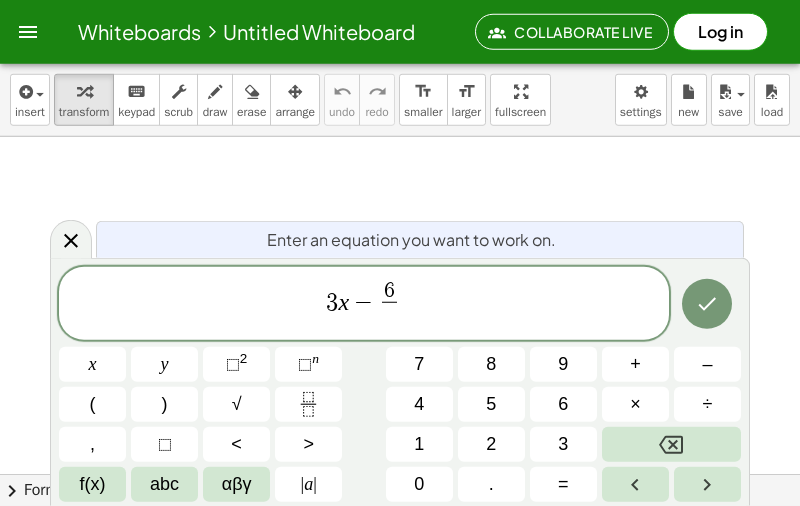 click on "7" at bounding box center [419, 364] 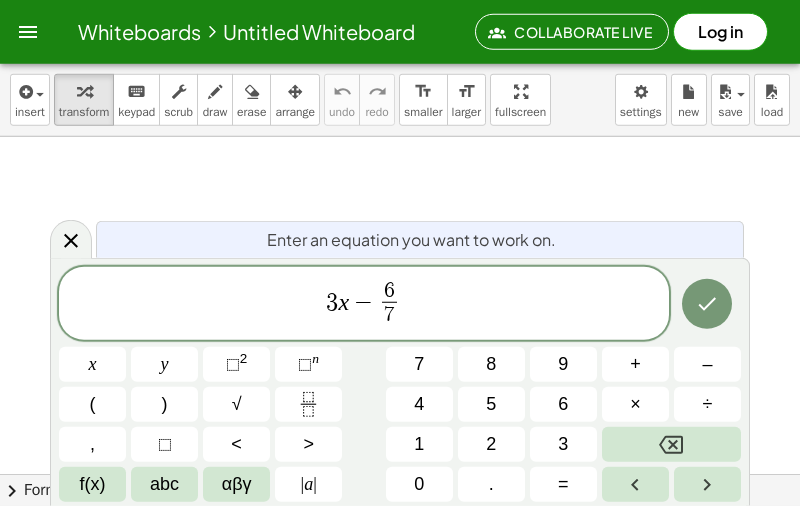 click 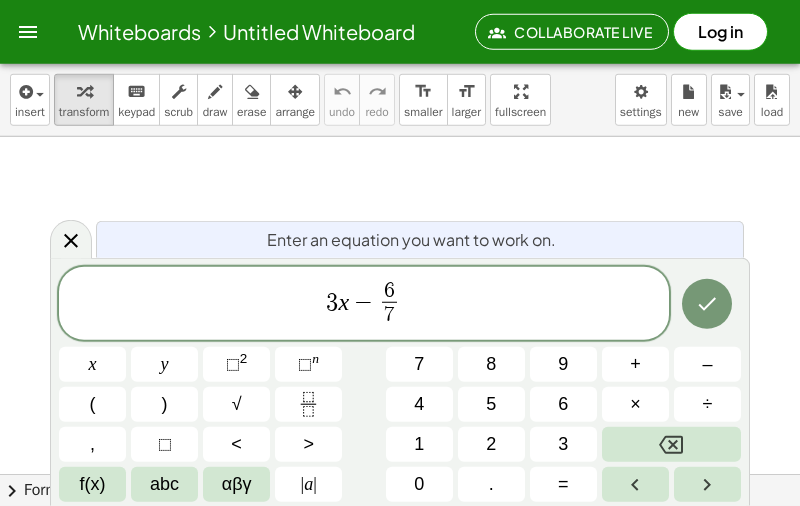 click on "y" at bounding box center (164, 364) 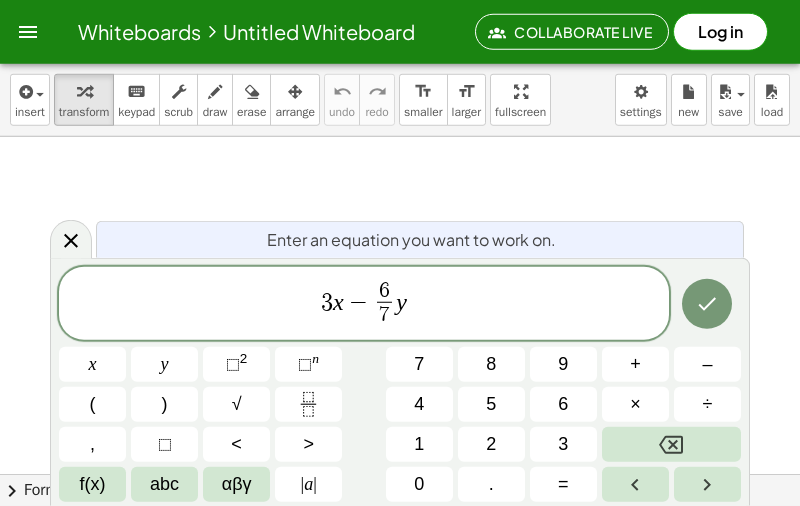 click on "+" at bounding box center [635, 364] 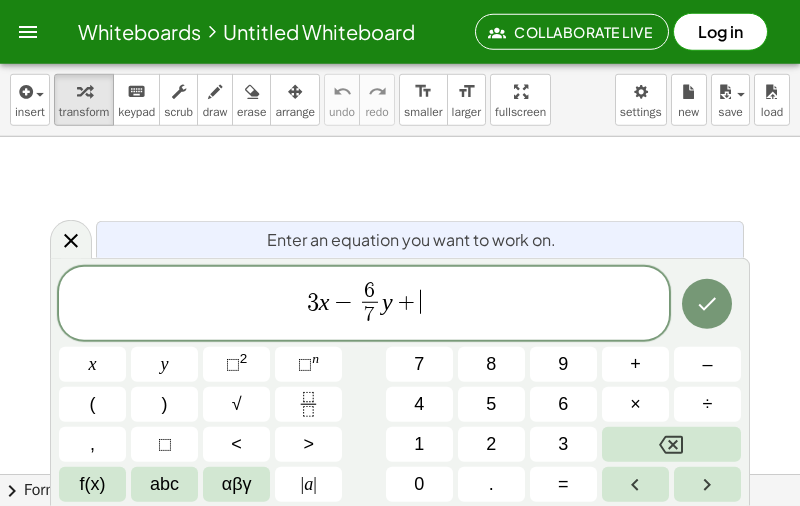 click 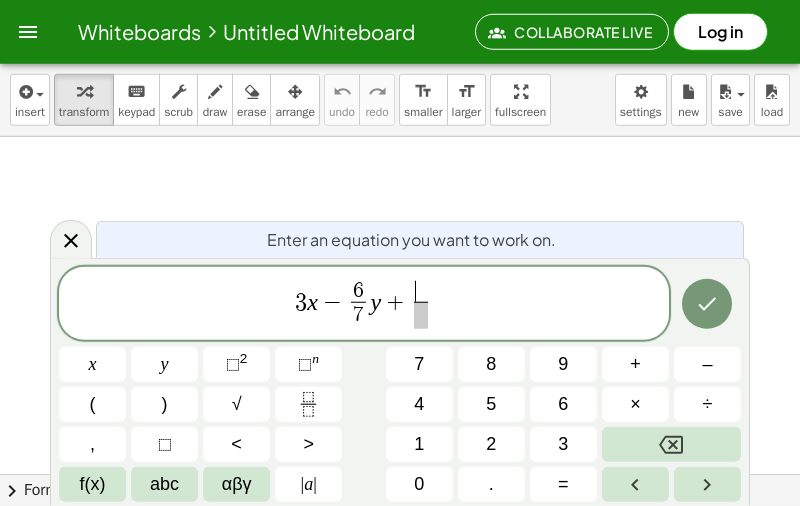 click on "4" at bounding box center (419, 404) 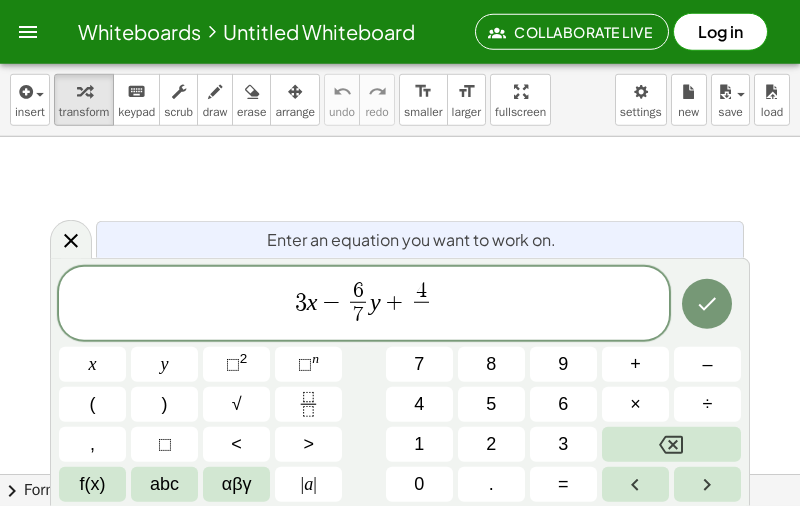 click on "5" at bounding box center [491, 404] 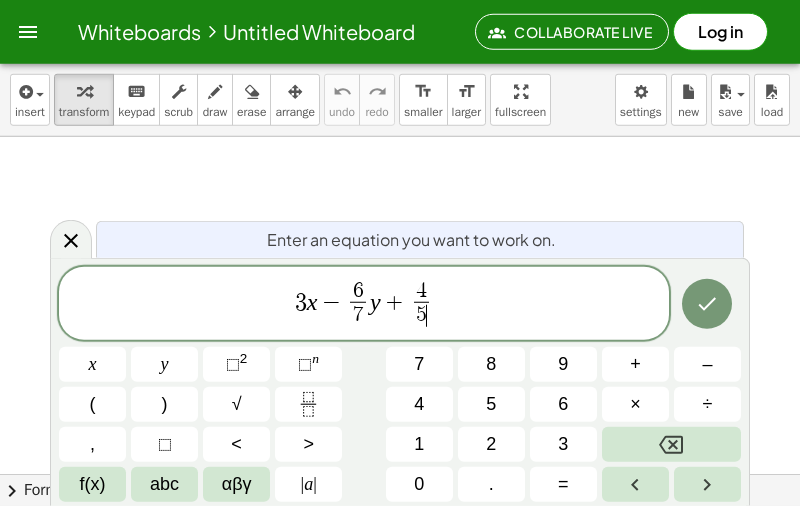 click on "x" at bounding box center [92, 364] 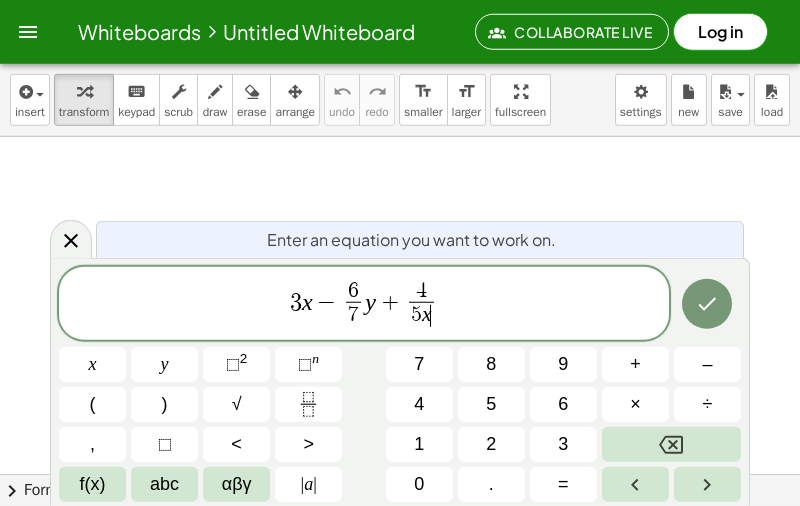 click at bounding box center (671, 444) 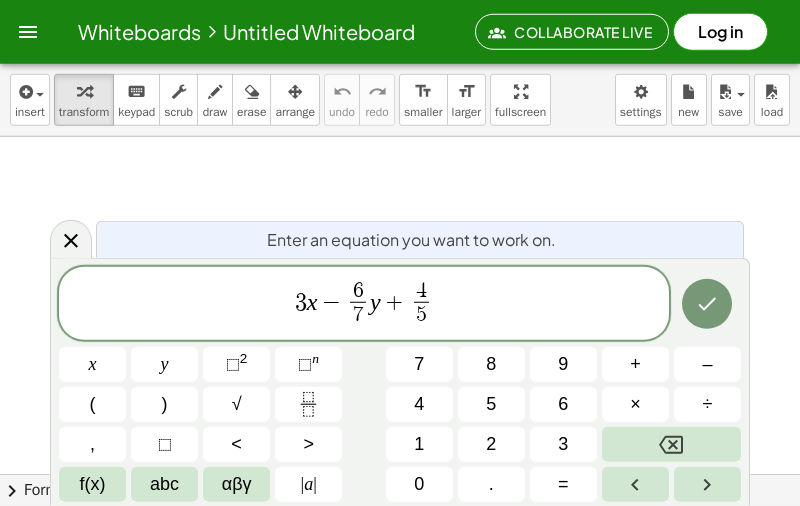 click 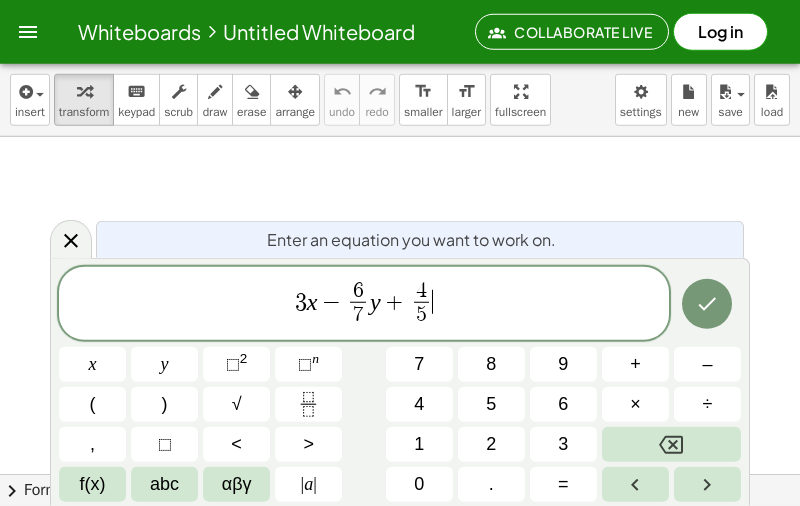 click on "x" at bounding box center (92, 364) 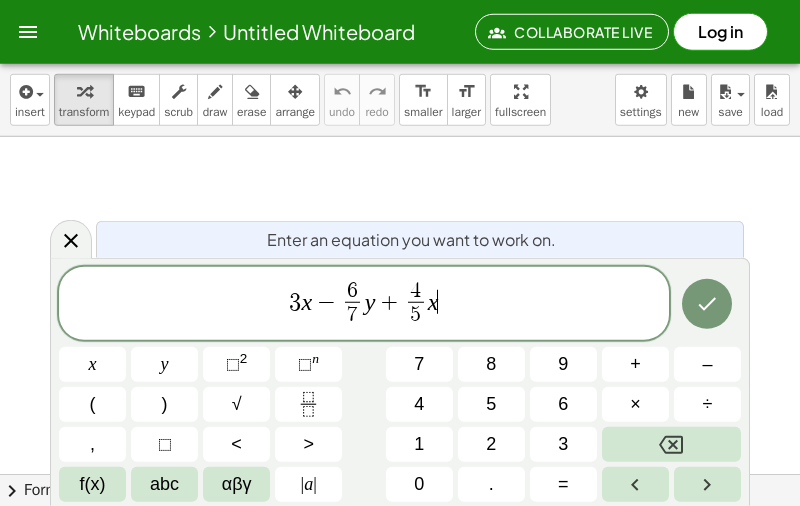 click on "–" at bounding box center (707, 364) 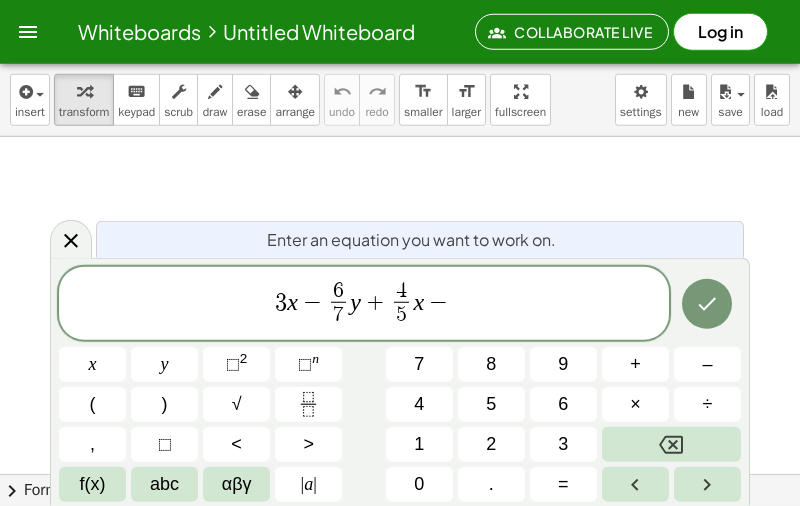 click at bounding box center (308, 404) 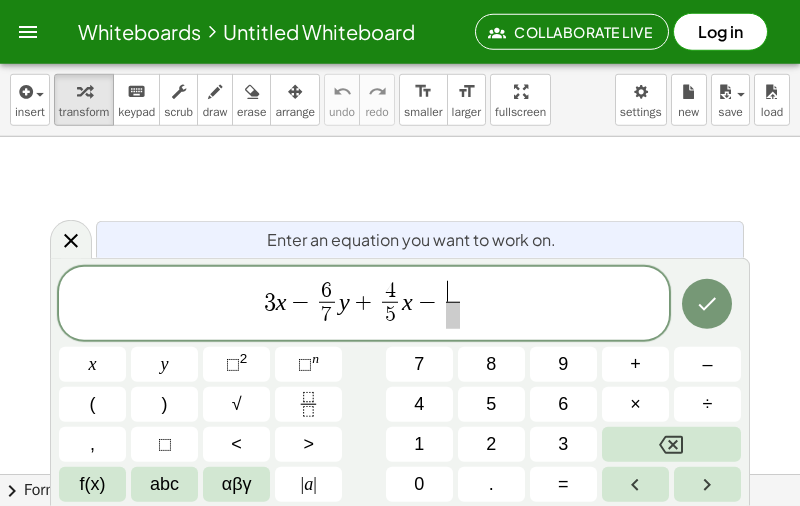 click on "9" at bounding box center (563, 364) 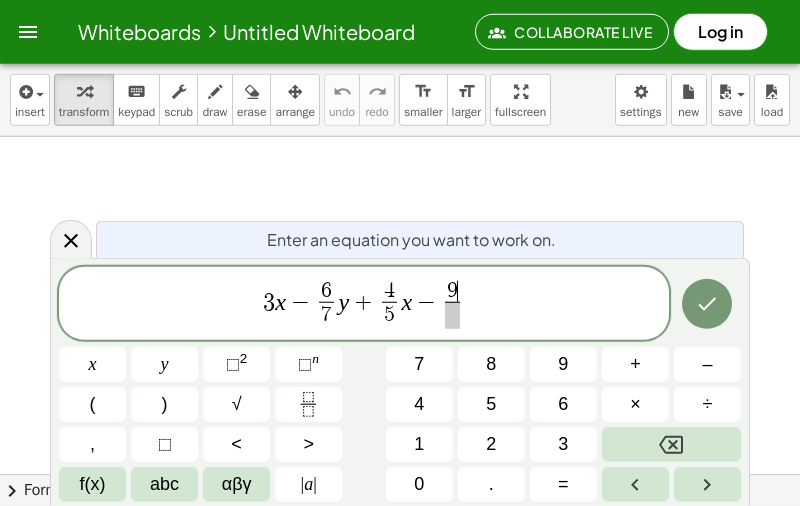 click at bounding box center [452, 315] 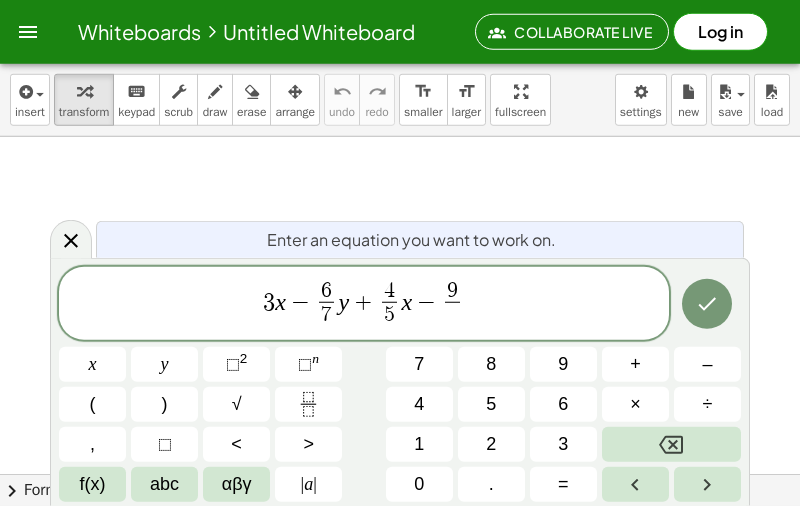 click on "1" at bounding box center [419, 444] 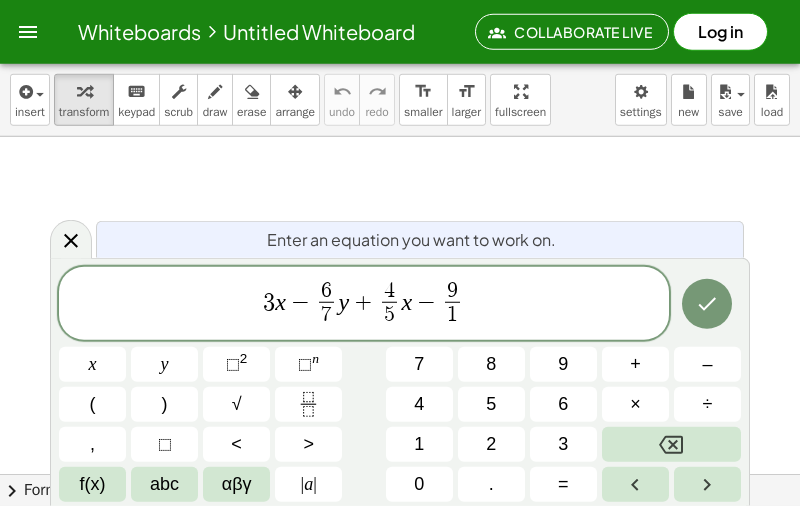 click on "4" at bounding box center [419, 404] 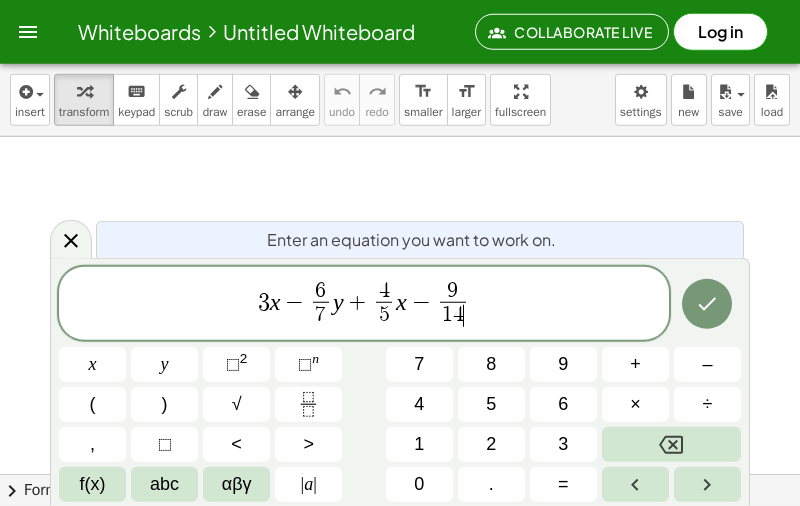 click 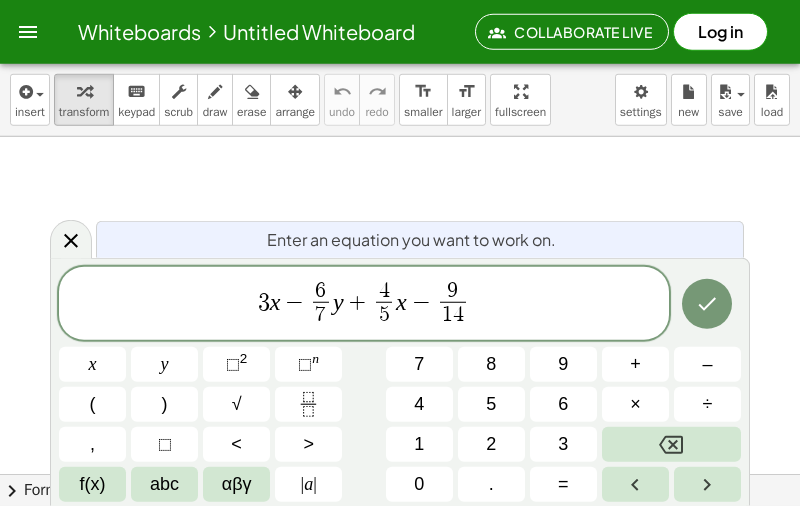 click on "y" at bounding box center [164, 364] 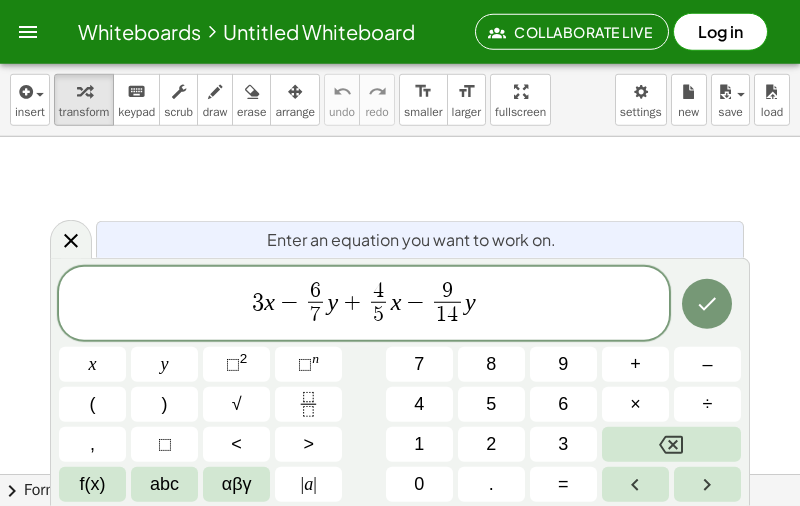 click 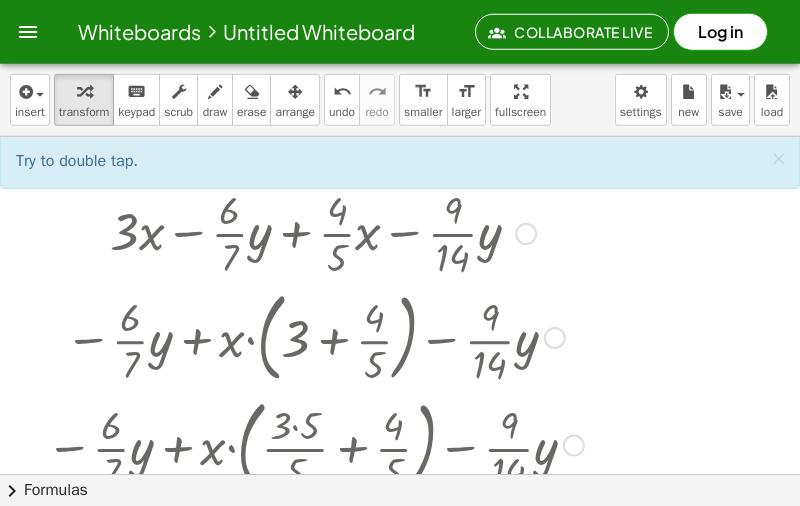 scroll, scrollTop: -3, scrollLeft: 0, axis: vertical 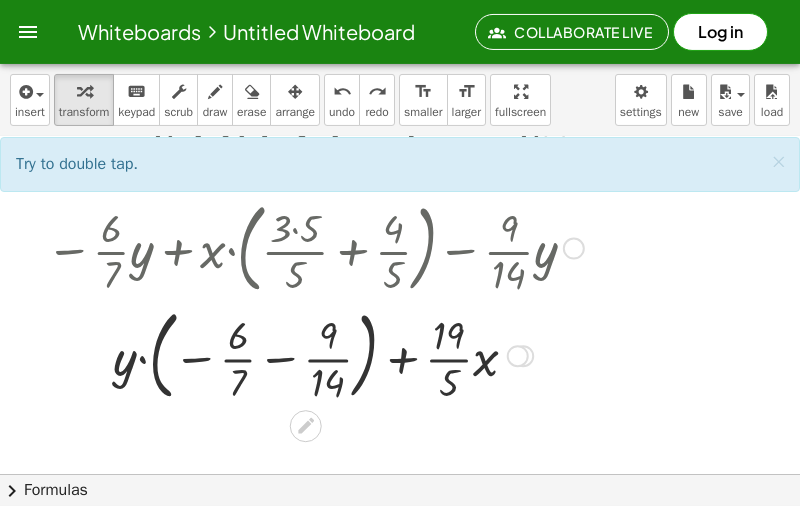 click on "transform" at bounding box center (84, 100) 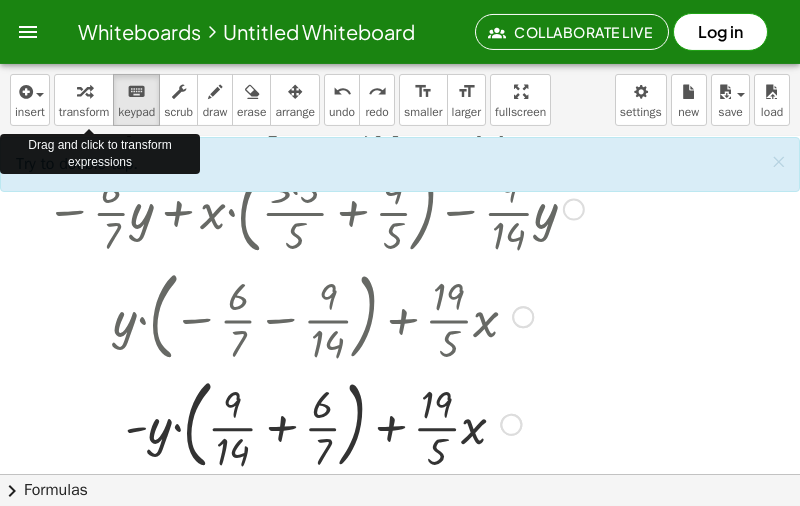 scroll, scrollTop: 228, scrollLeft: 0, axis: vertical 